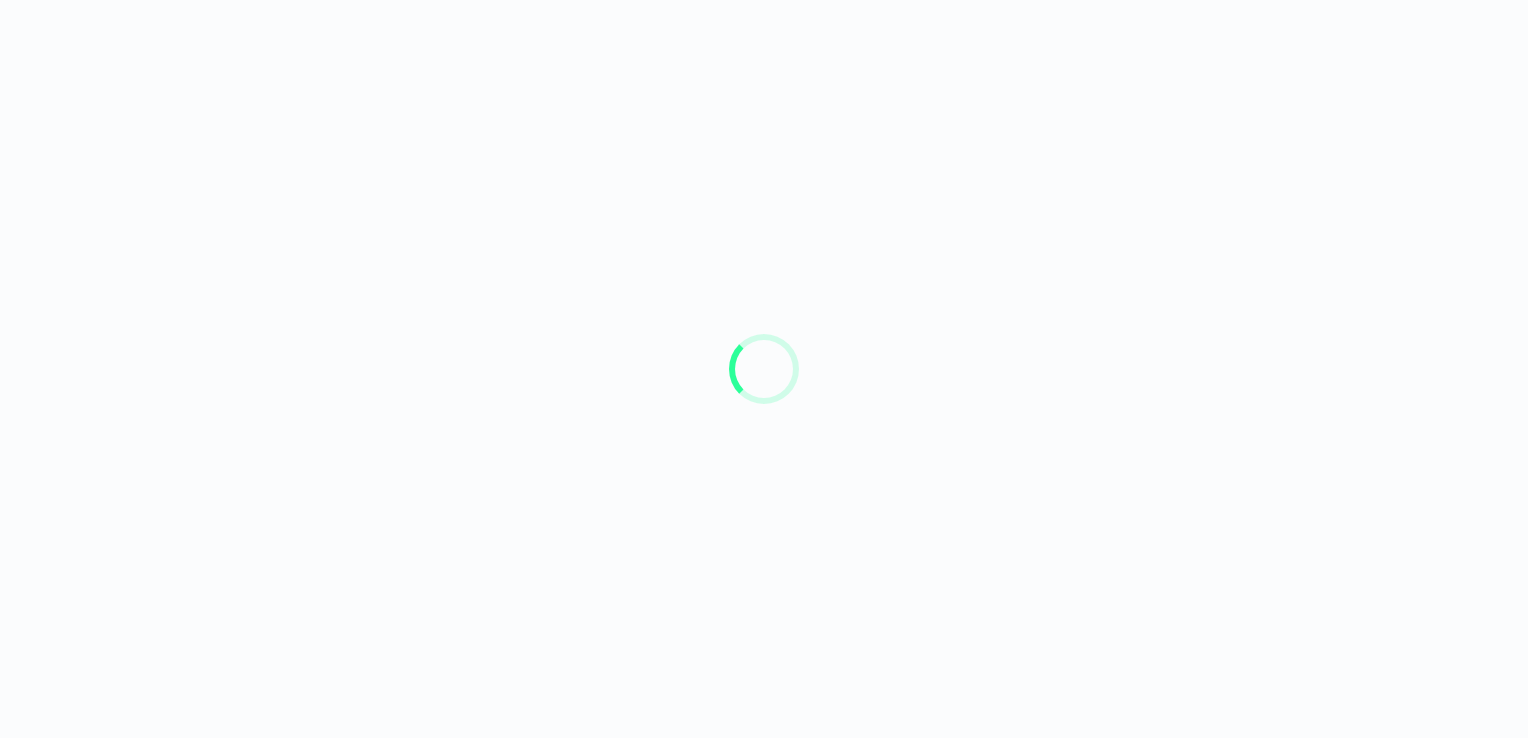 scroll, scrollTop: 0, scrollLeft: 0, axis: both 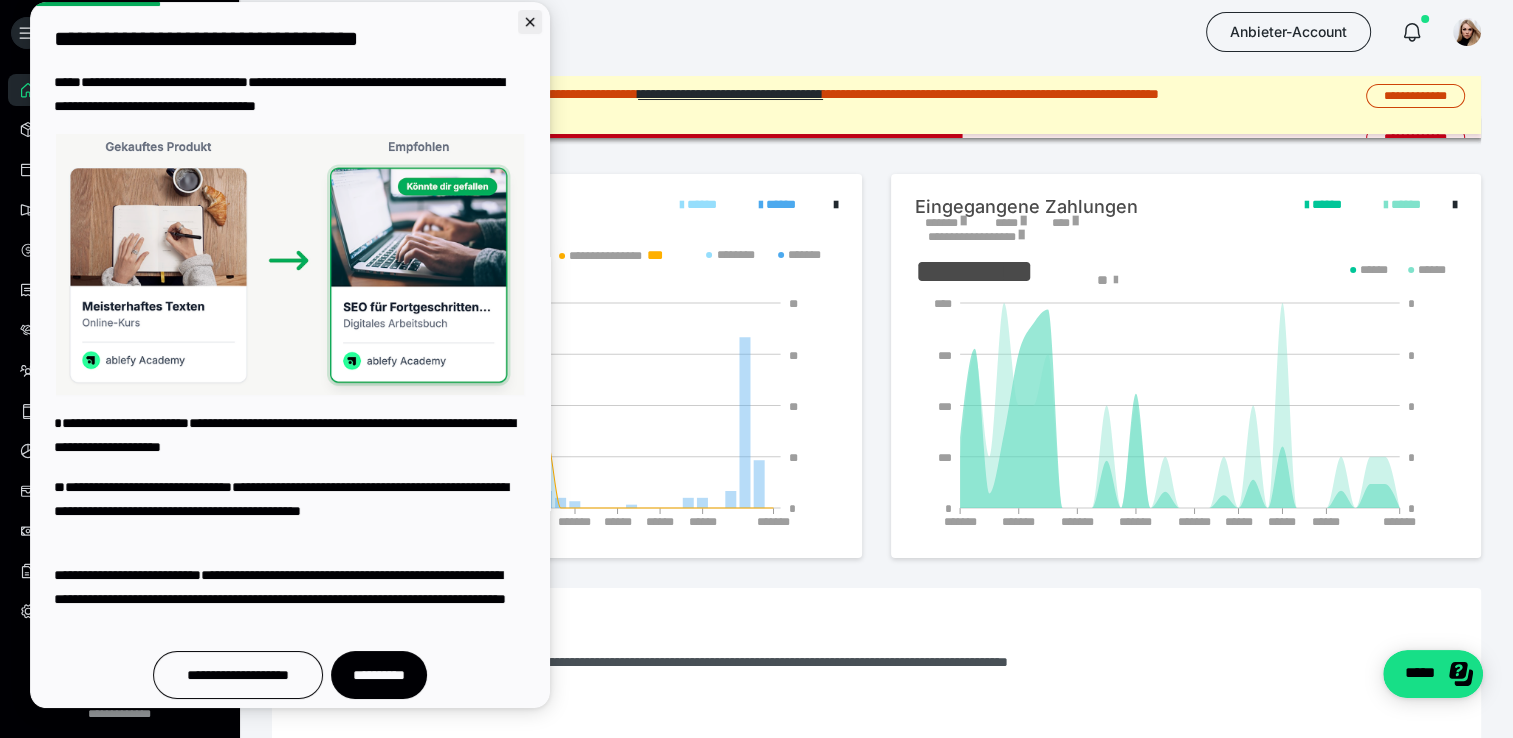 click 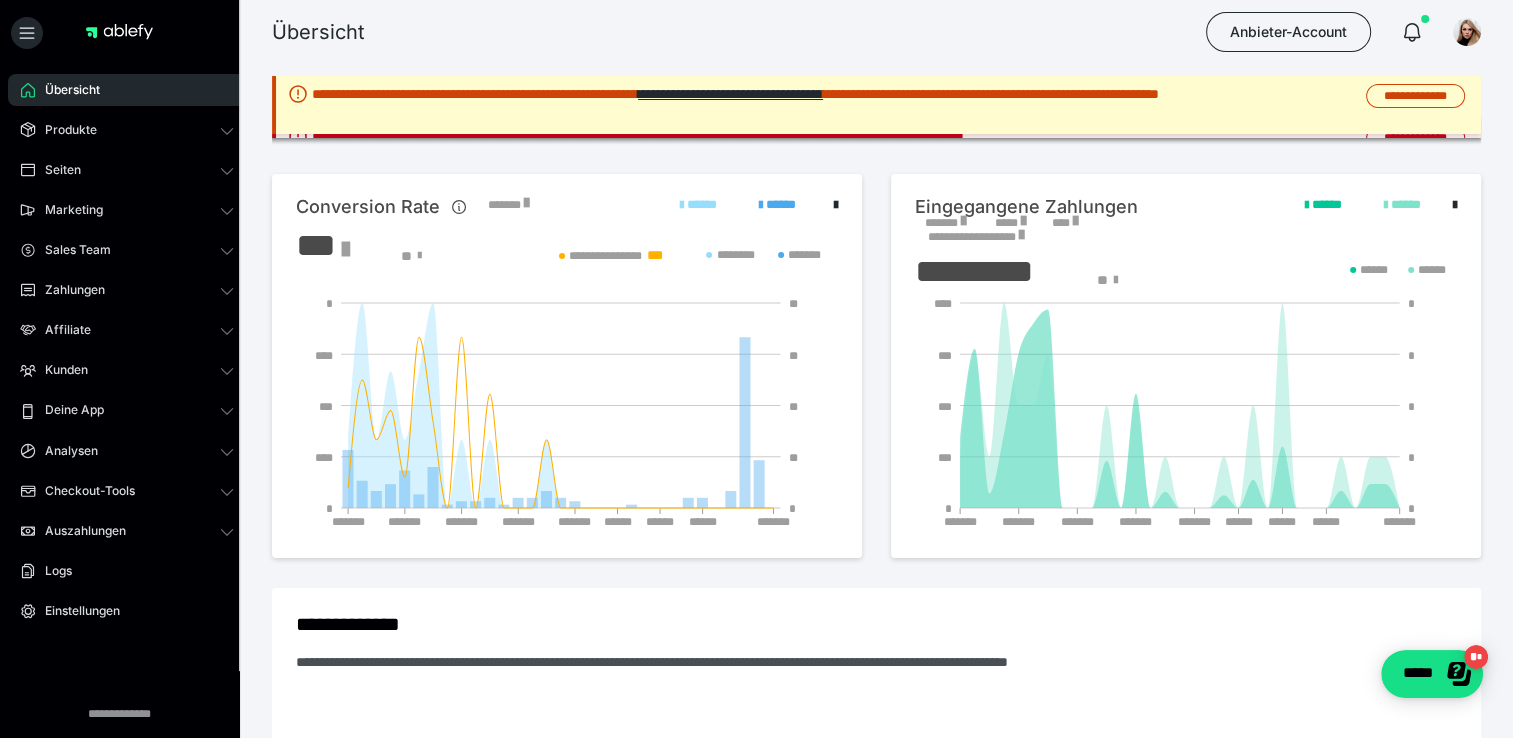 scroll, scrollTop: 0, scrollLeft: 0, axis: both 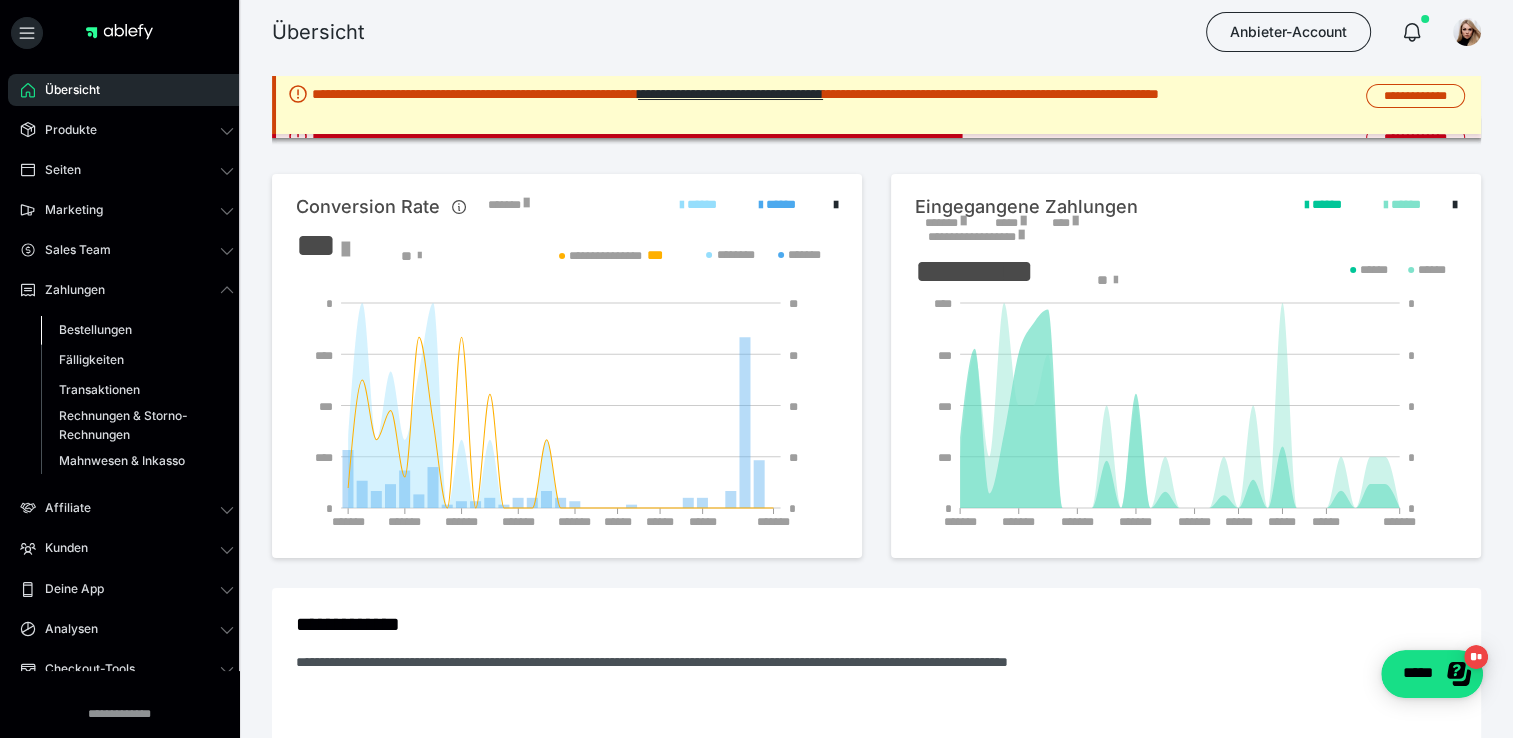 click on "Bestellungen" at bounding box center (95, 329) 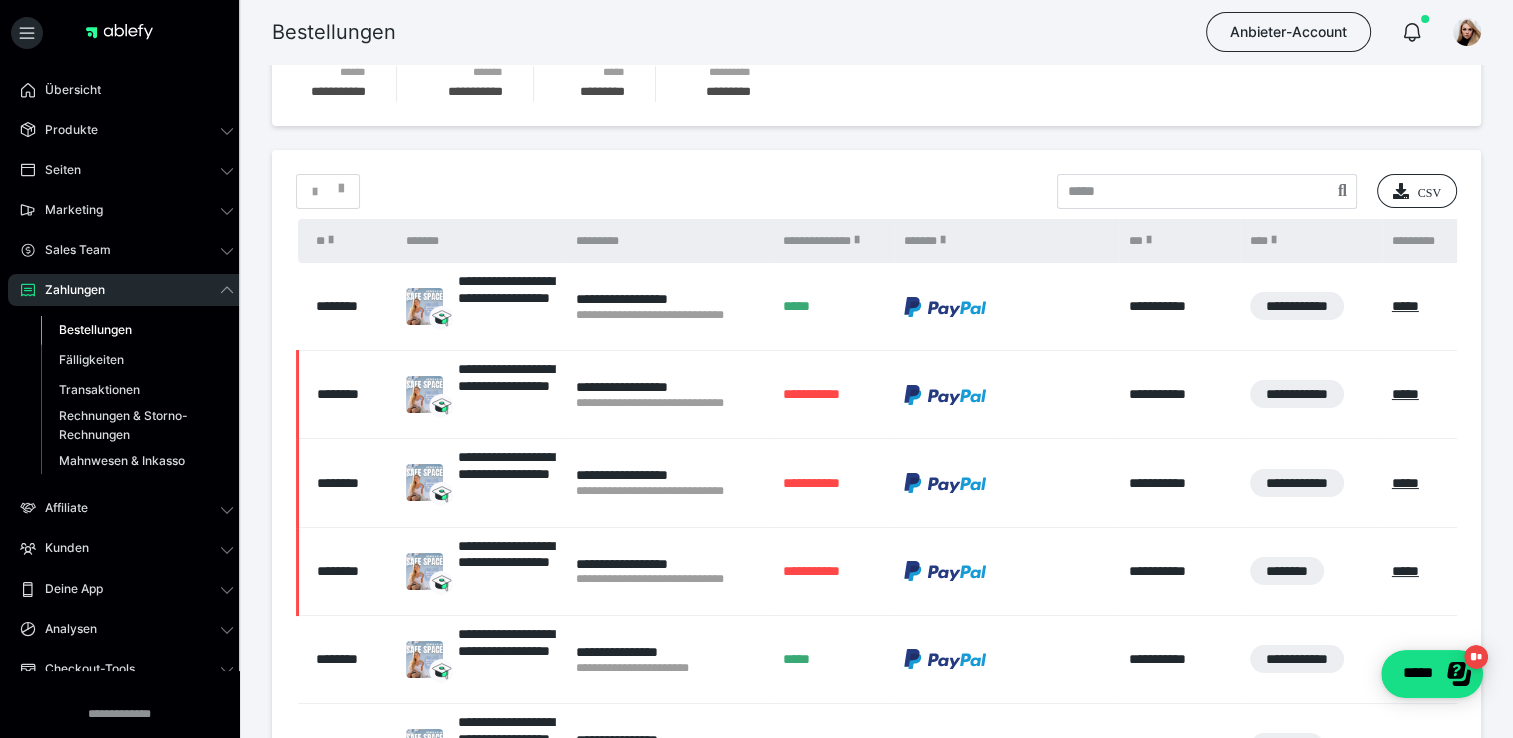 scroll, scrollTop: 0, scrollLeft: 0, axis: both 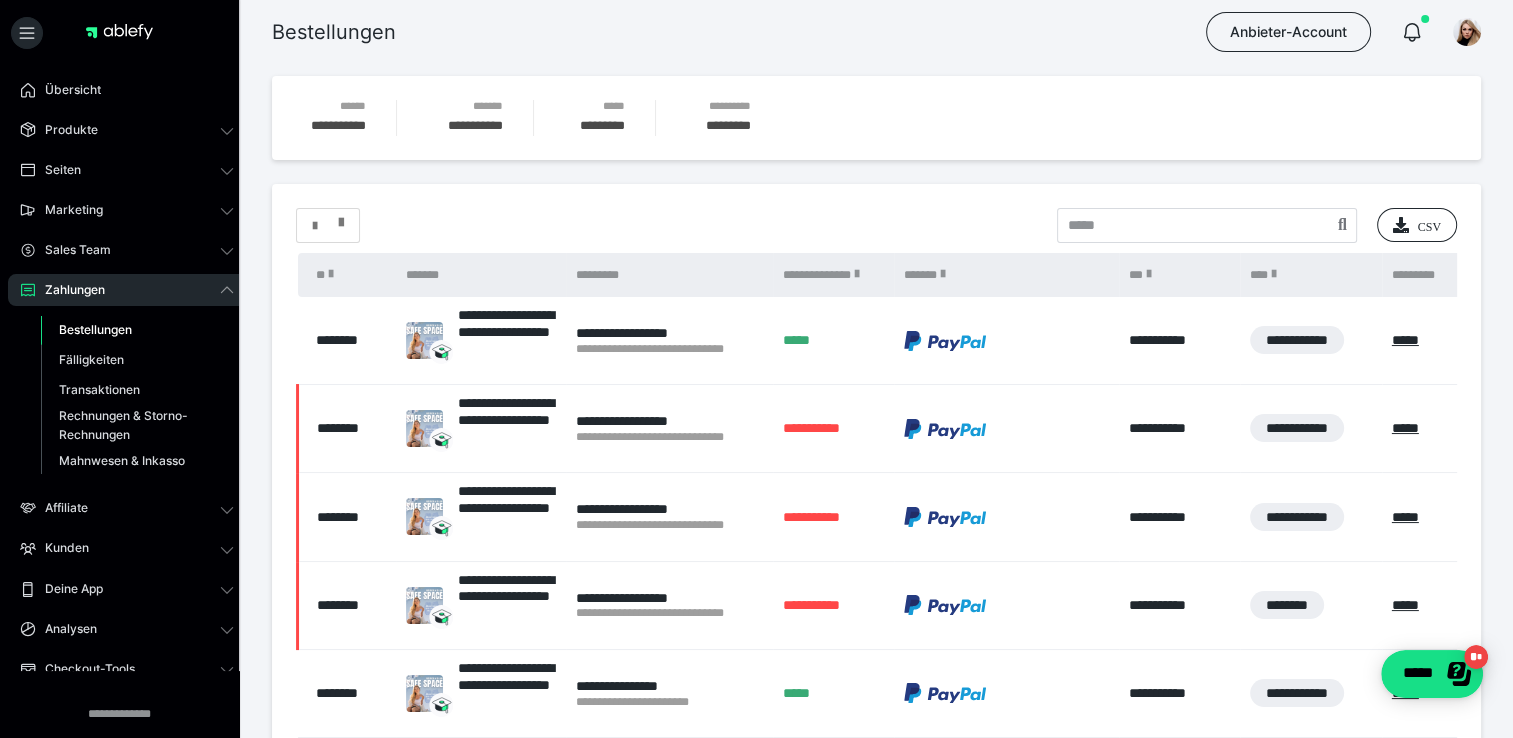 click at bounding box center (328, 226) 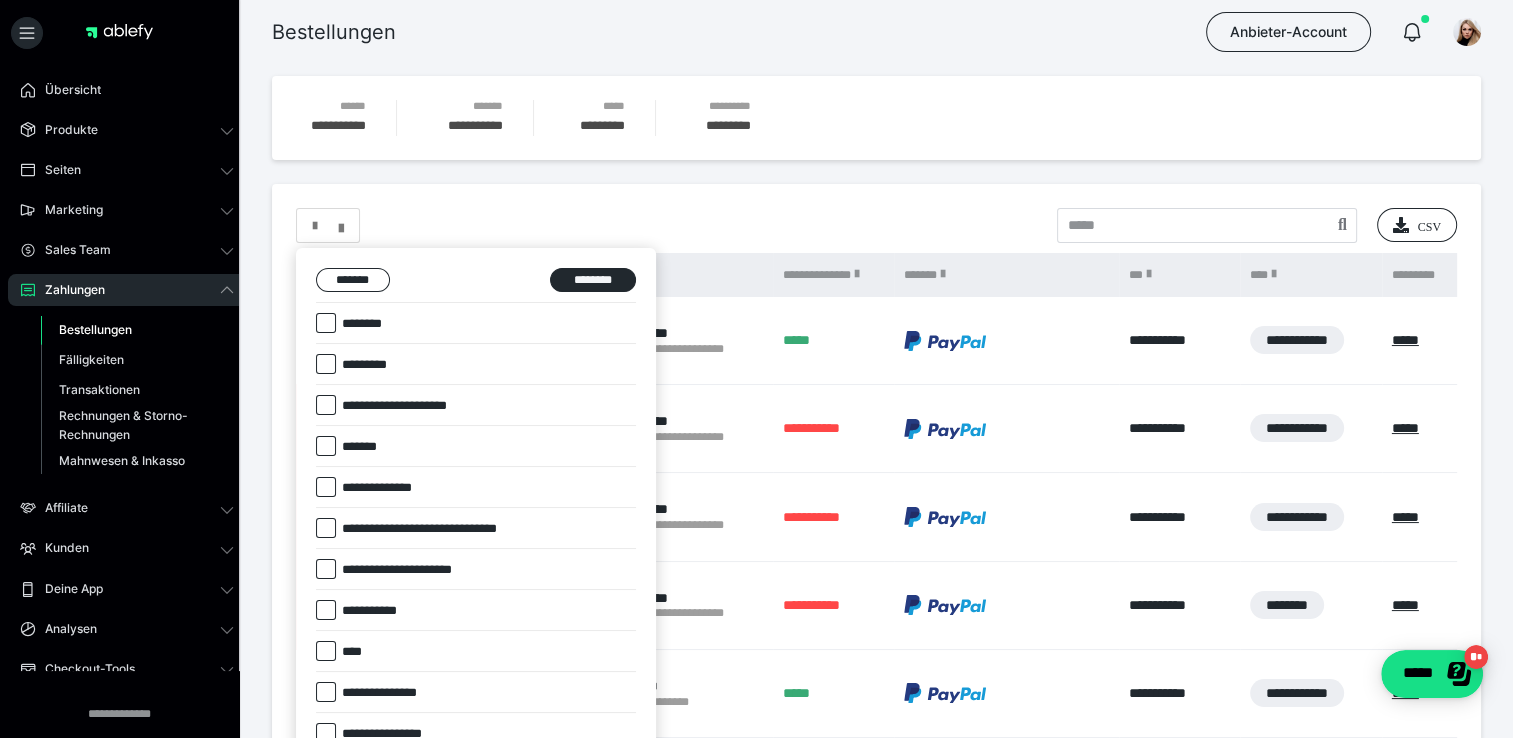 click on "********" at bounding box center [364, 324] 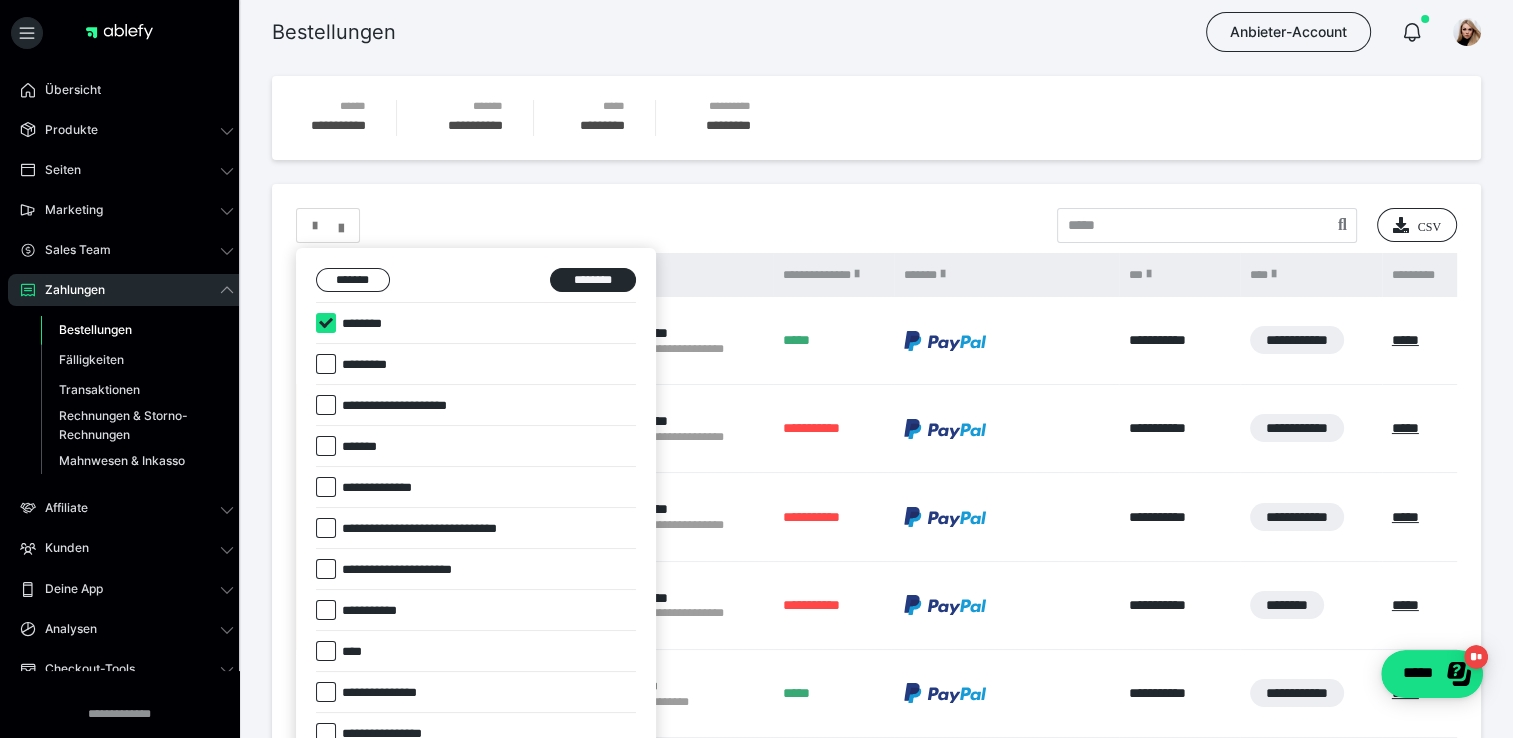 checkbox on "****" 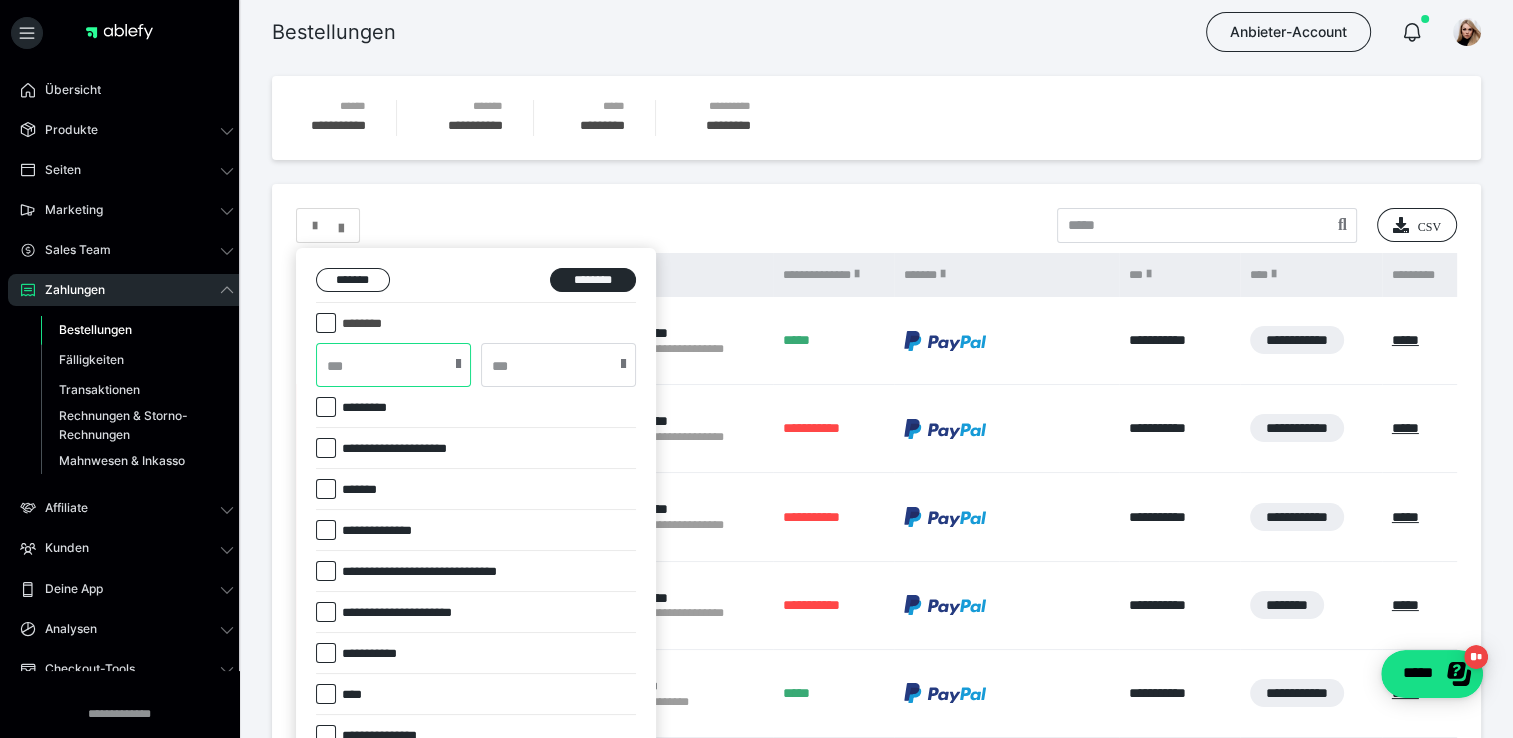 click at bounding box center (393, 365) 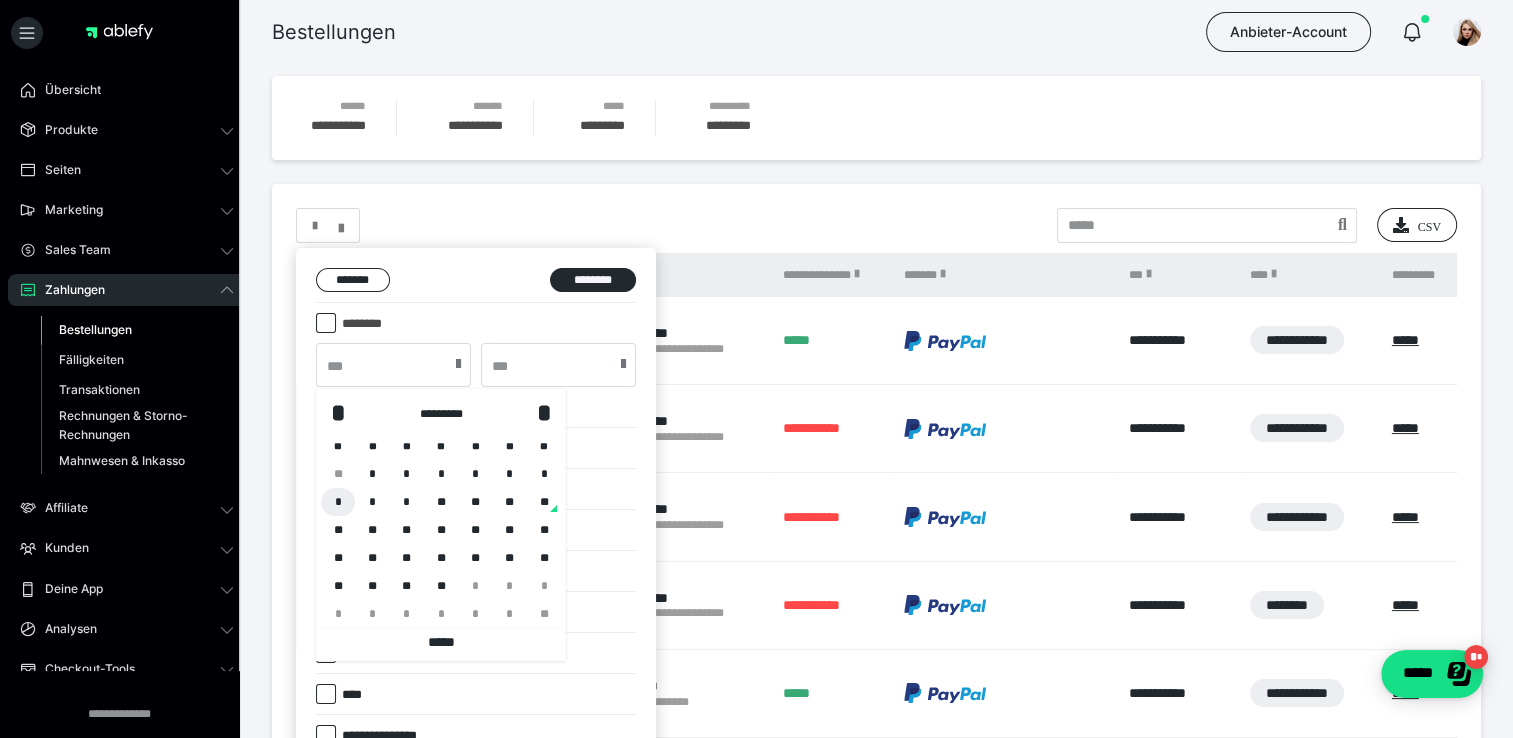 click on "*" at bounding box center (338, 502) 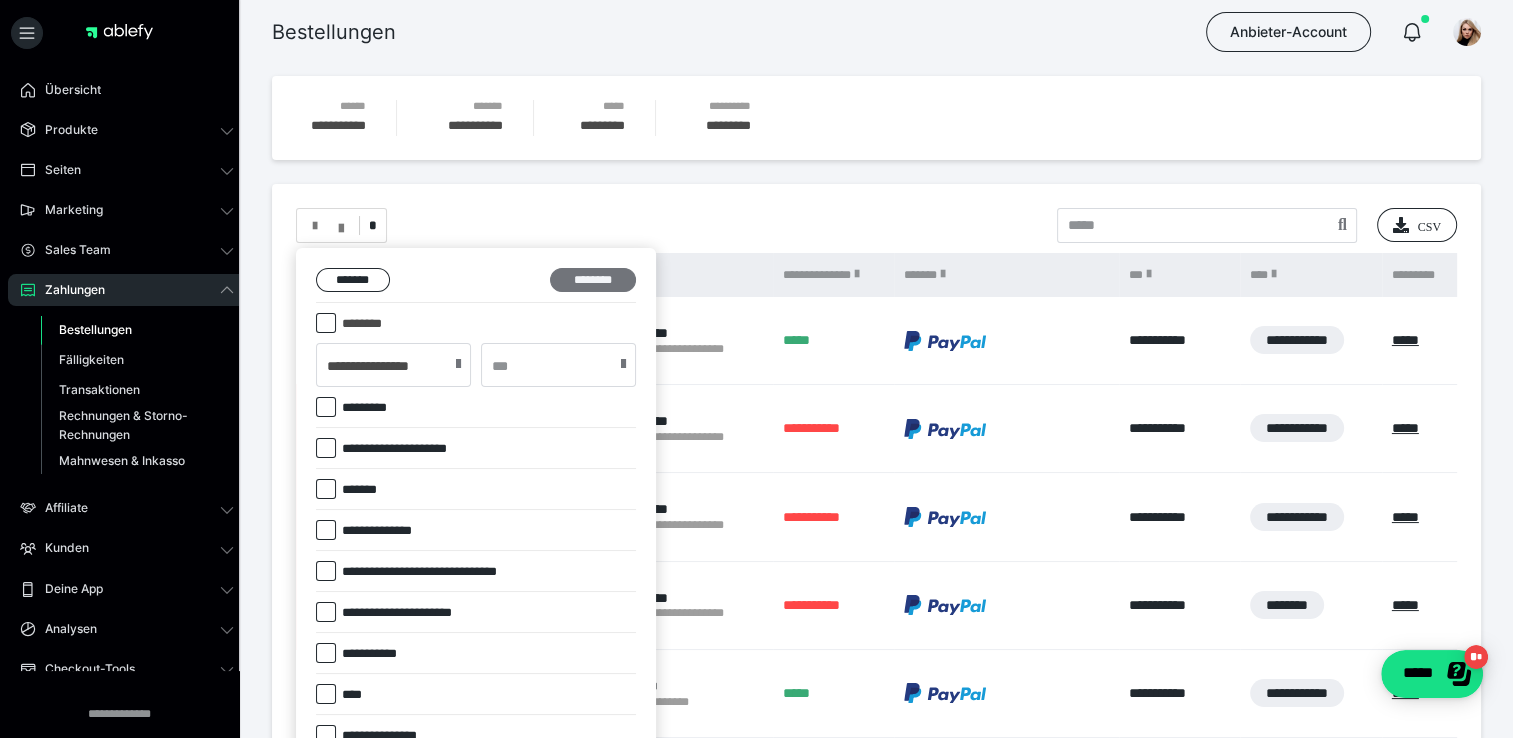 click on "********" at bounding box center [593, 280] 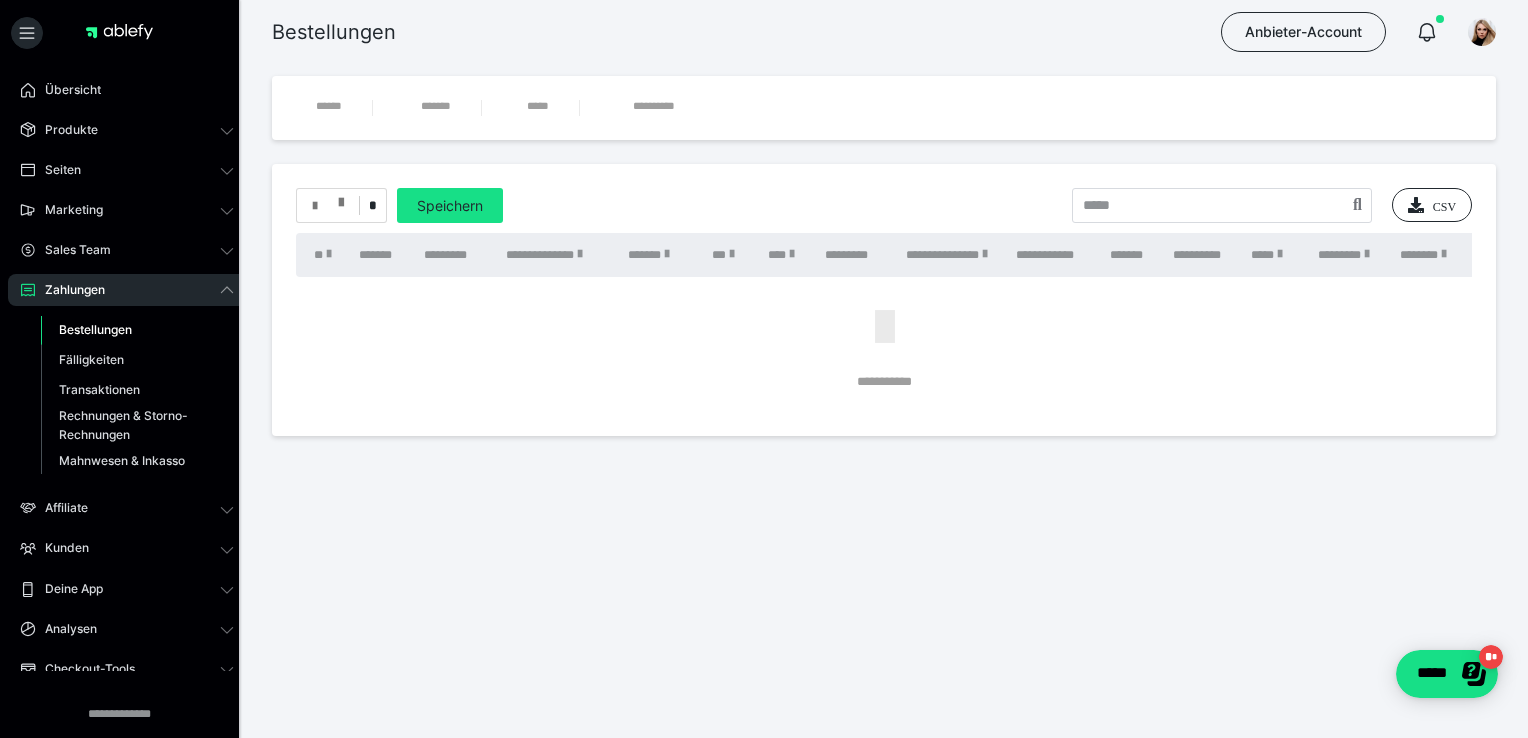 click at bounding box center (328, 206) 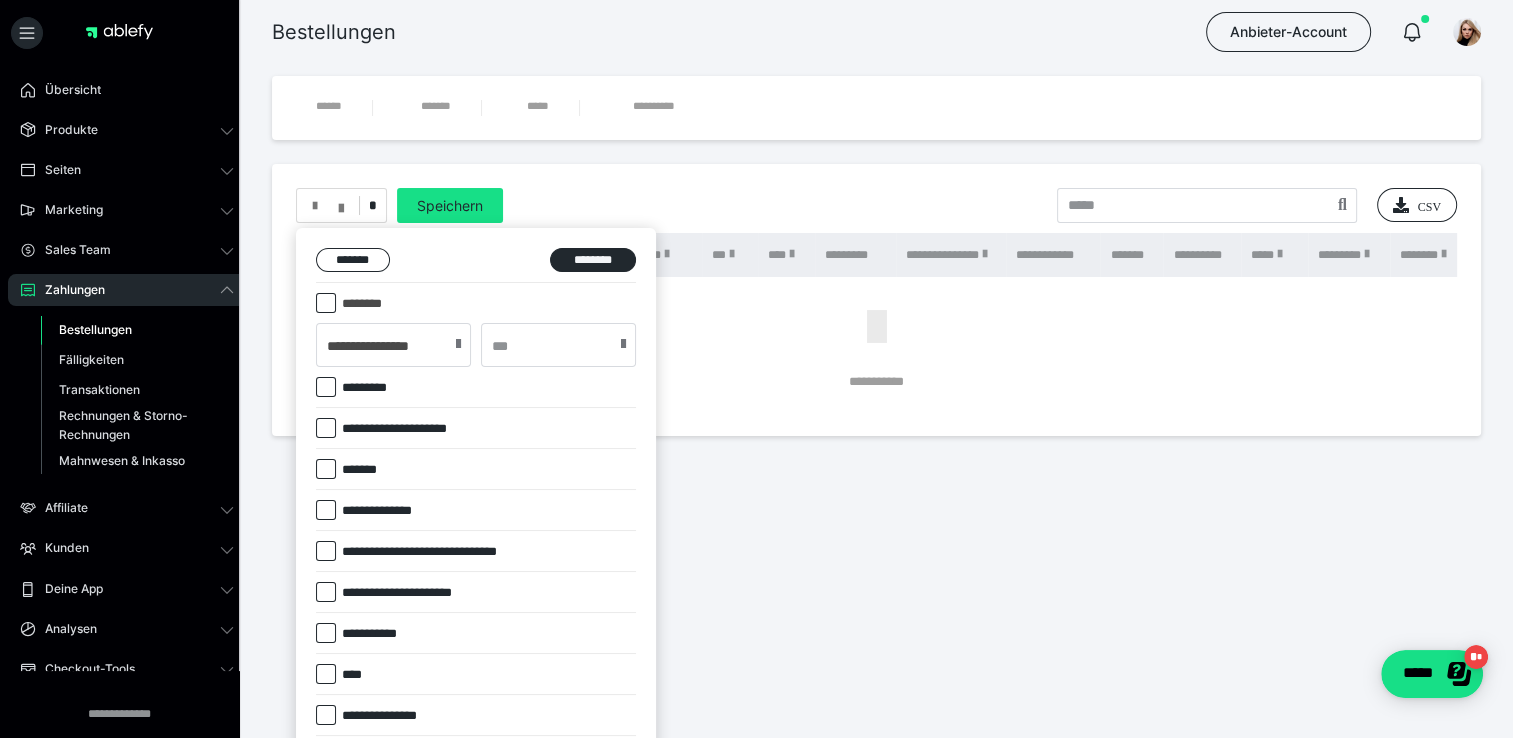 click at bounding box center [458, 344] 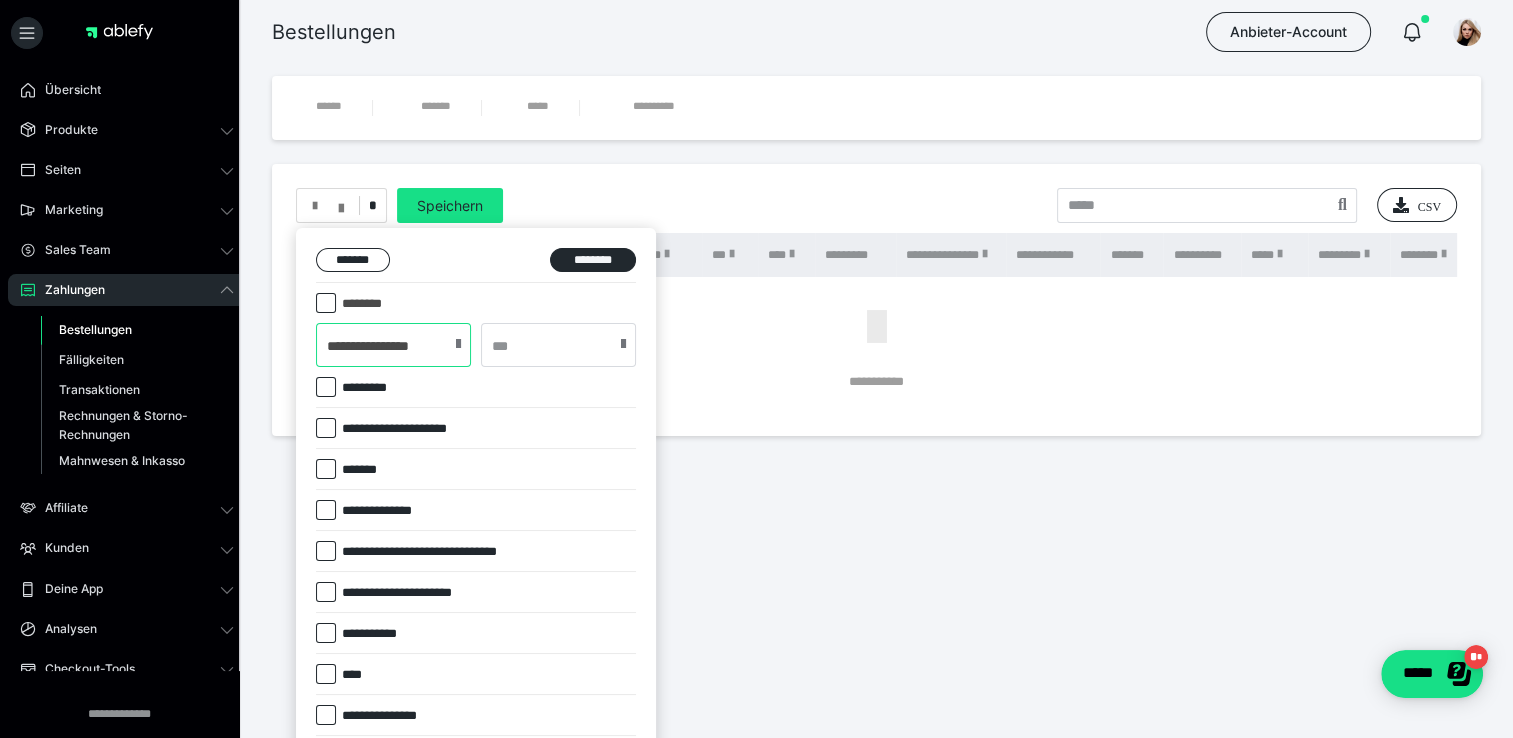 click on "**********" at bounding box center (393, 345) 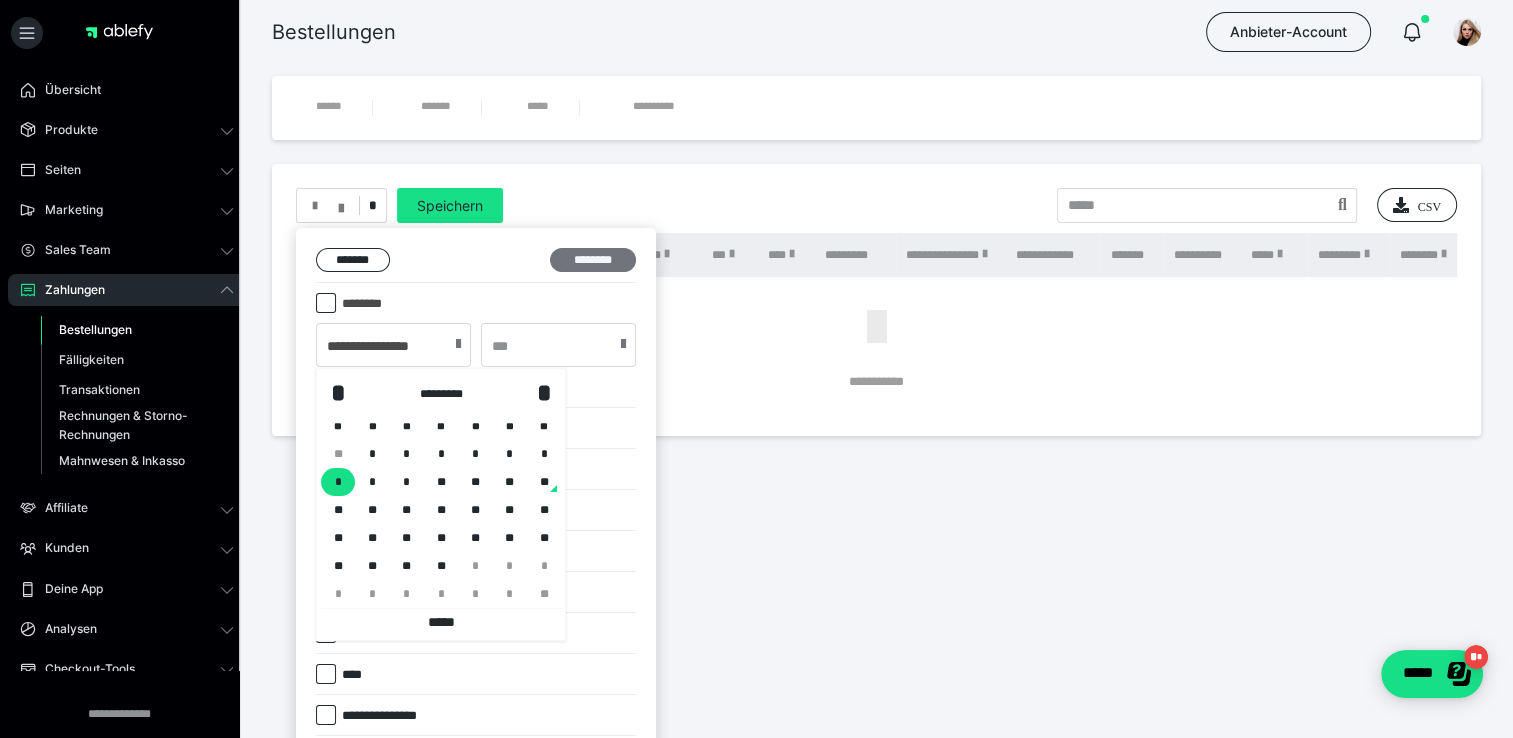 click on "********" at bounding box center [593, 260] 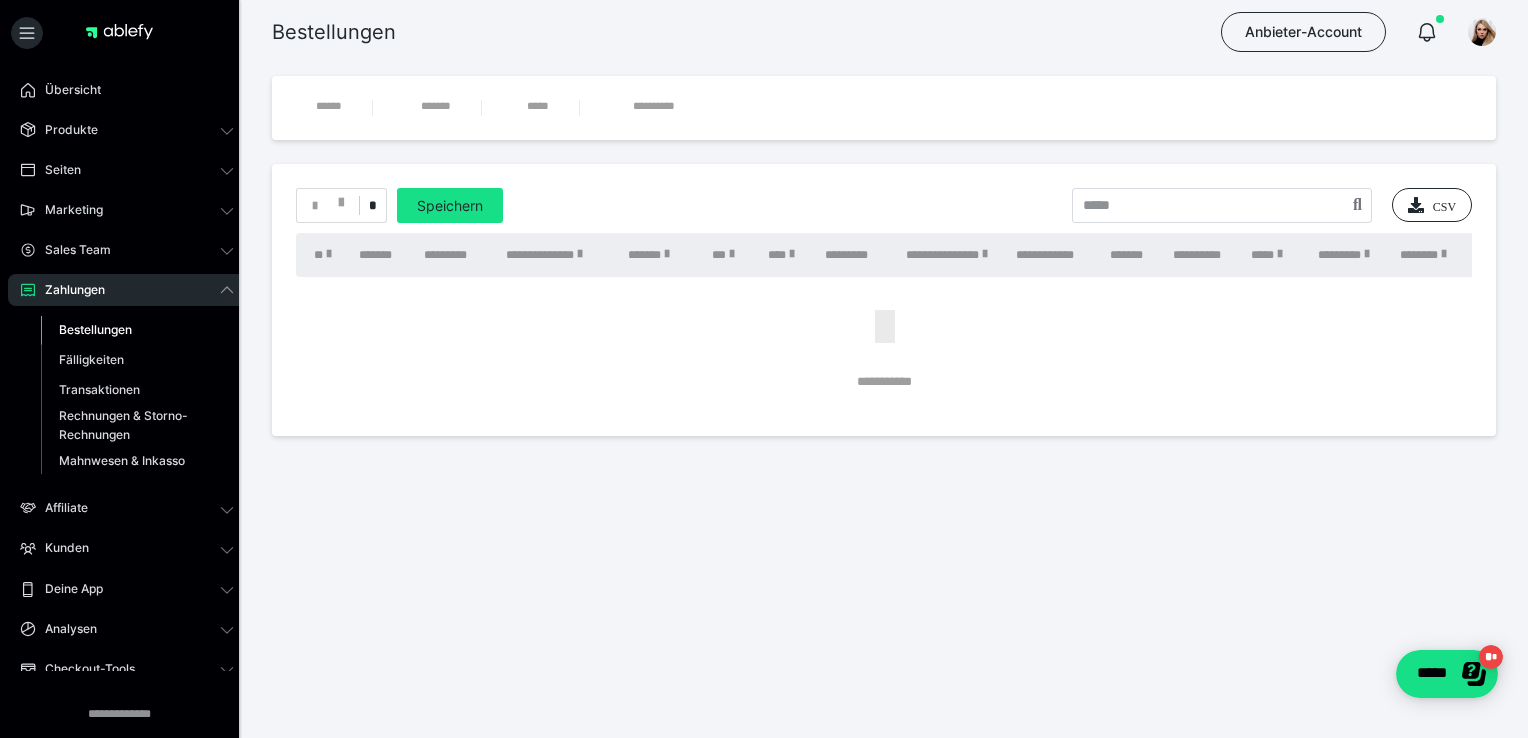 click on "*" at bounding box center [341, 205] 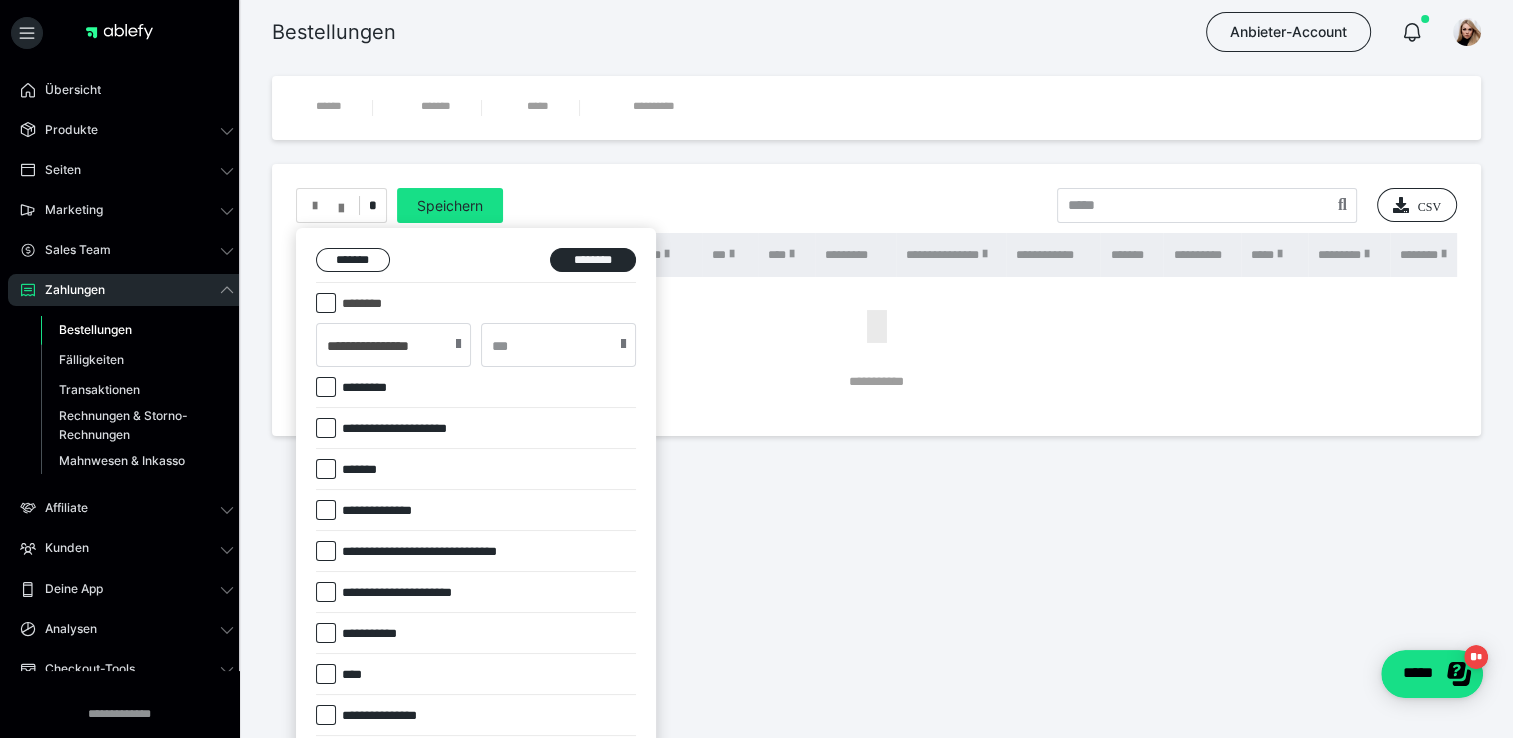 click at bounding box center [326, 303] 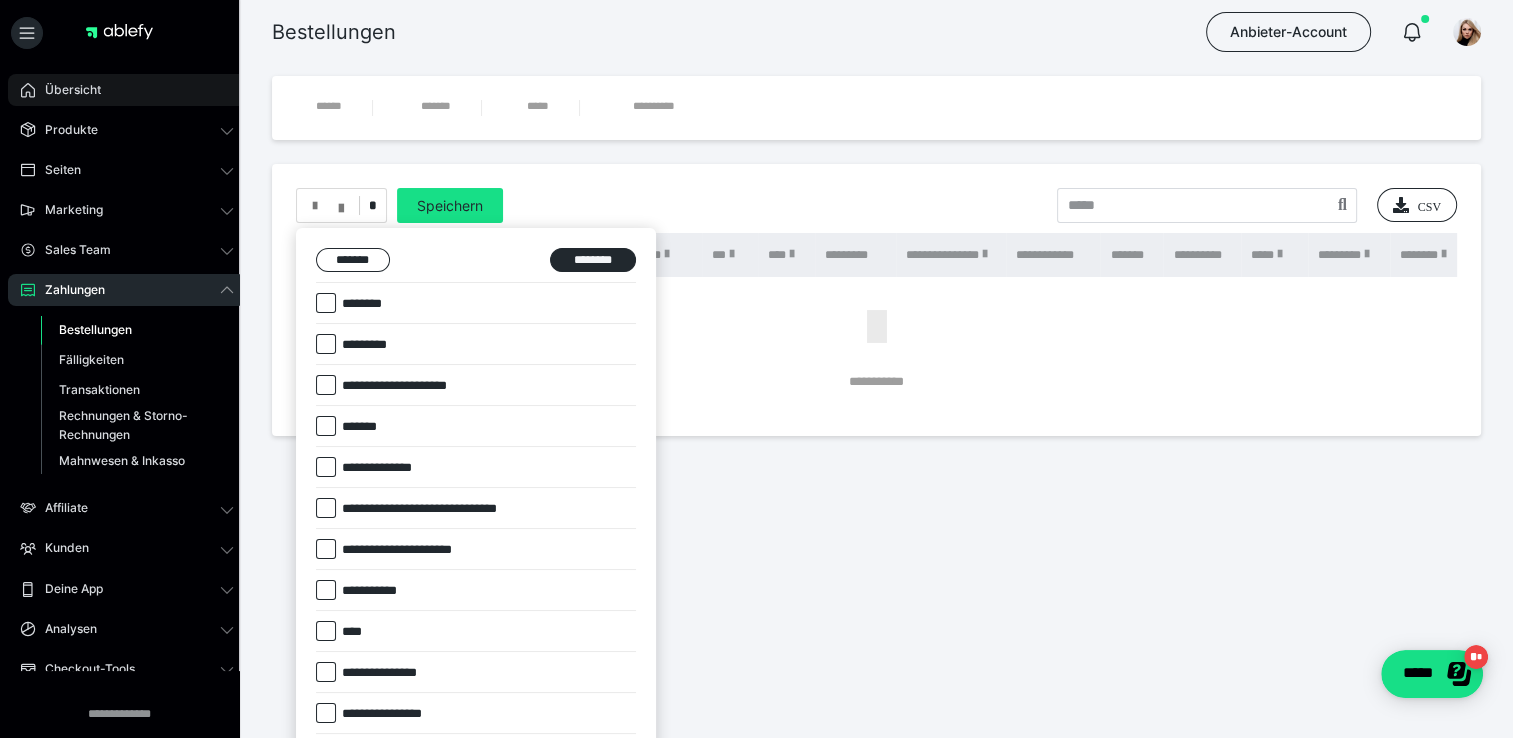 click on "Übersicht" at bounding box center [66, 90] 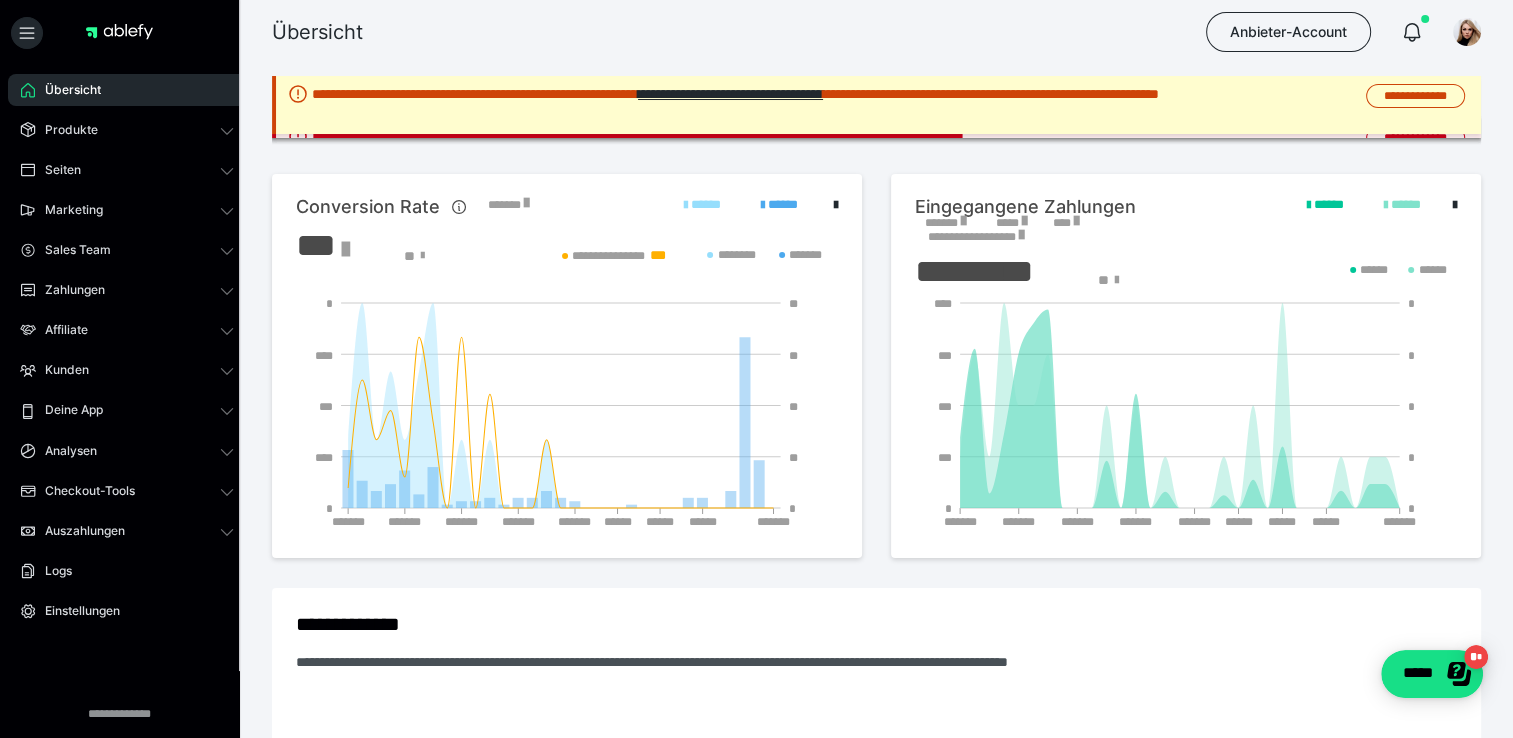 click on "Übersicht" at bounding box center [66, 90] 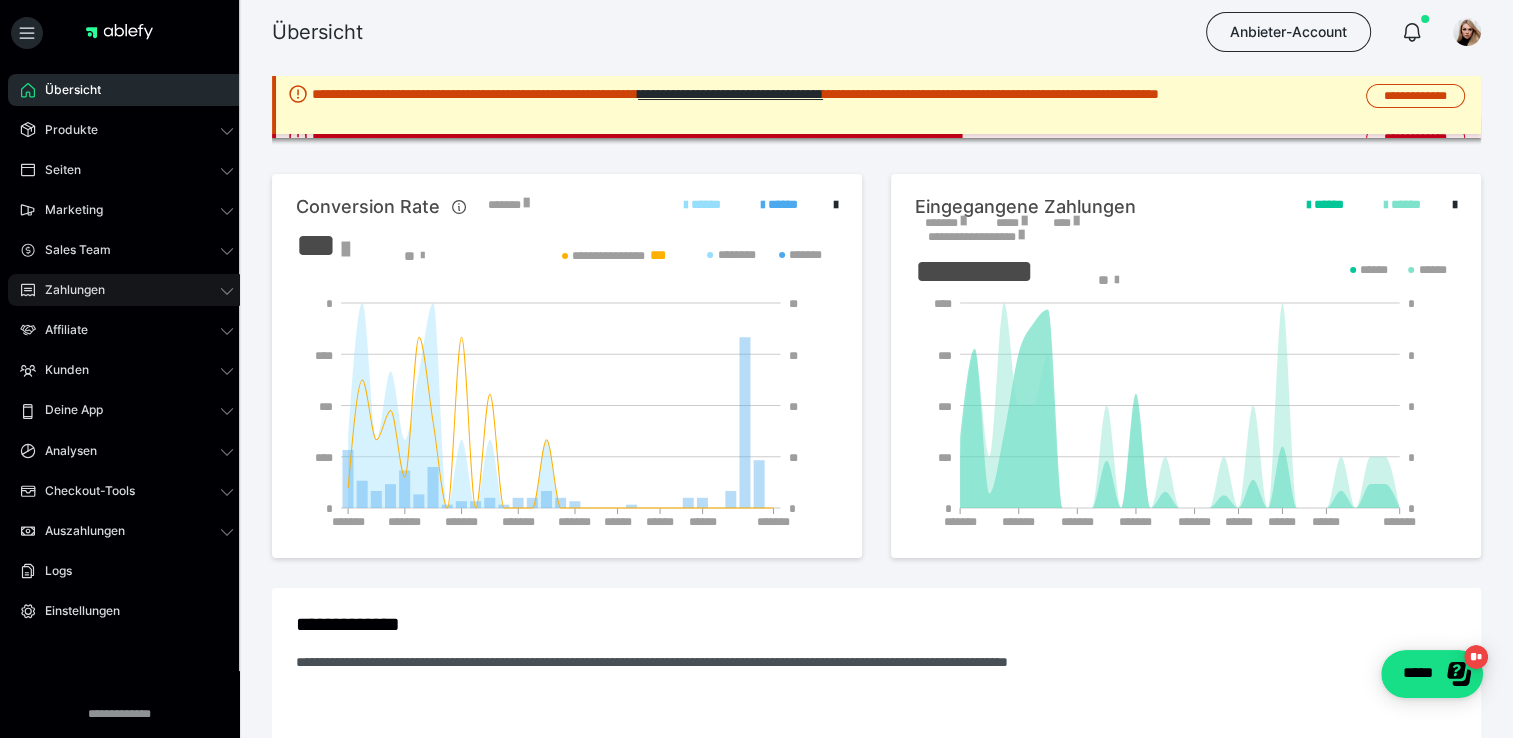 click on "Zahlungen" at bounding box center [68, 290] 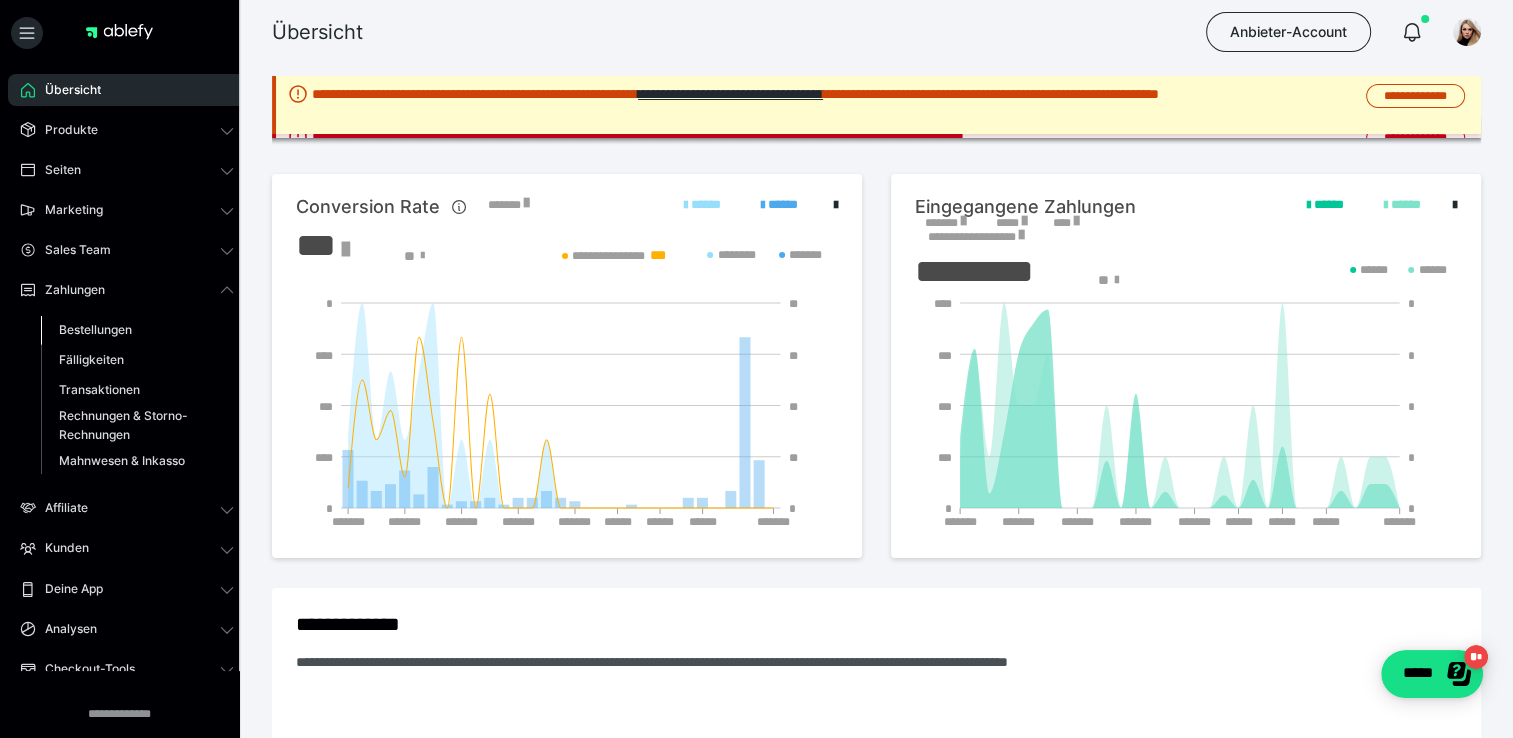 click on "Bestellungen" at bounding box center (137, 330) 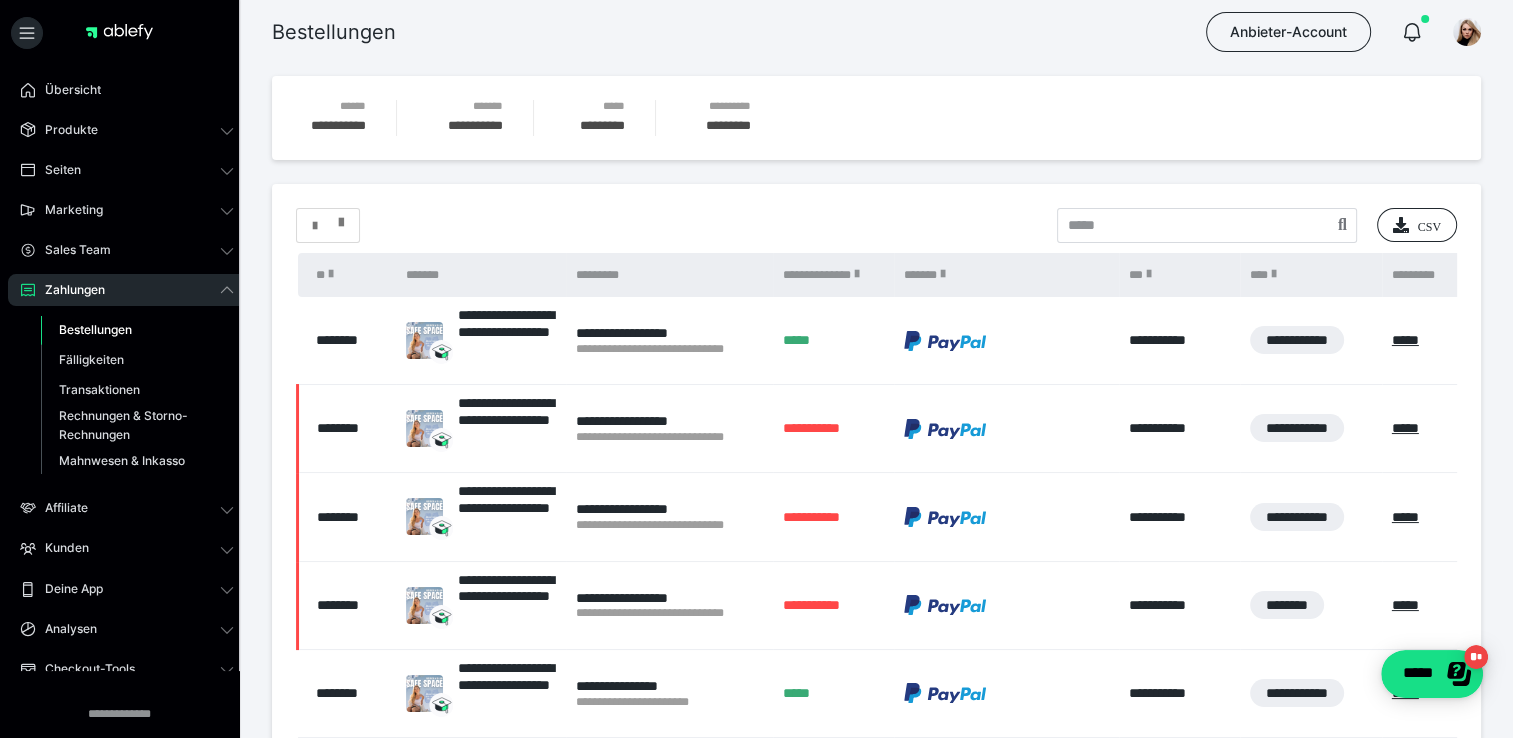 click at bounding box center [341, 218] 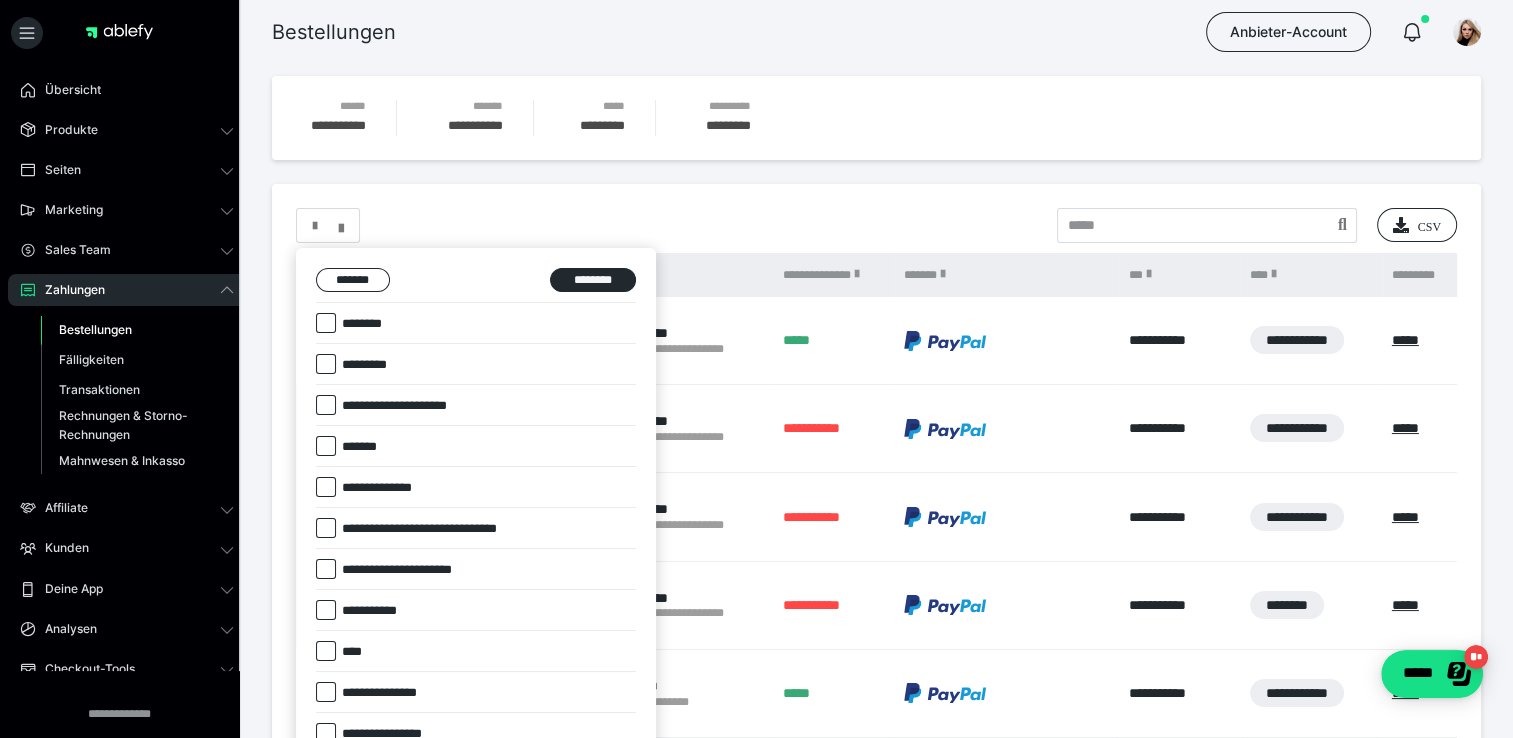click on "********" at bounding box center [364, 324] 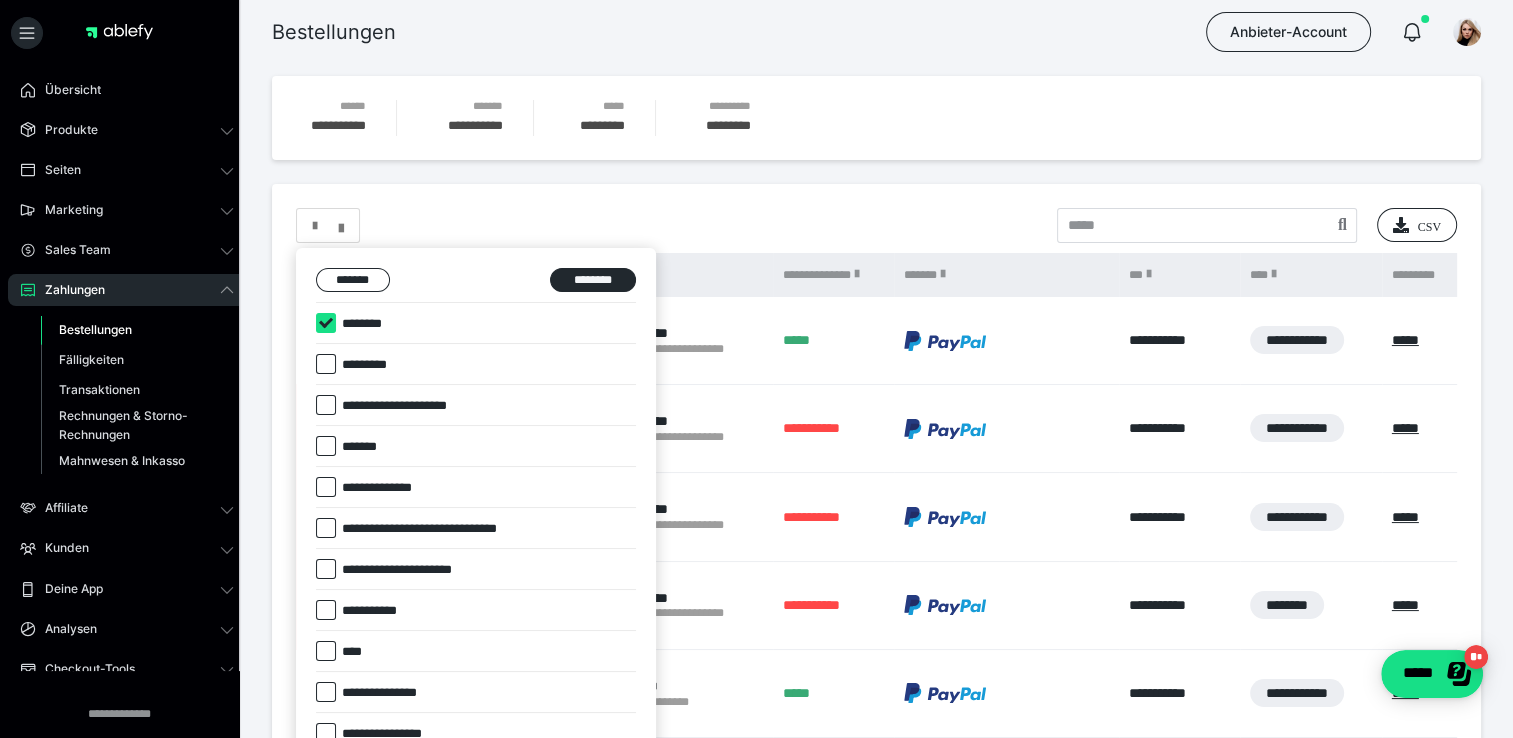 checkbox on "****" 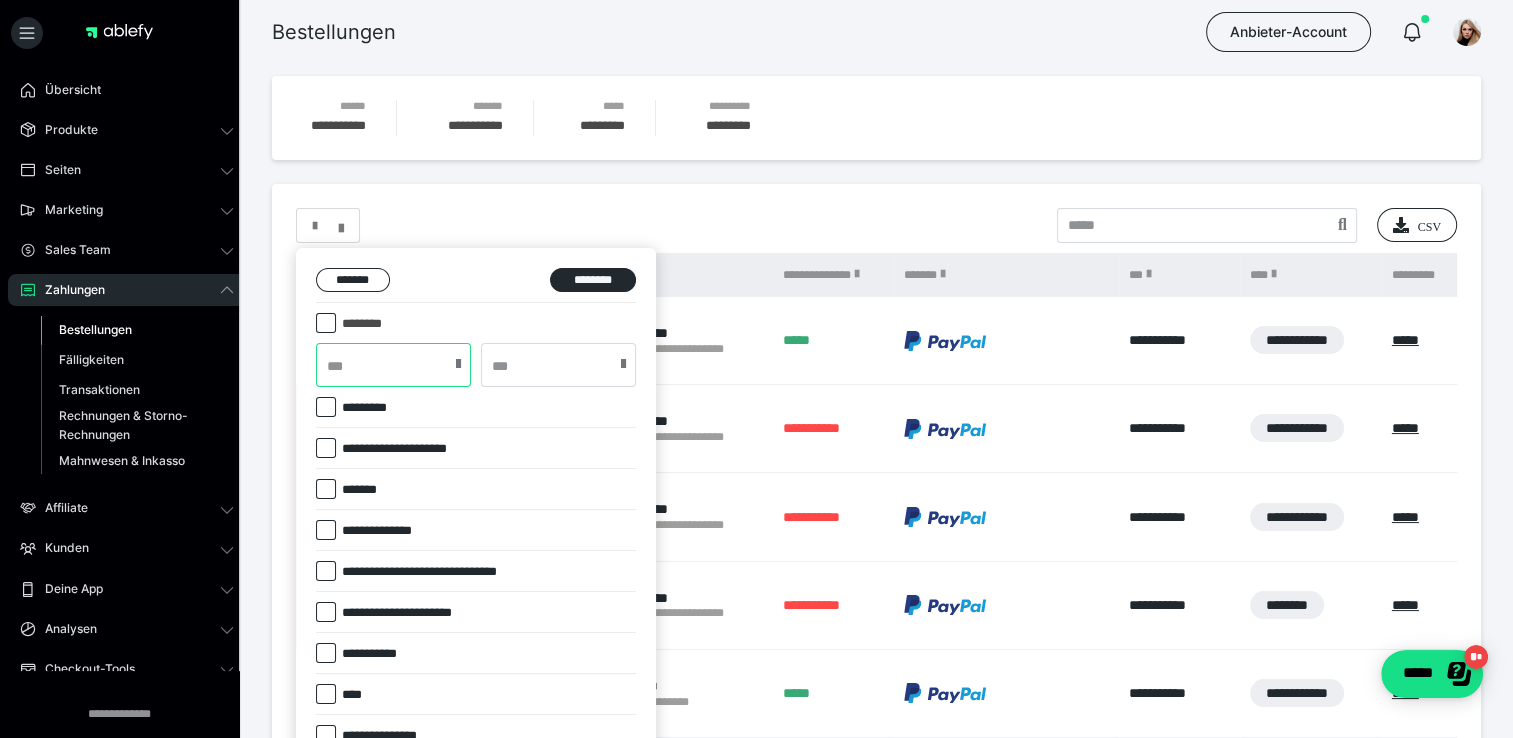 click at bounding box center [393, 365] 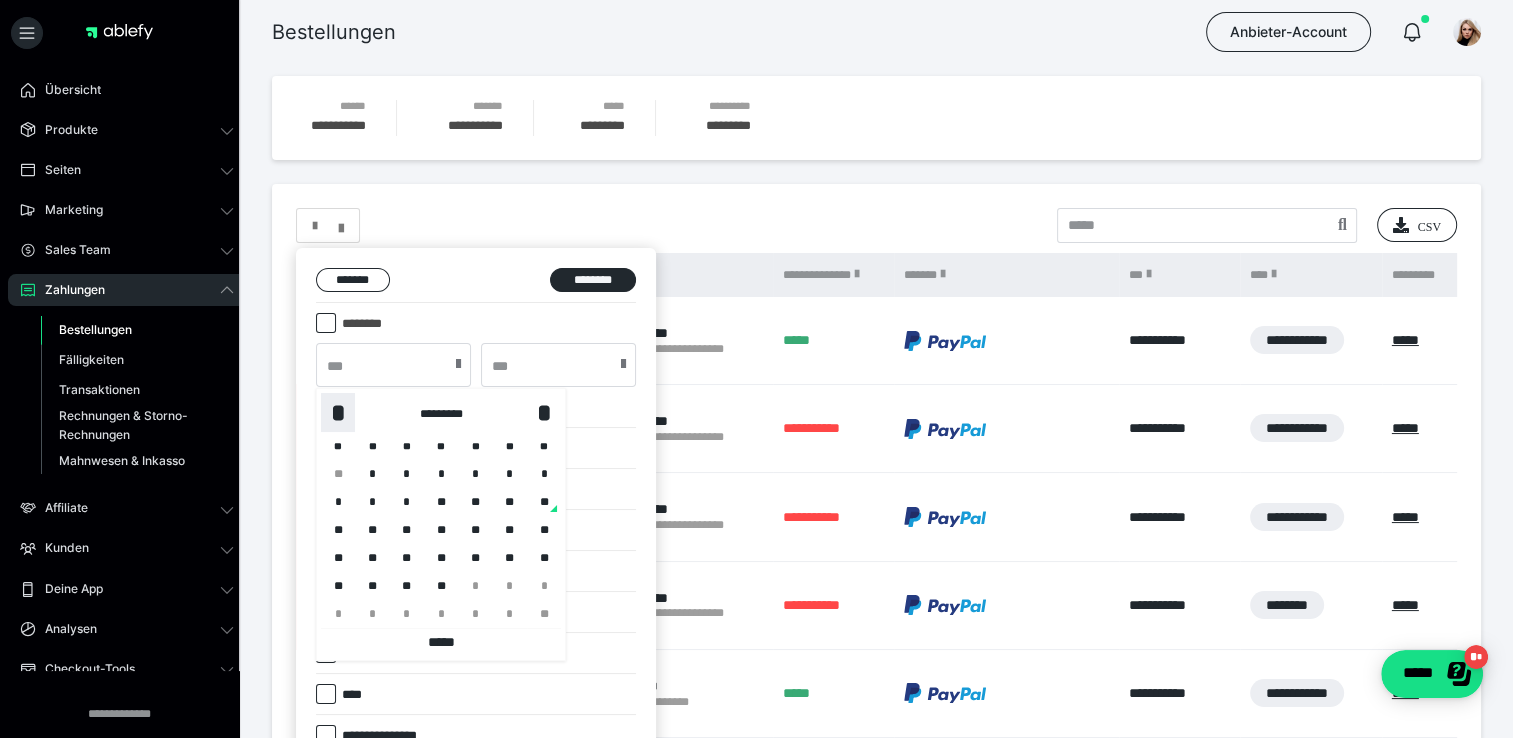 click on "*" at bounding box center [338, 413] 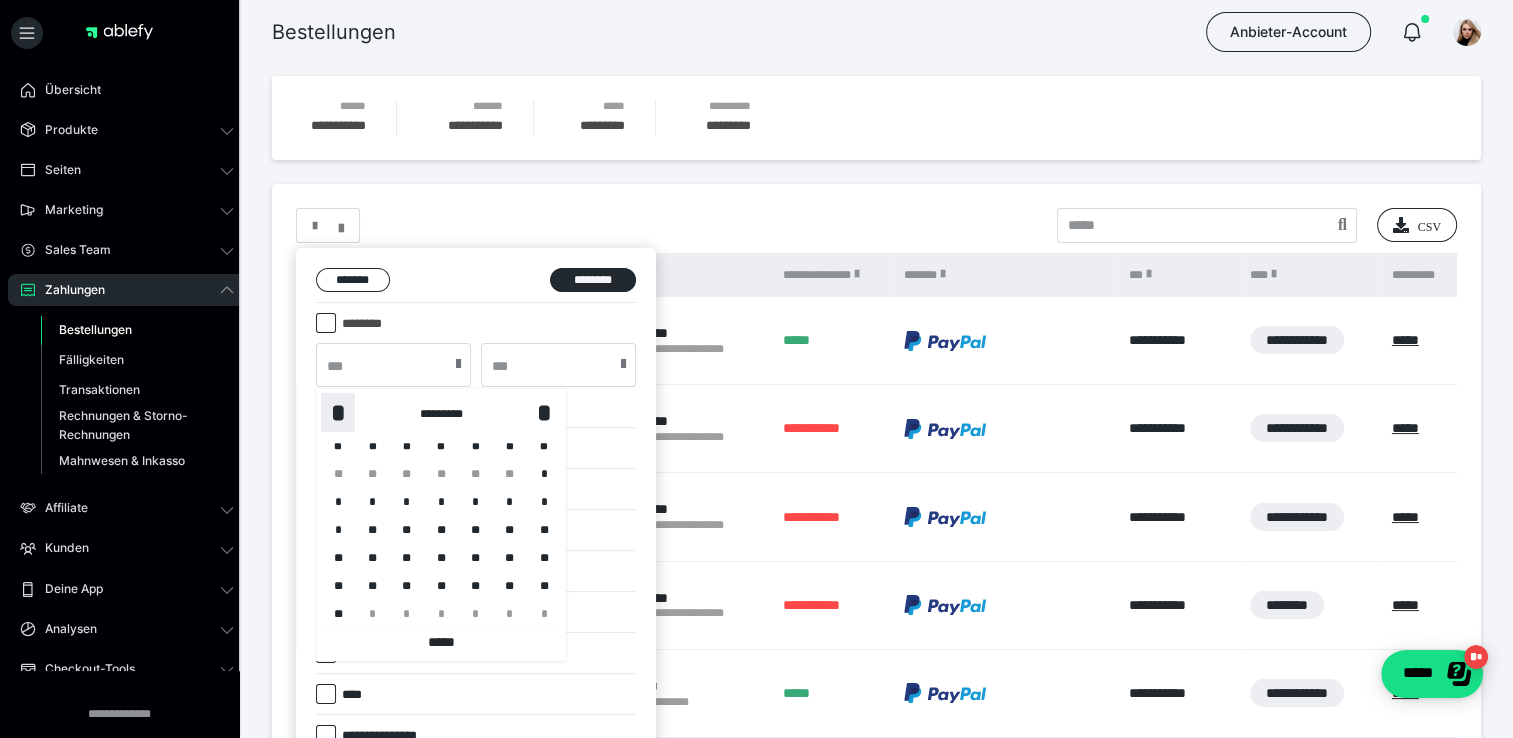 click on "*" at bounding box center (338, 413) 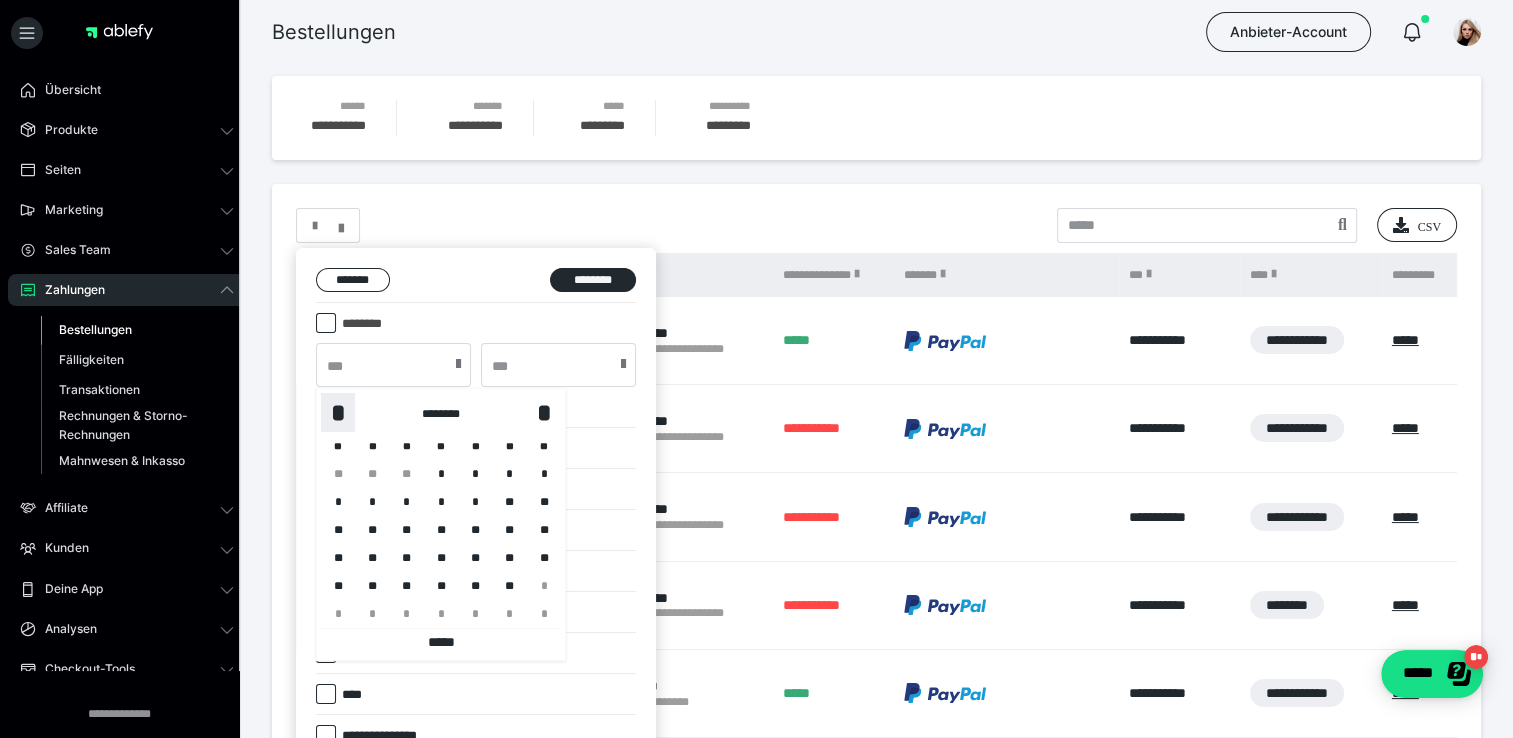 click on "*" at bounding box center [338, 413] 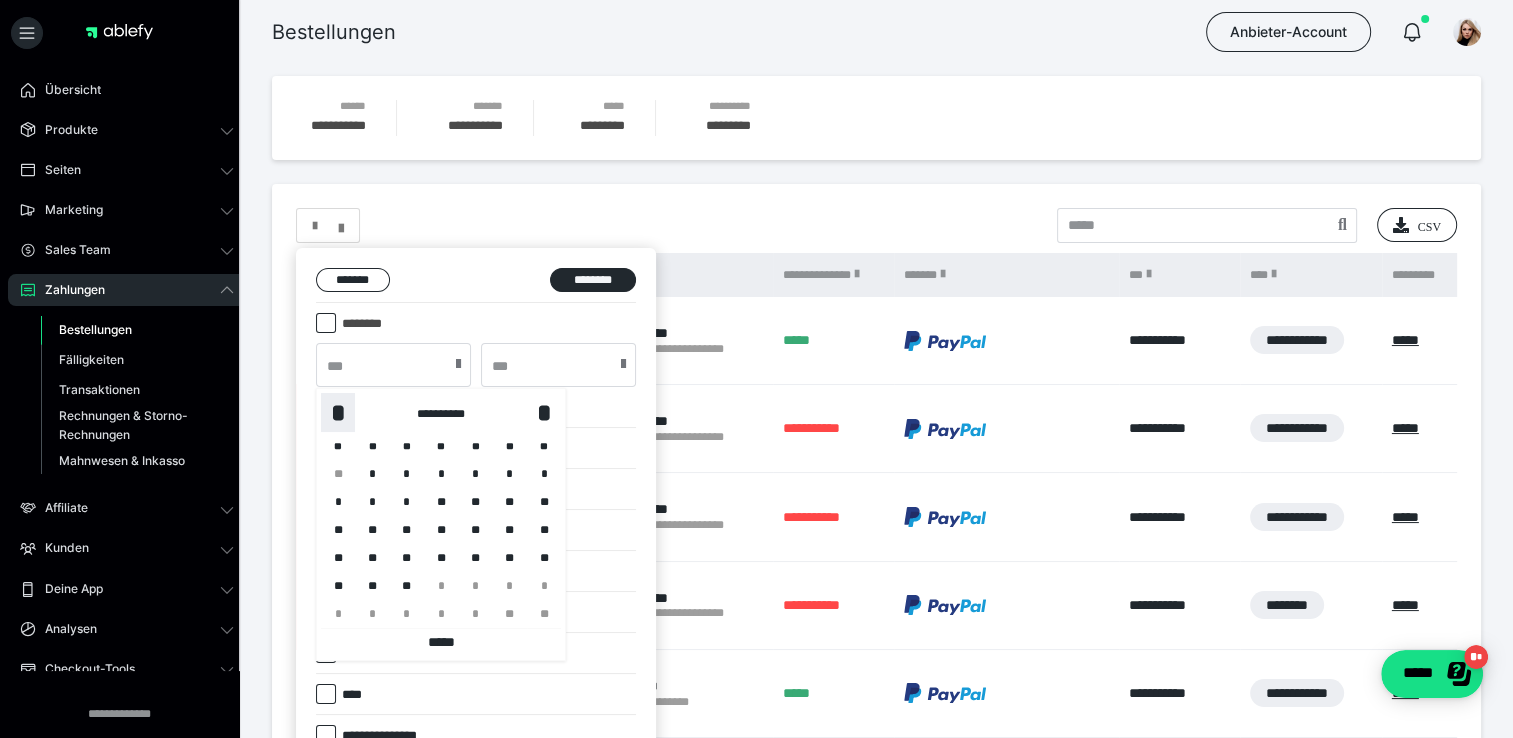 click on "*" at bounding box center [338, 413] 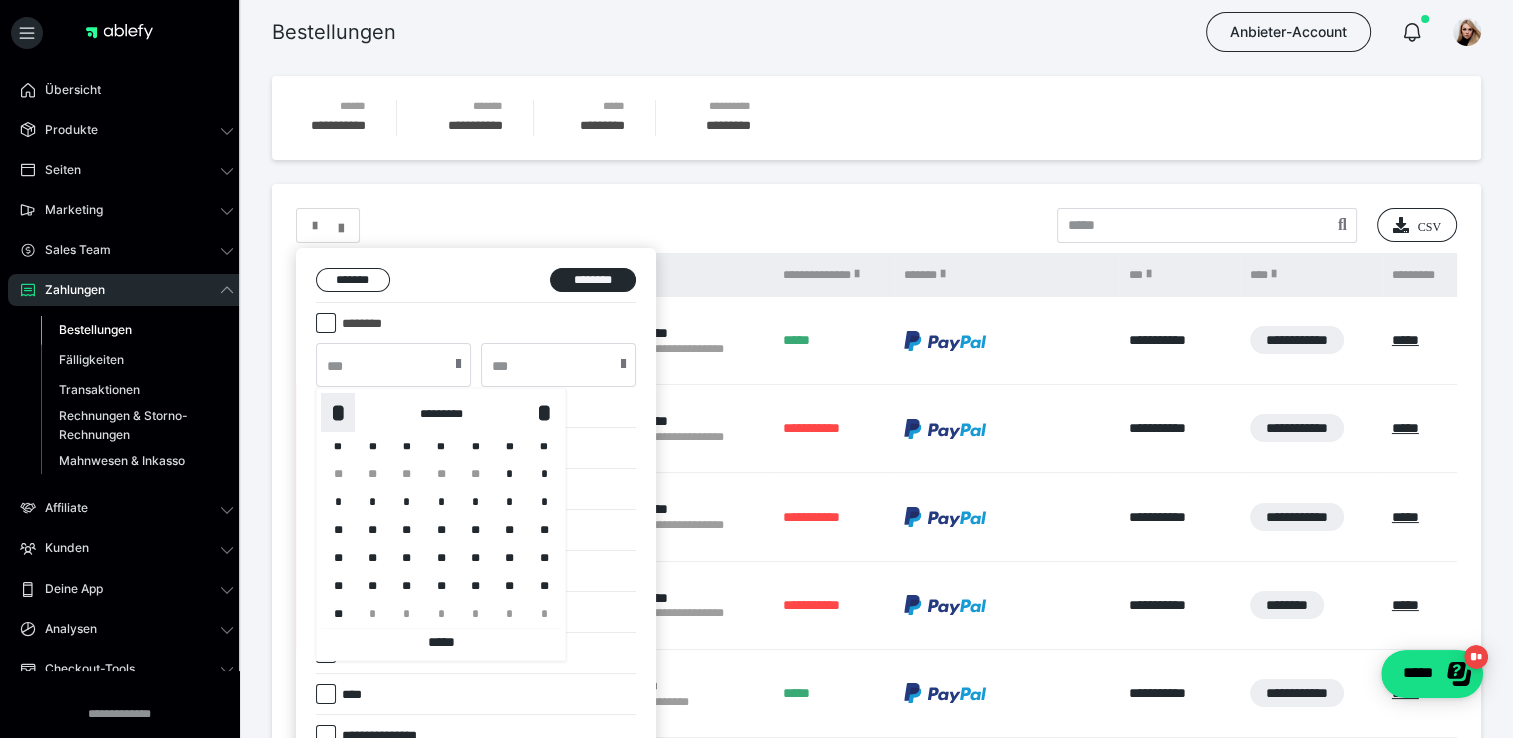 click on "*" at bounding box center (338, 413) 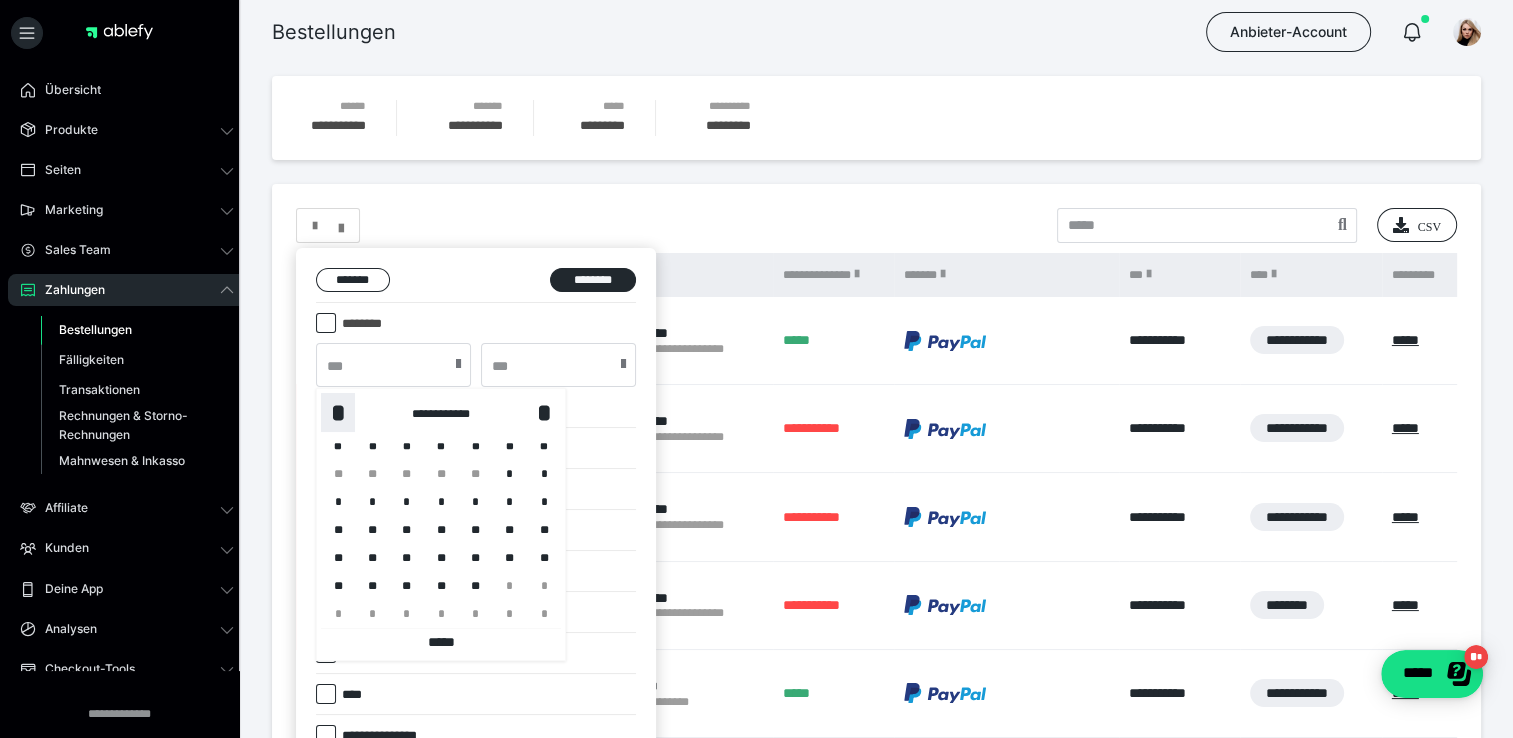 click on "*" at bounding box center [338, 413] 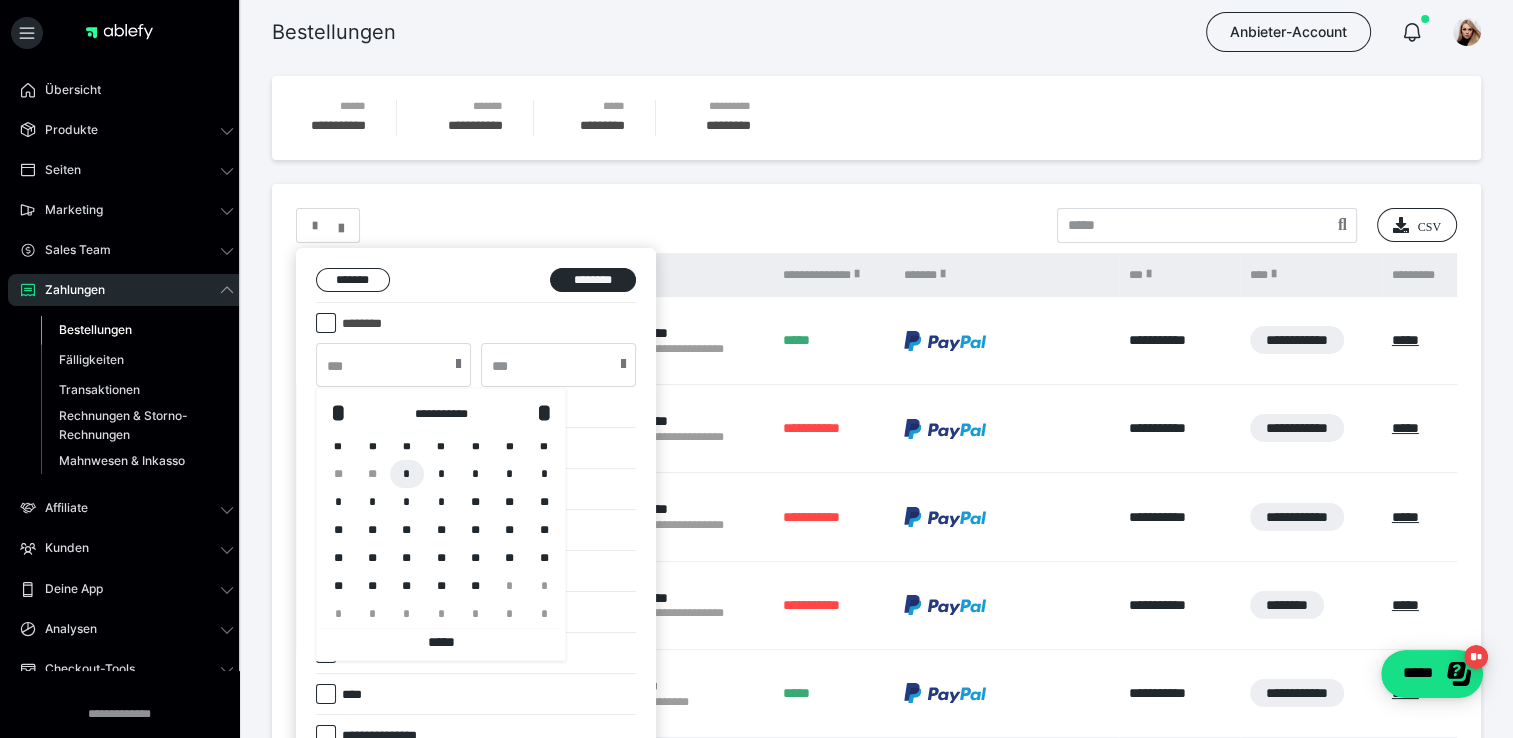 click on "*" at bounding box center [407, 474] 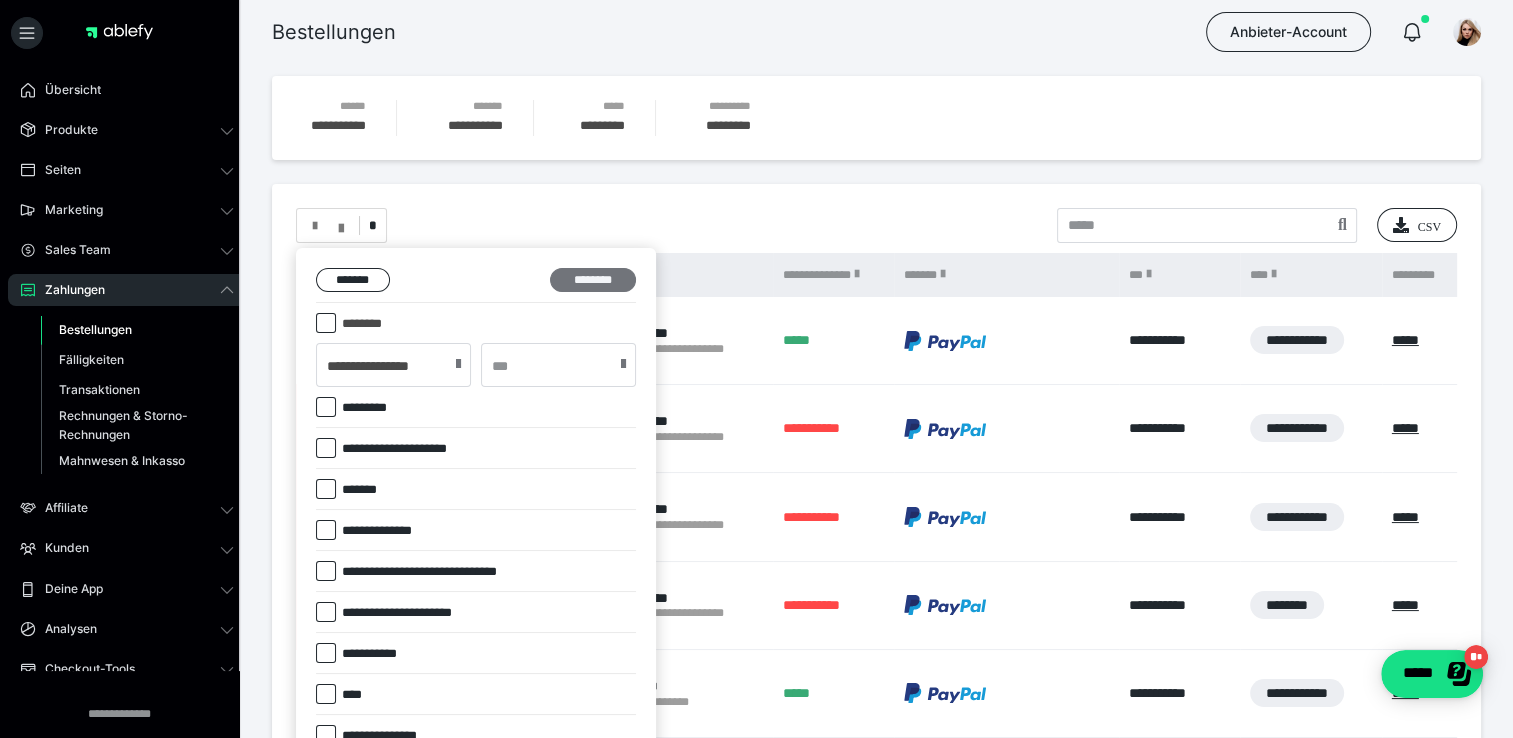 click on "********" at bounding box center [593, 280] 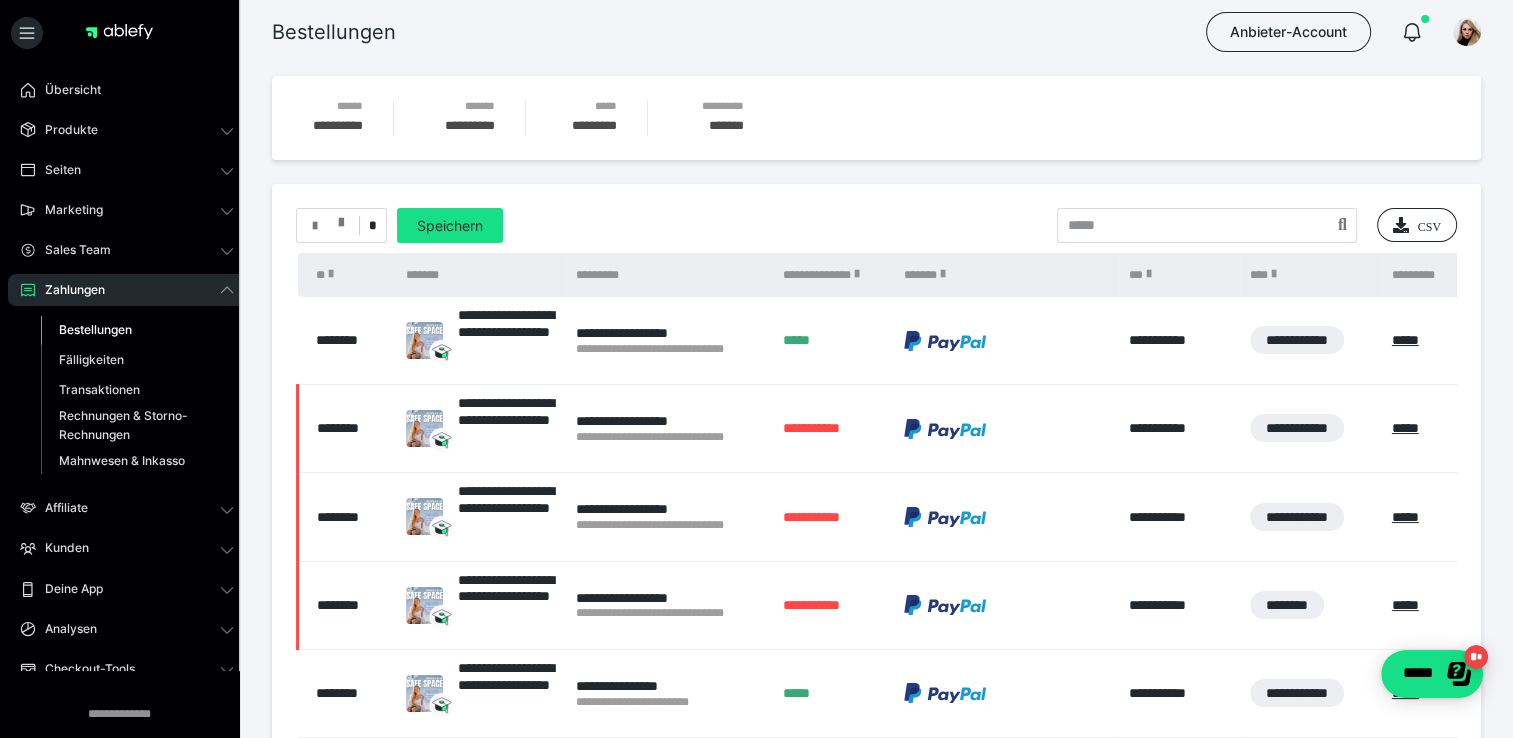 click at bounding box center [341, 218] 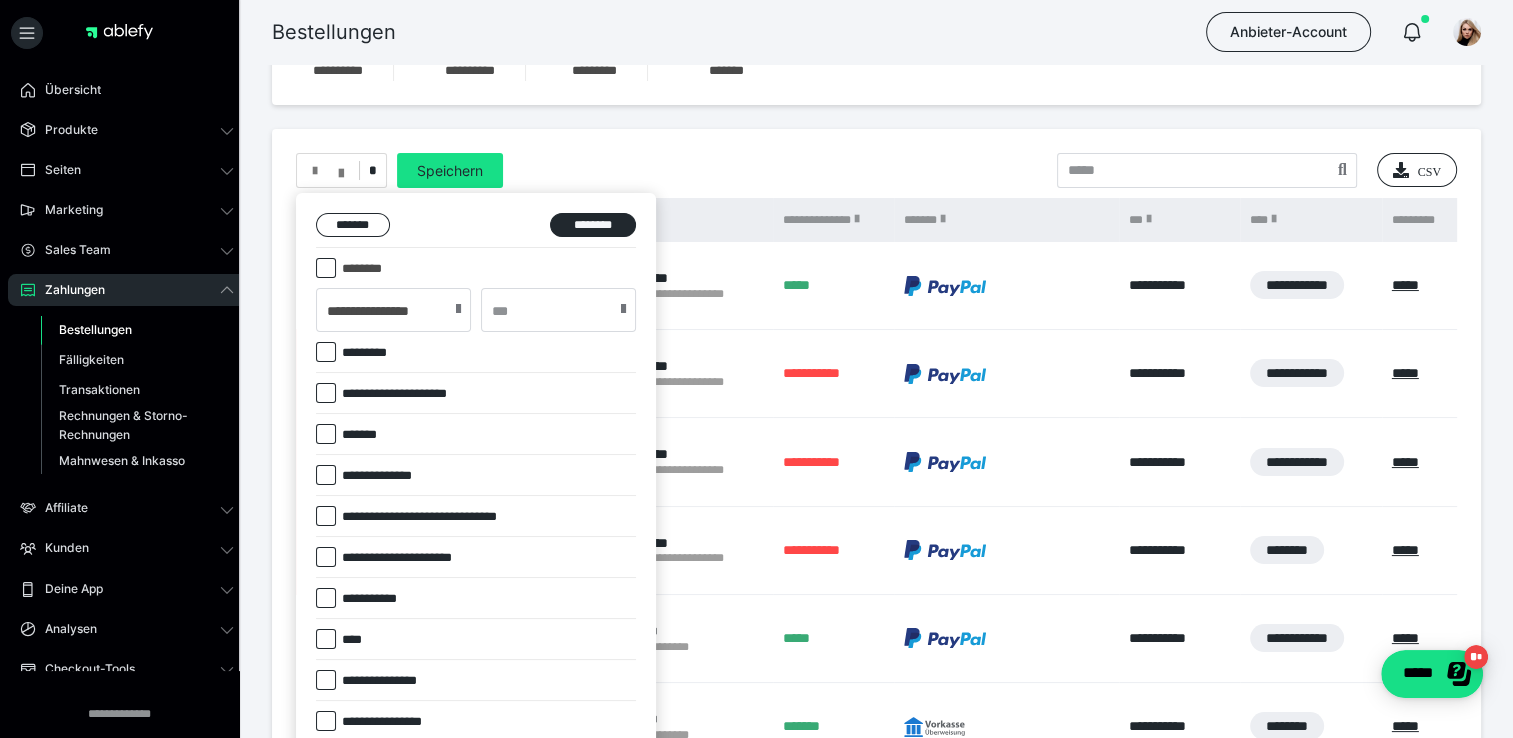scroll, scrollTop: 100, scrollLeft: 0, axis: vertical 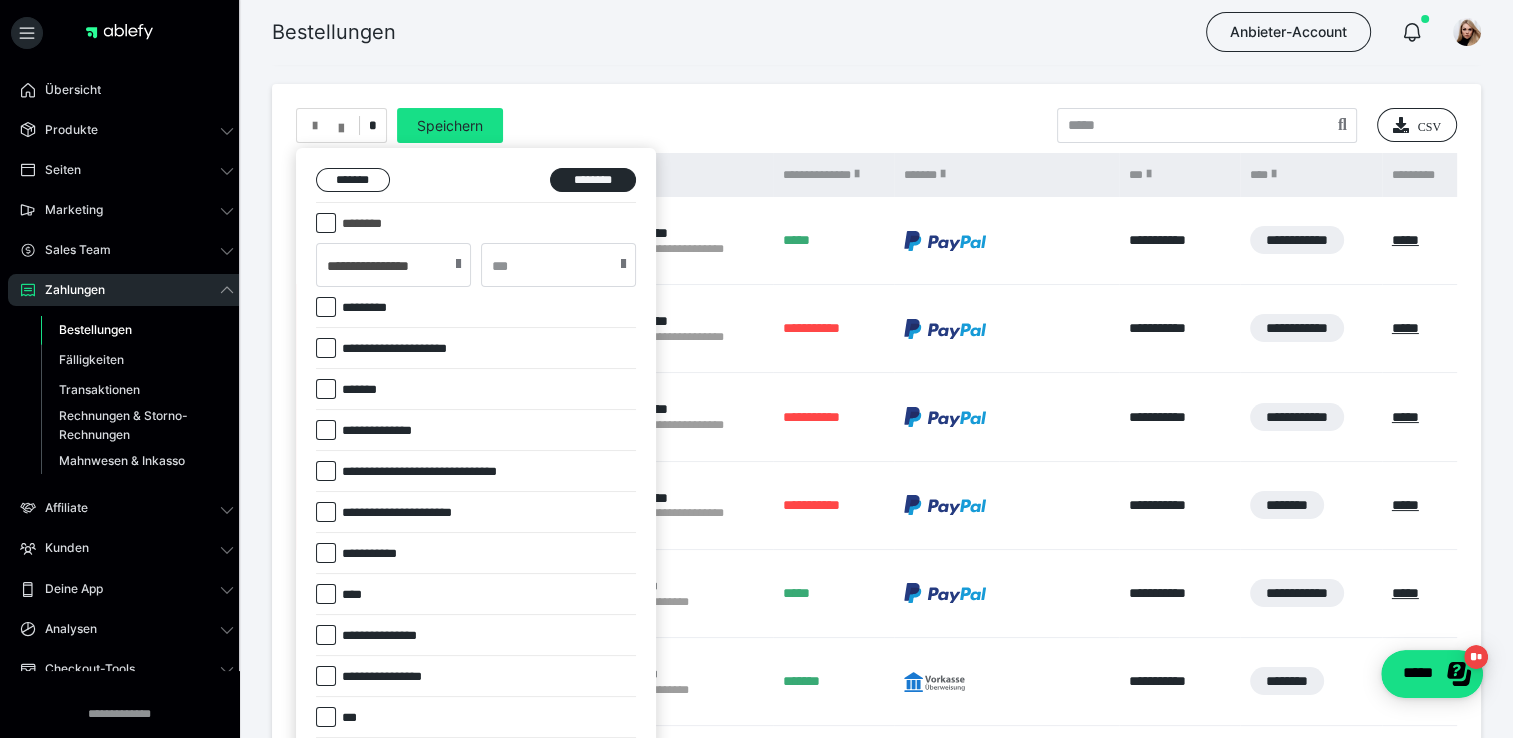 click on "**********" at bounding box center [390, 431] 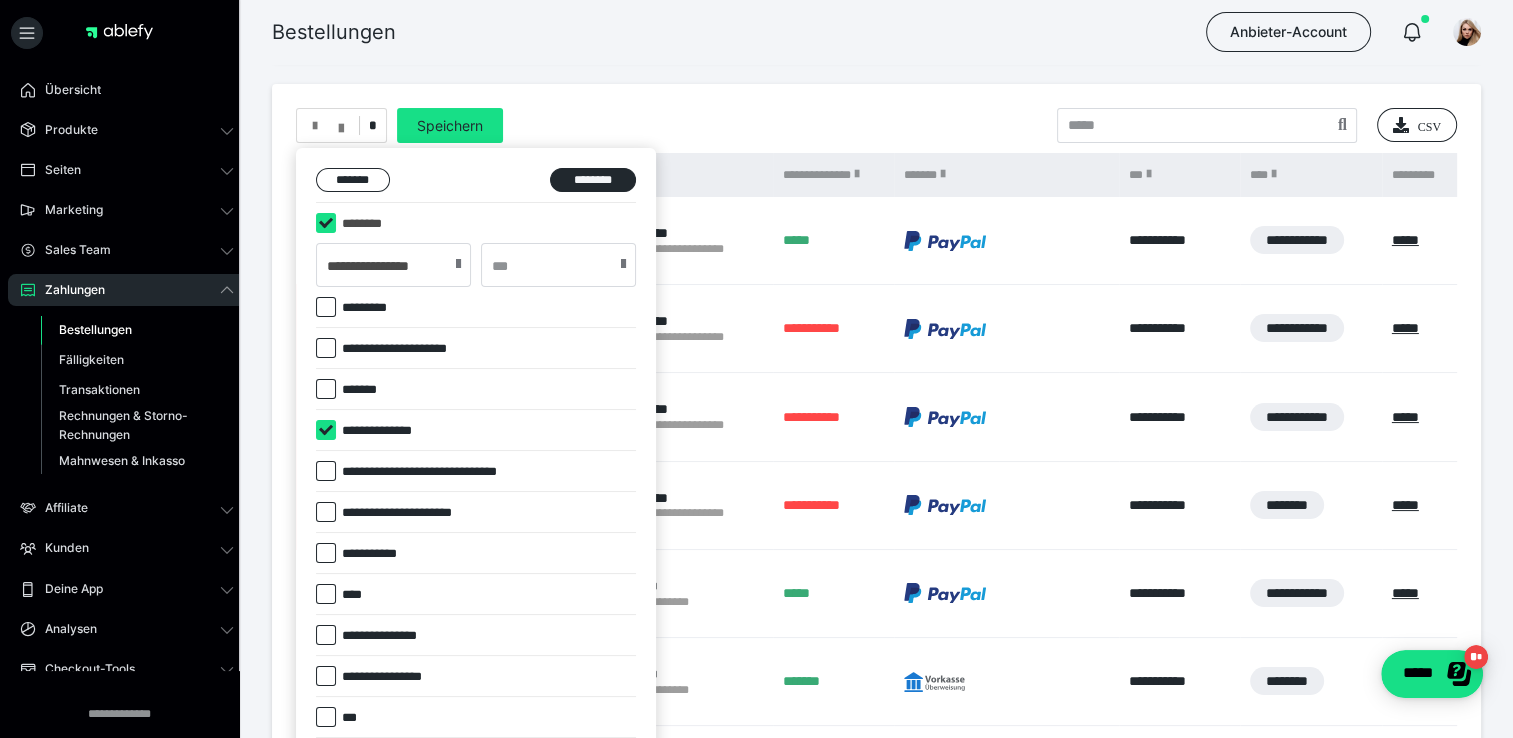 checkbox on "****" 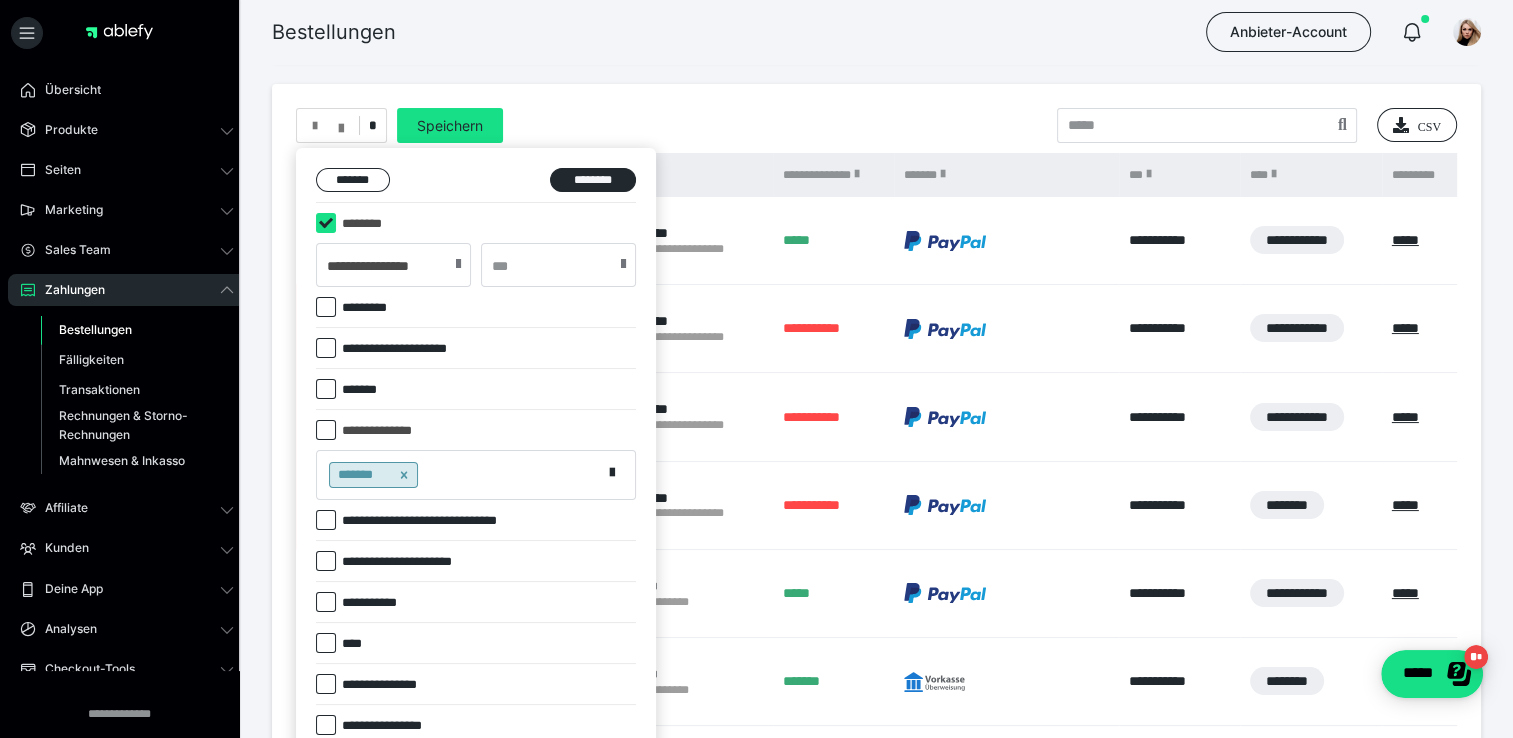 click at bounding box center (326, 223) 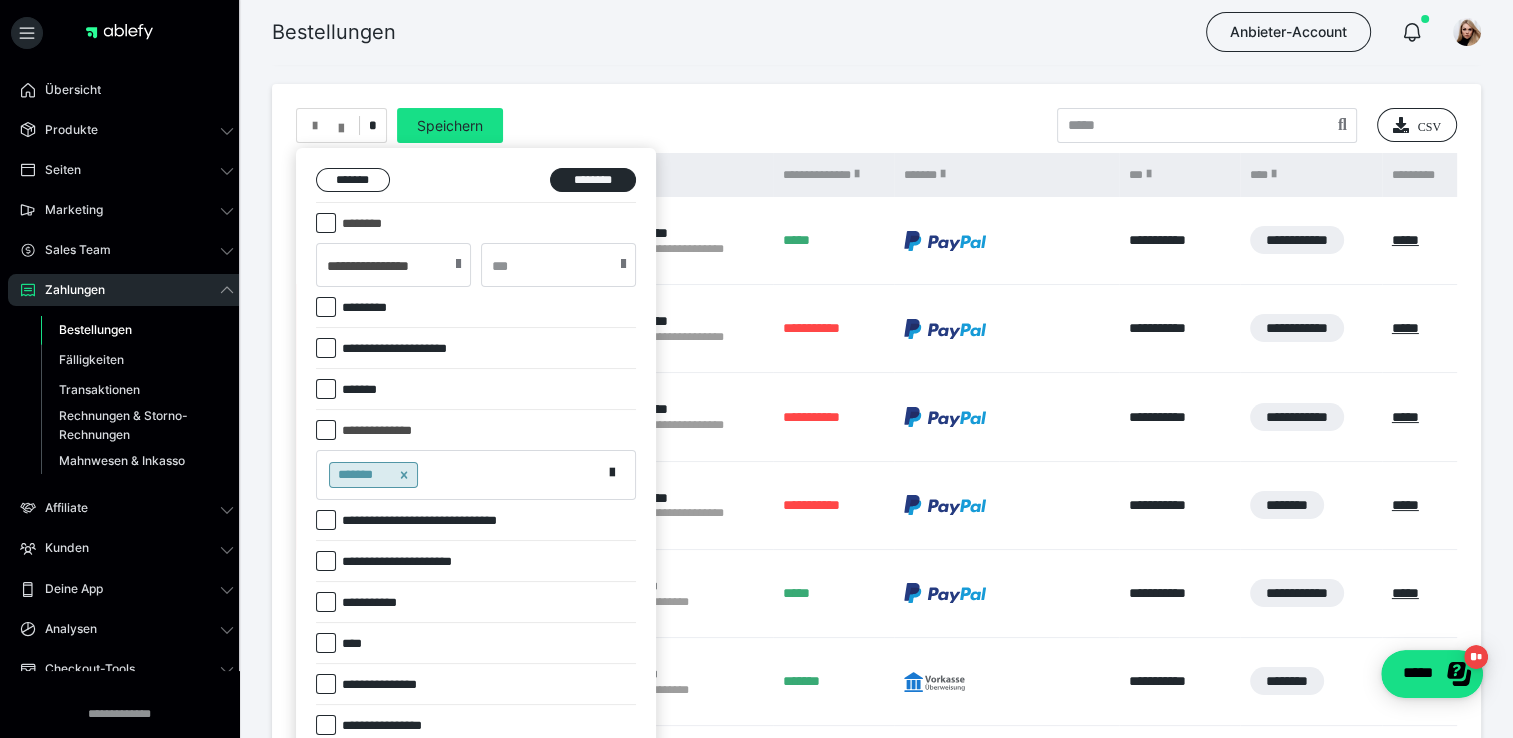 checkbox on "*****" 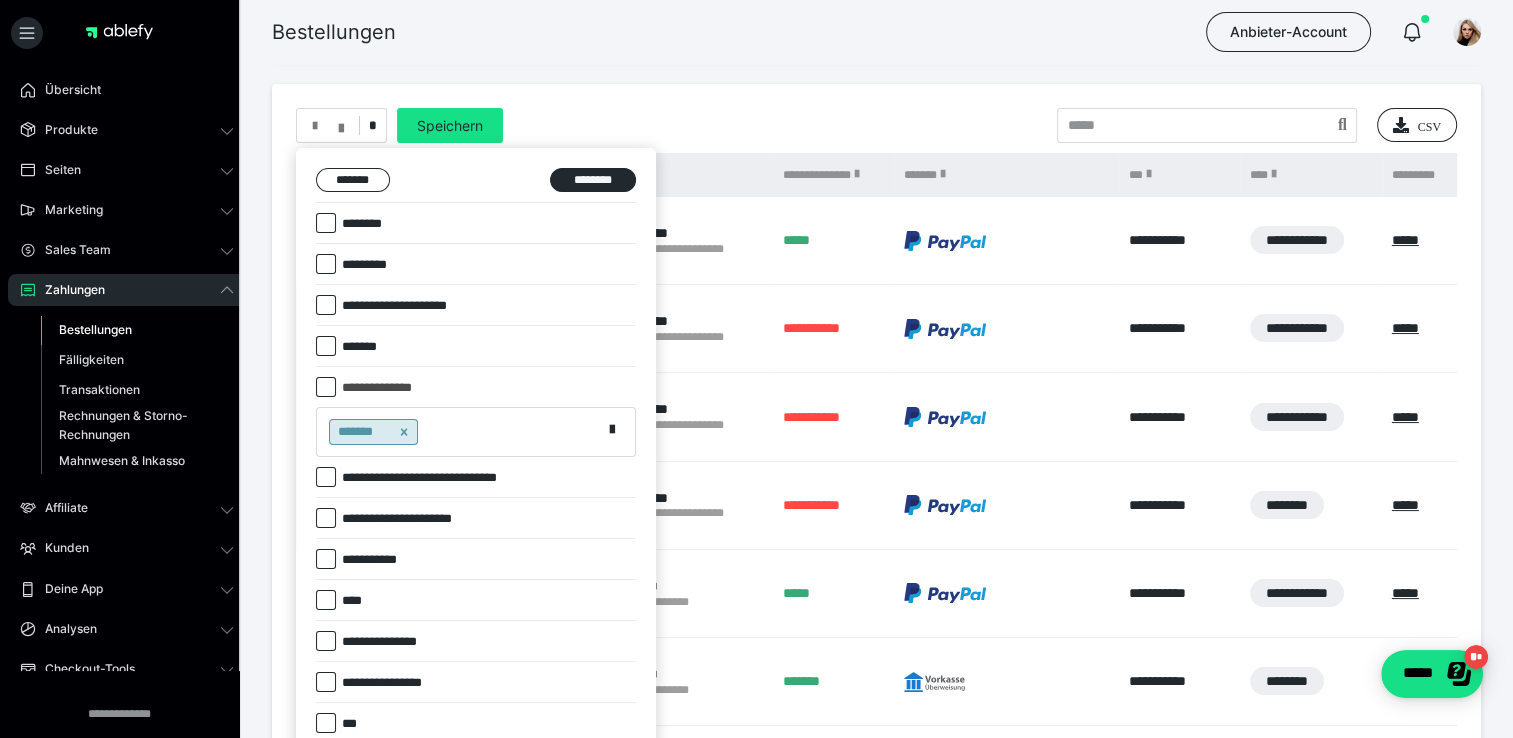click at bounding box center [326, 387] 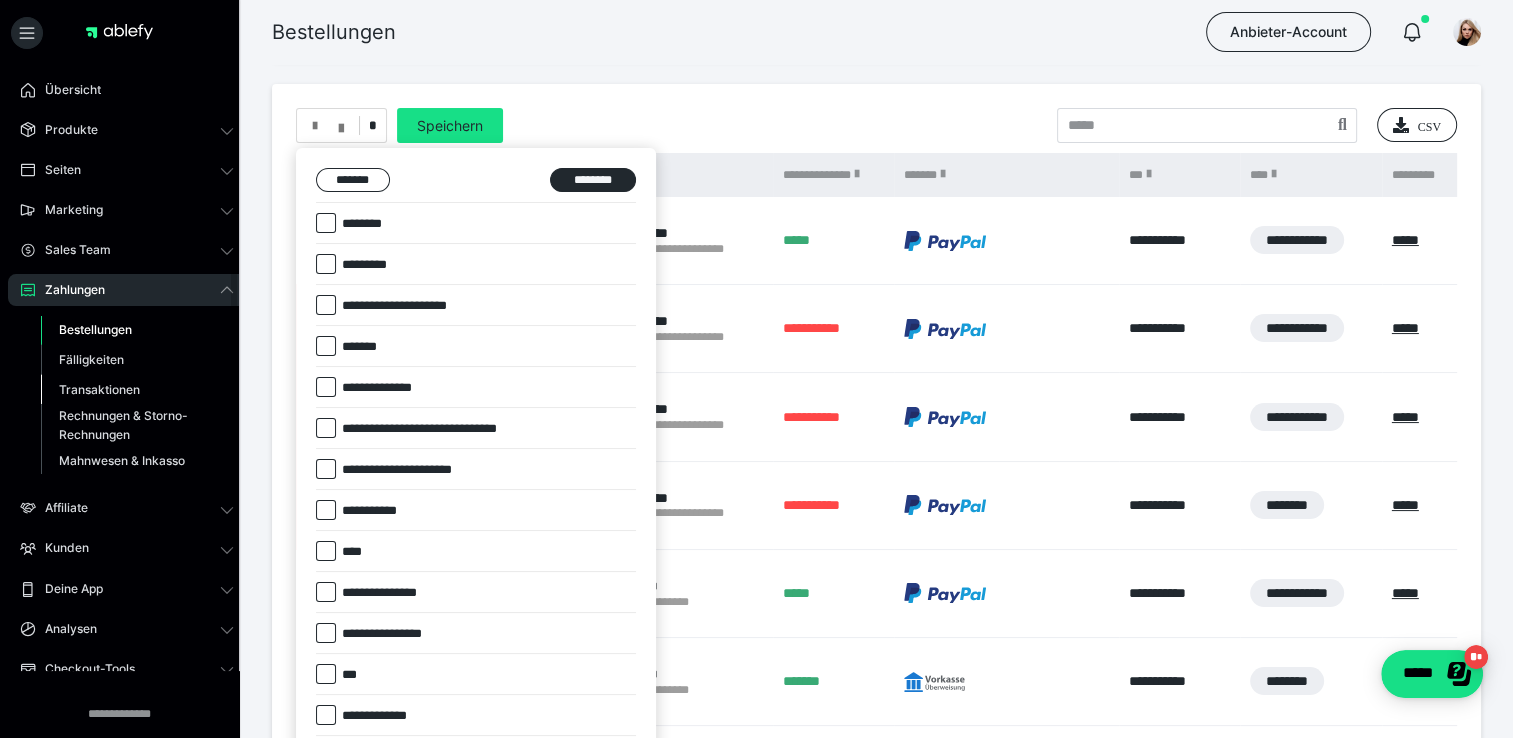 click on "Transaktionen" at bounding box center (99, 389) 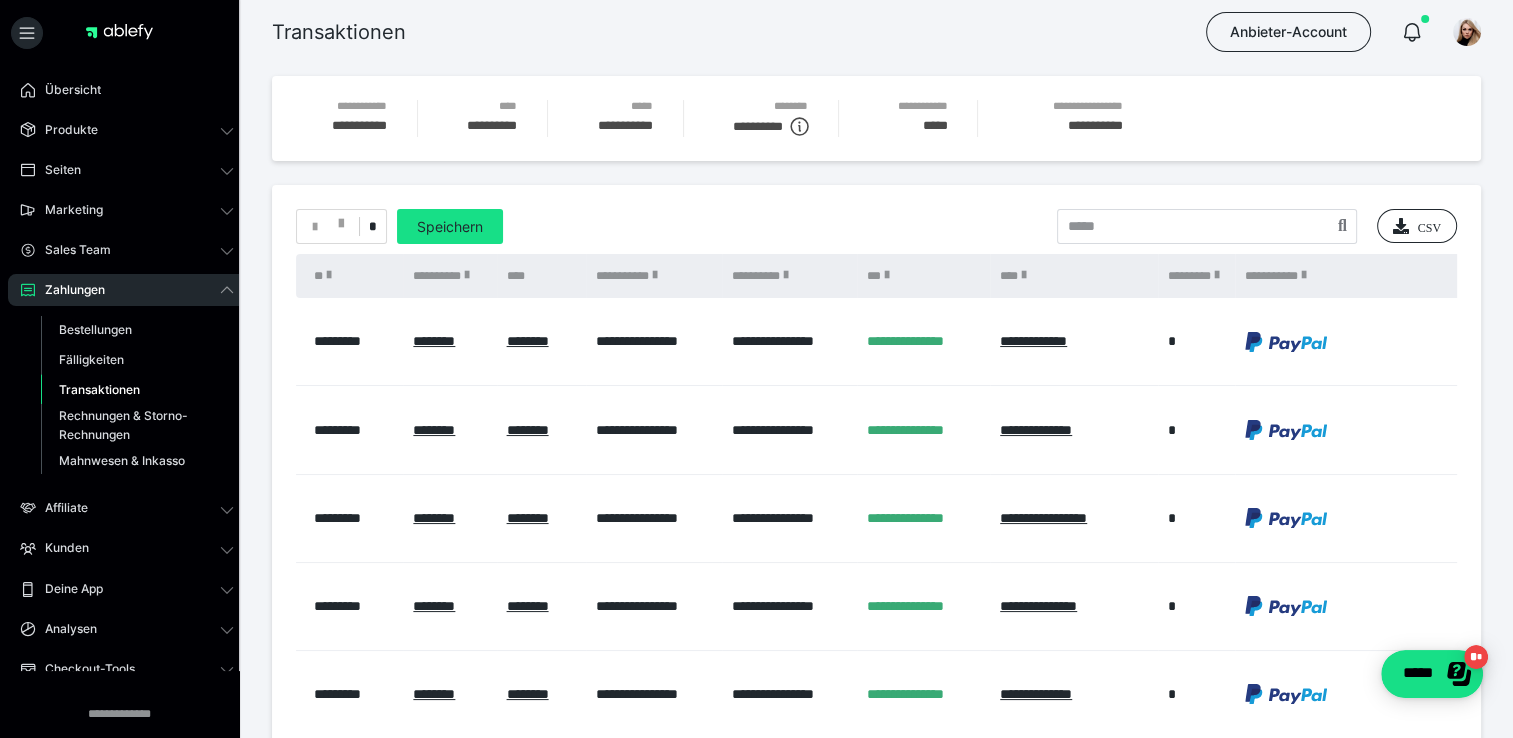 click on "*" at bounding box center (341, 226) 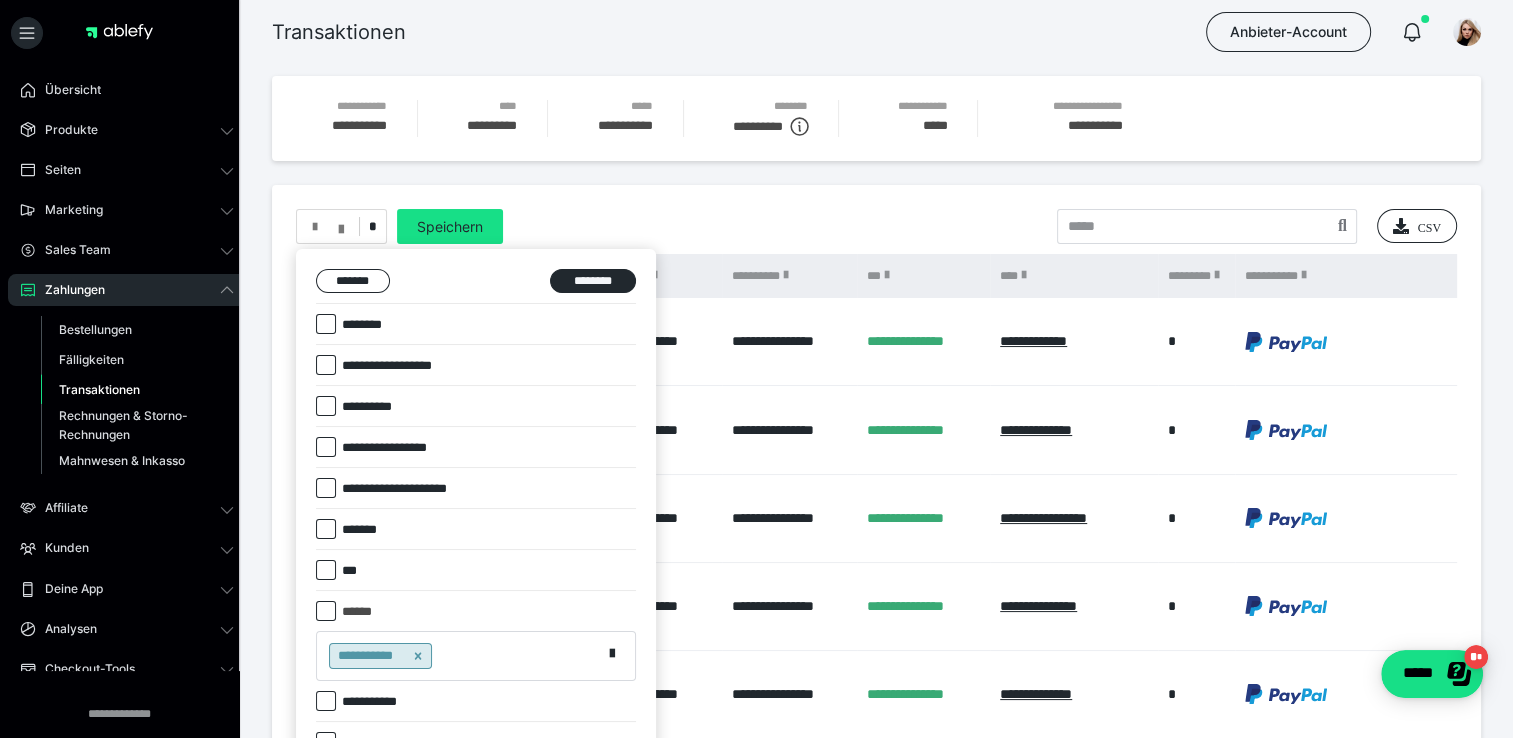 click on "**********" at bounding box center [374, 407] 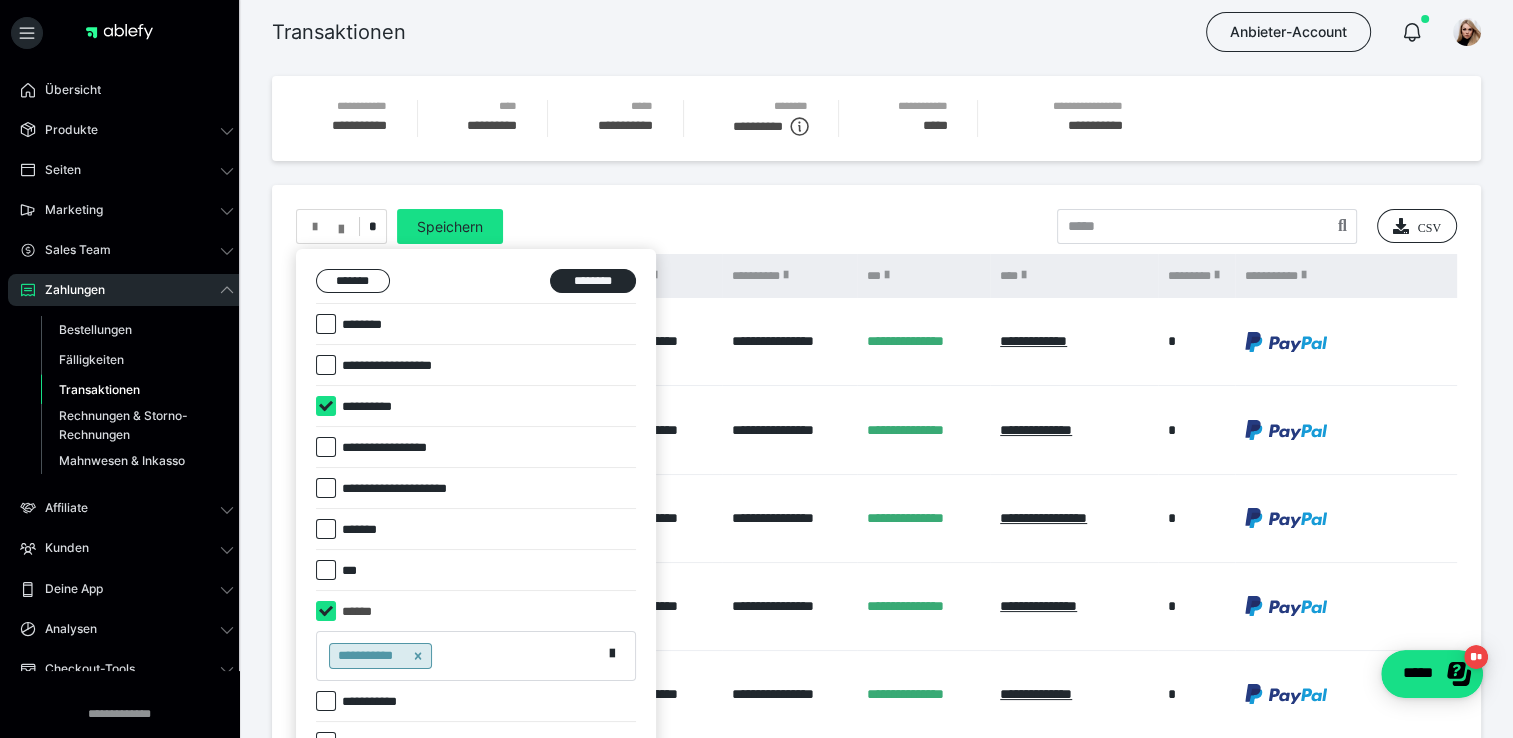 checkbox on "****" 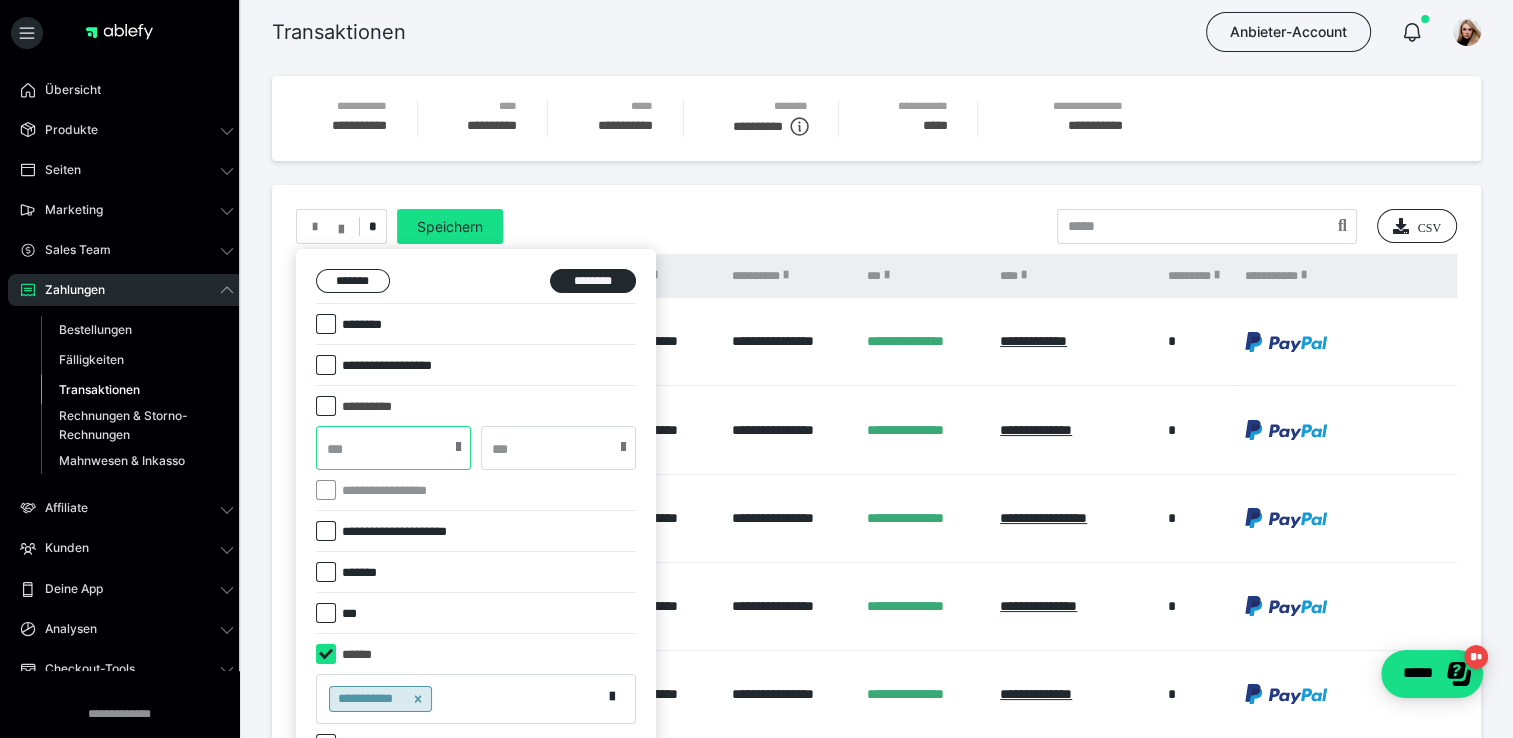 click at bounding box center [393, 448] 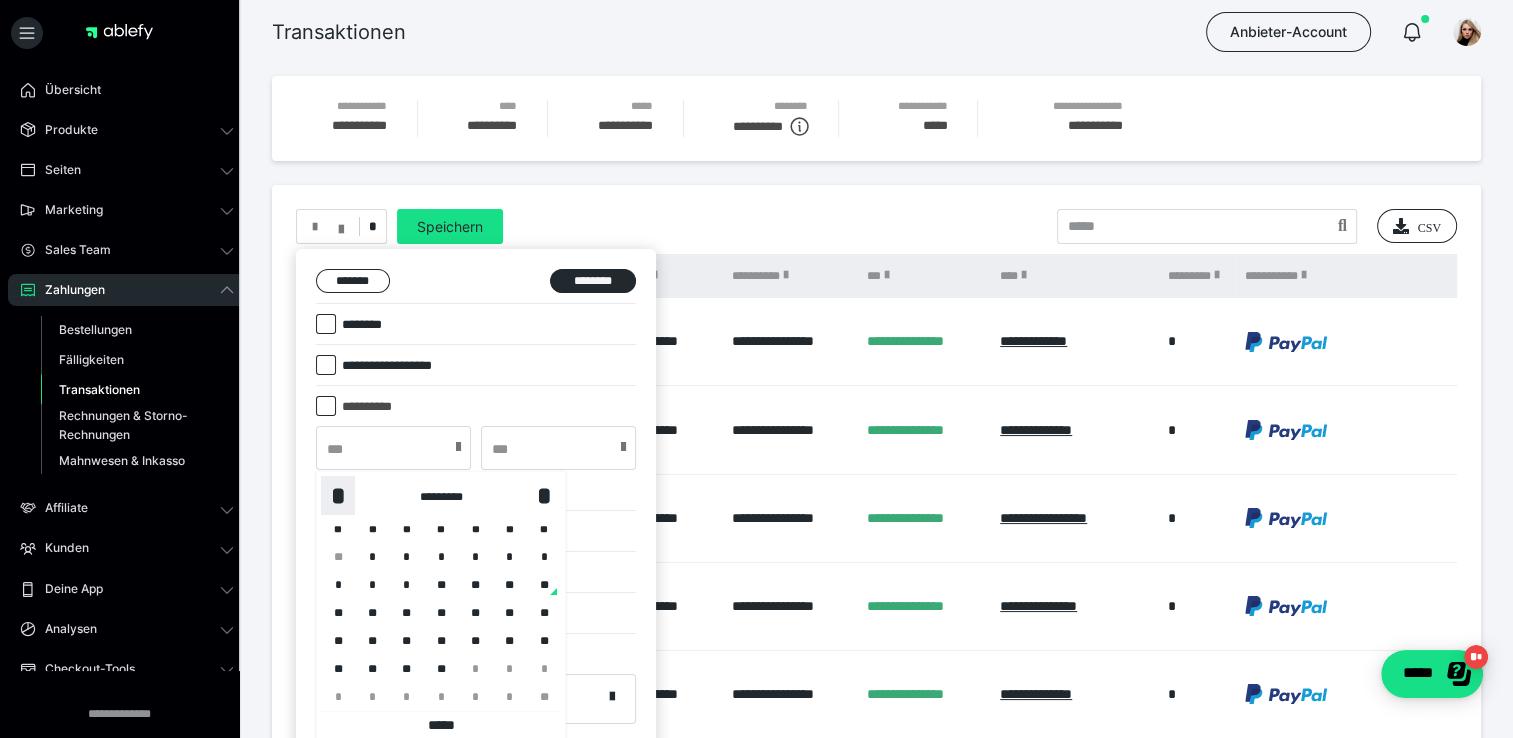 click on "*" at bounding box center (338, 496) 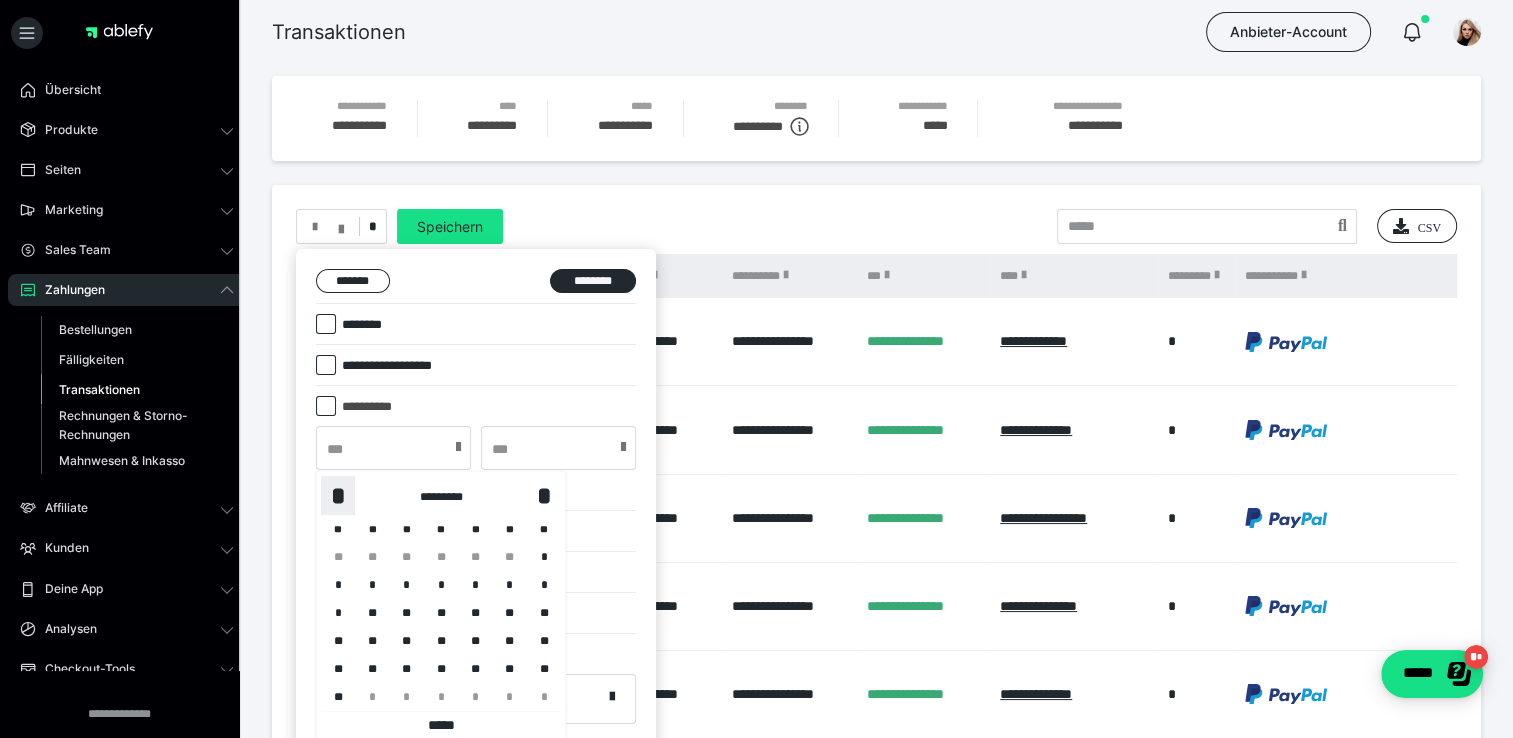 click on "*" at bounding box center [338, 496] 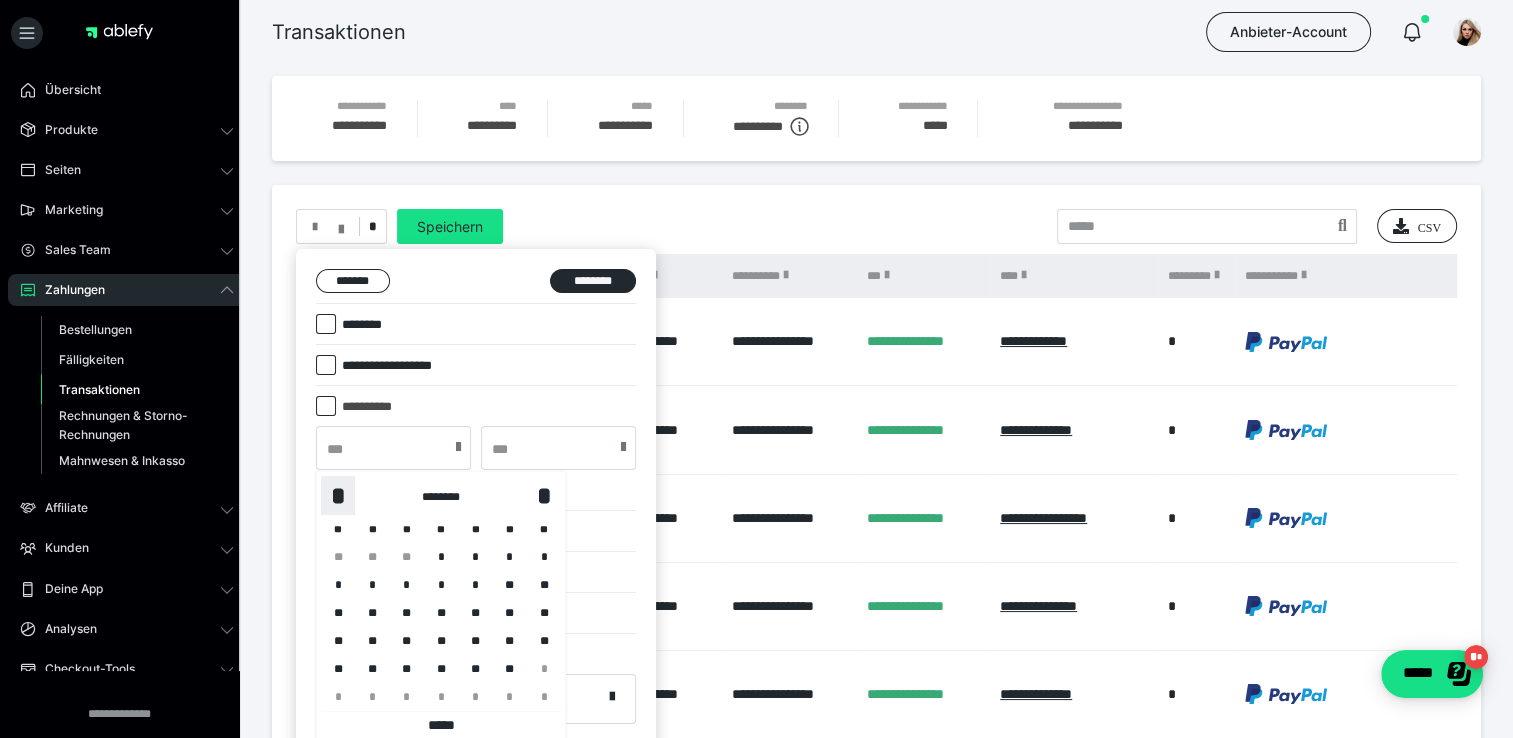 click on "*" at bounding box center [338, 496] 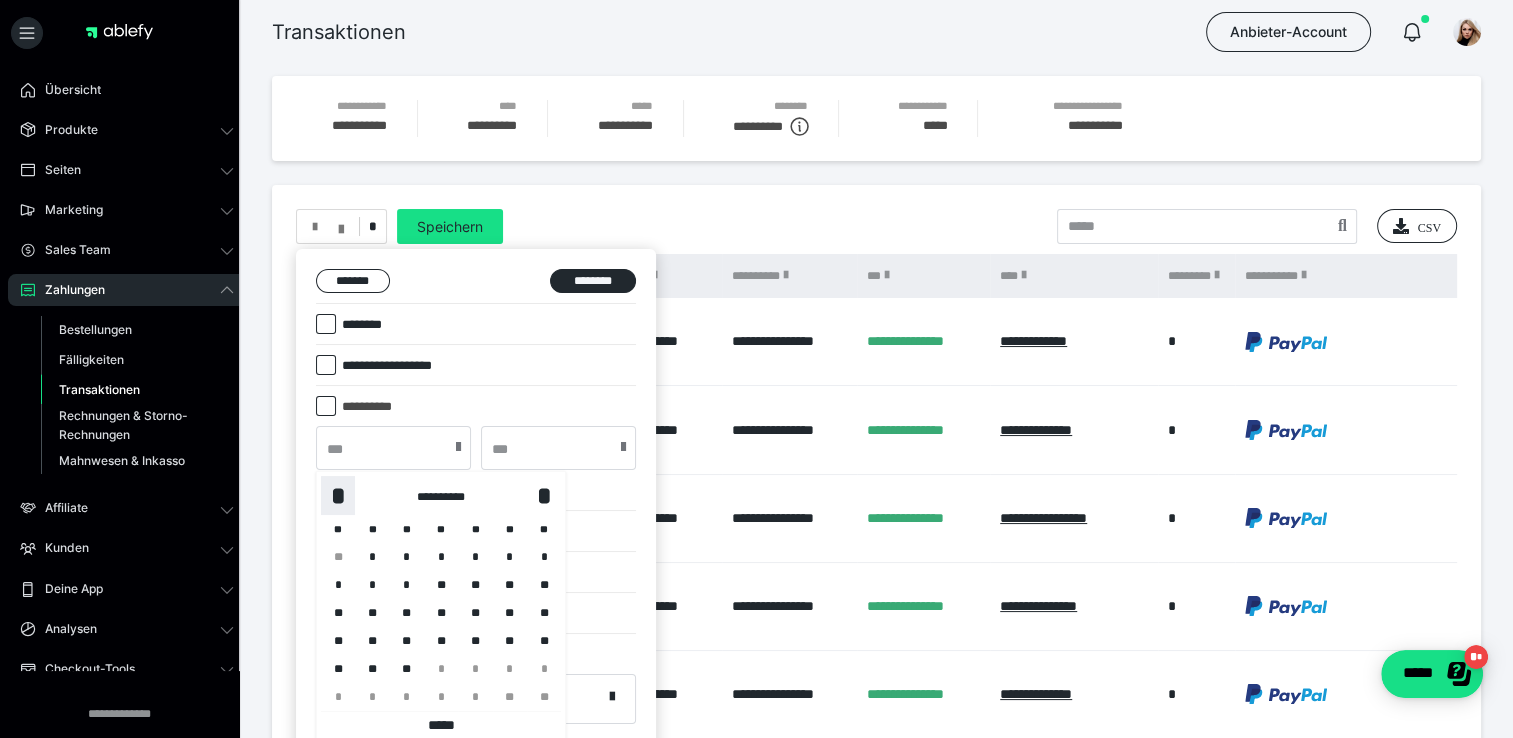 click on "*" at bounding box center [338, 496] 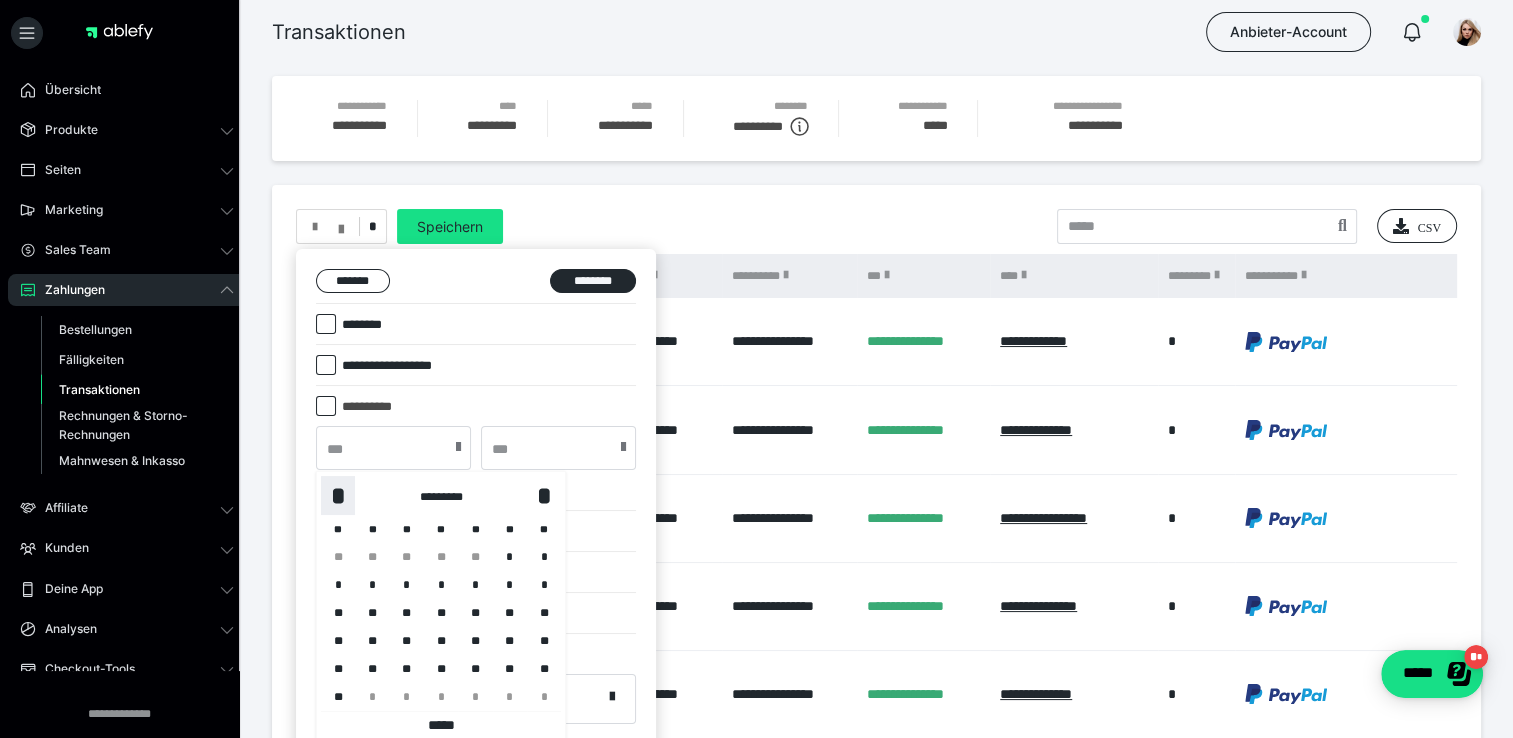 click on "*" at bounding box center (338, 496) 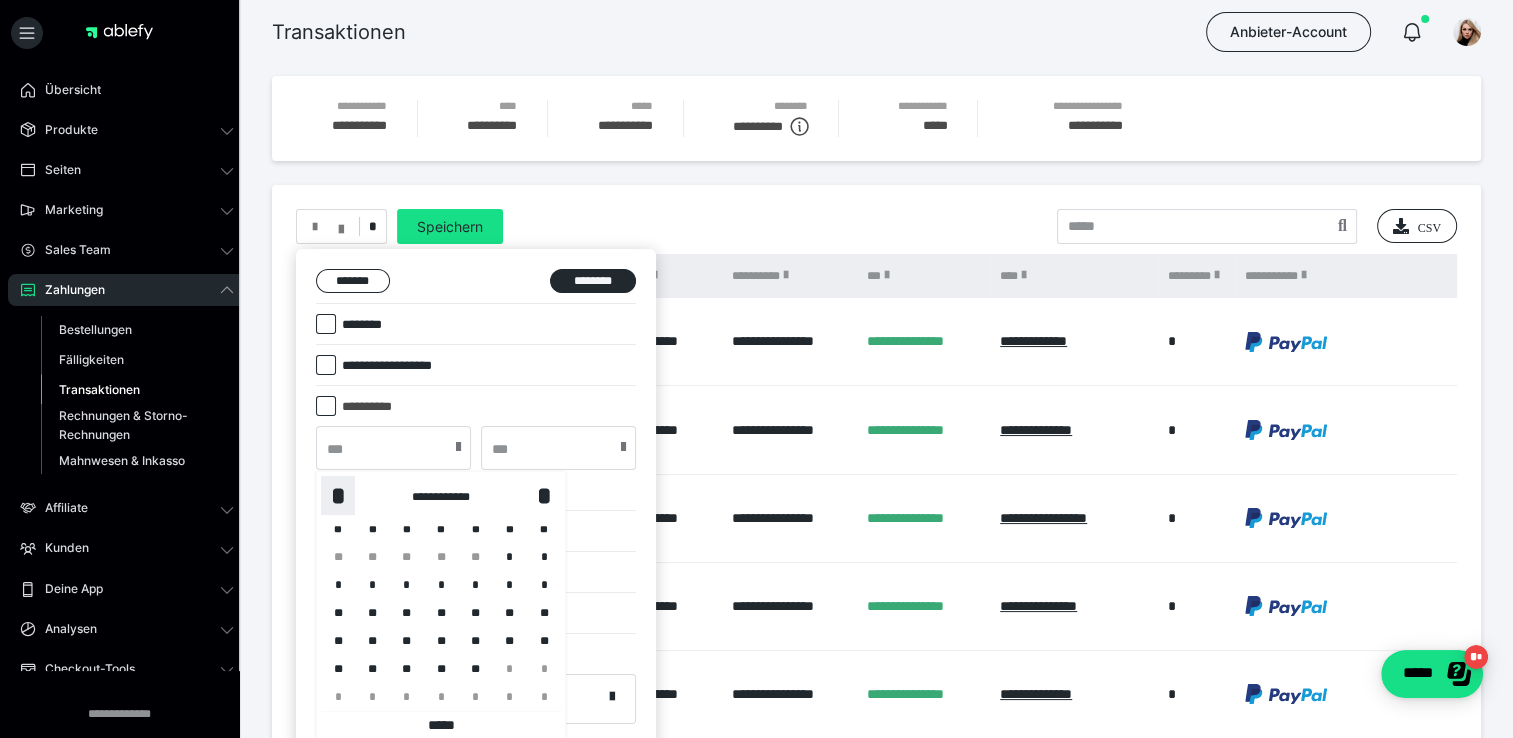 click on "*" at bounding box center [338, 496] 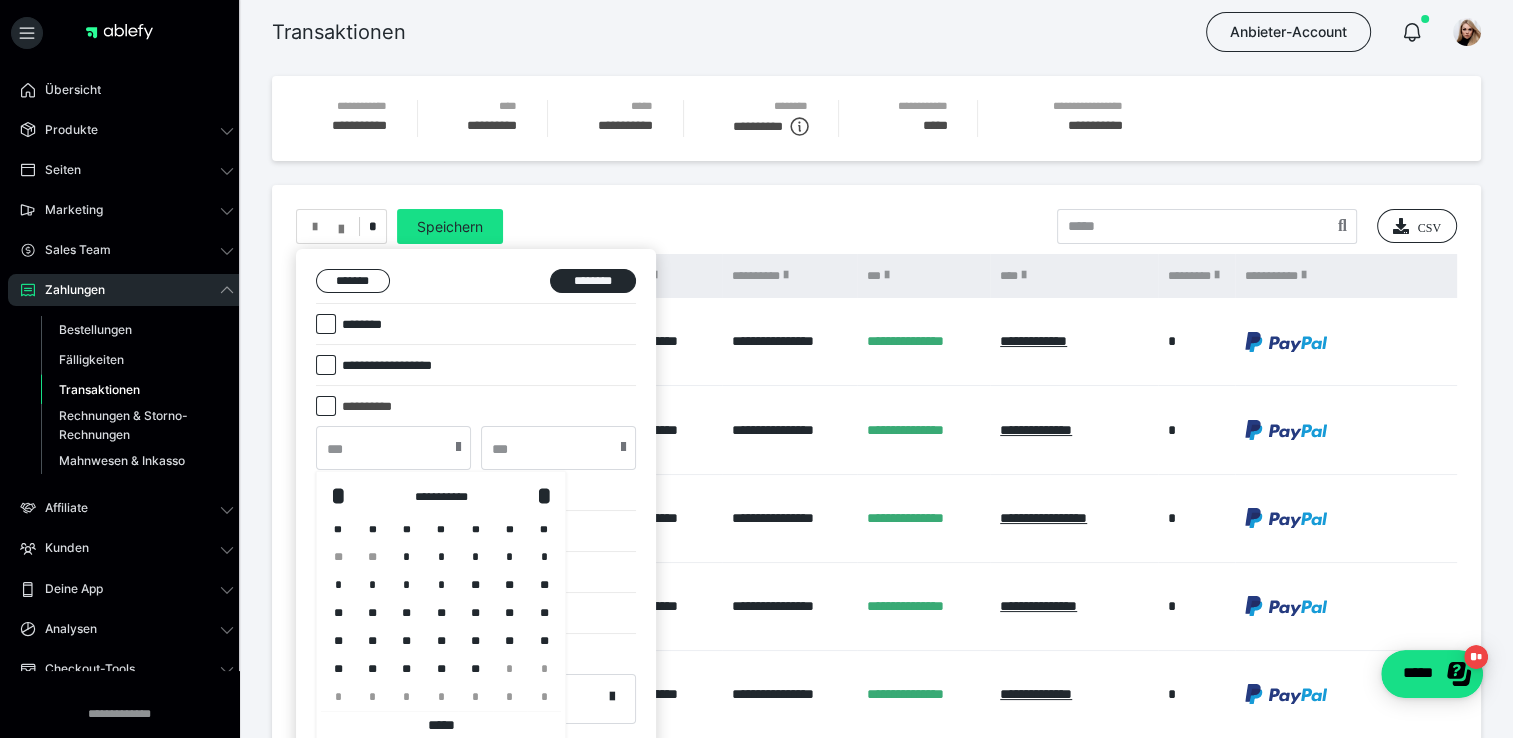 click on "*" at bounding box center (407, 557) 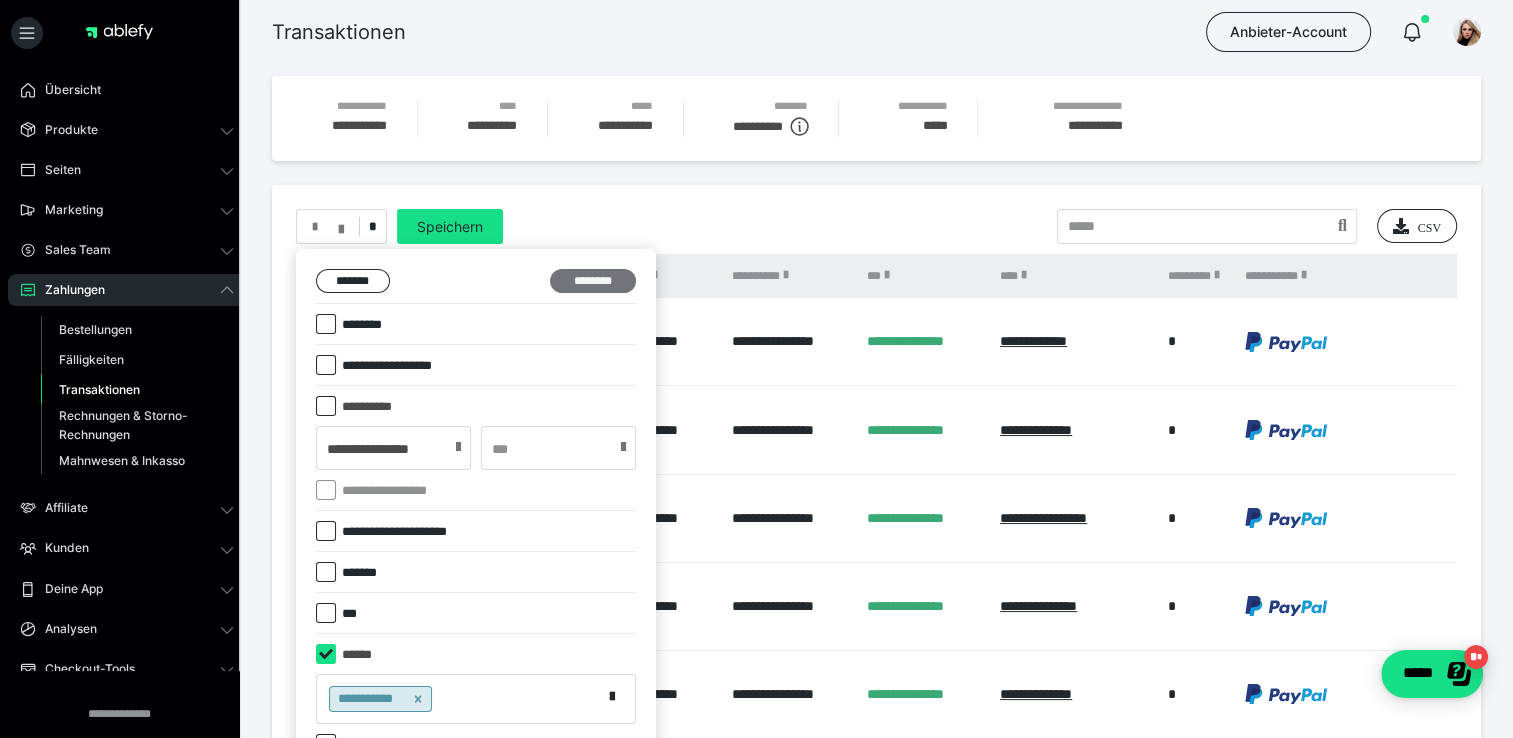 click on "********" at bounding box center [593, 281] 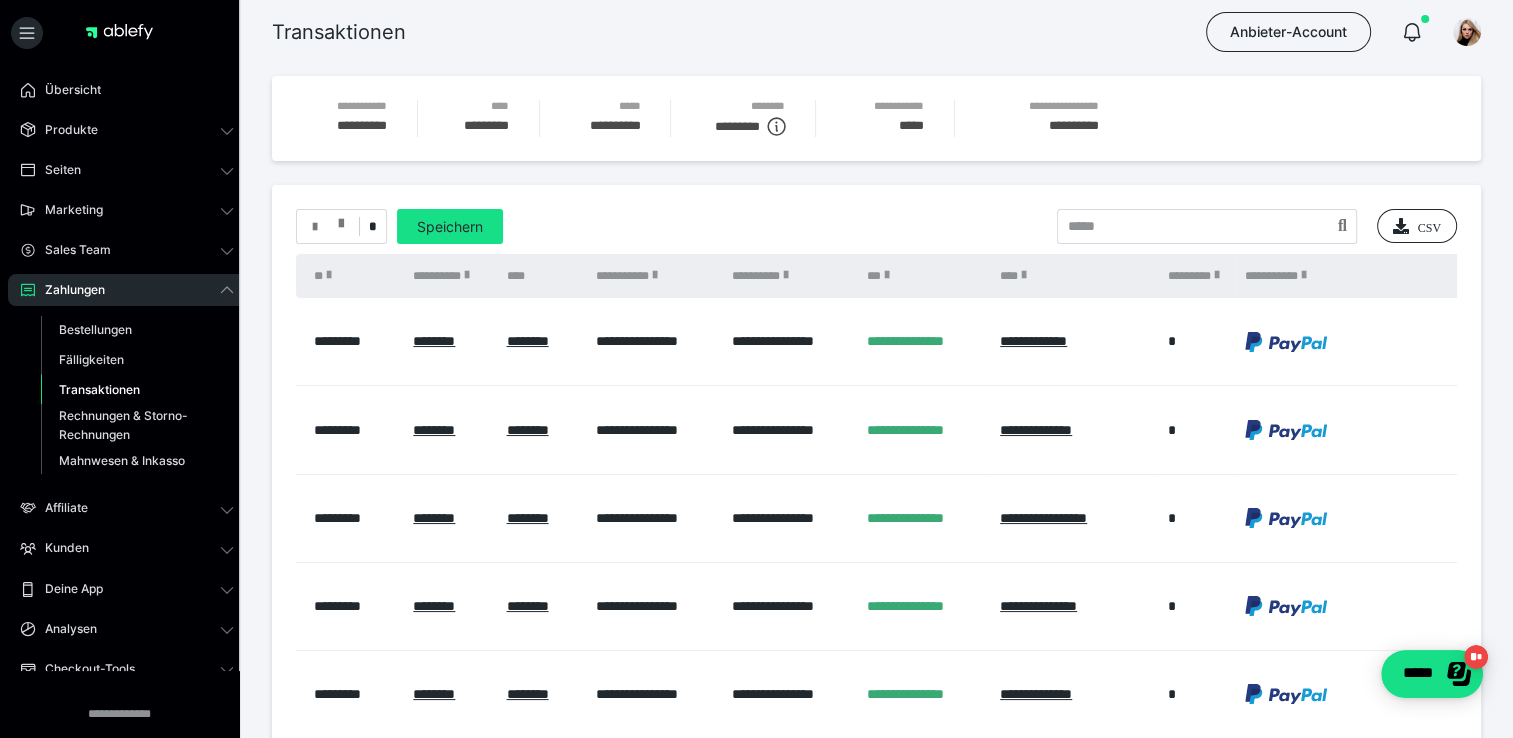 click at bounding box center [328, 227] 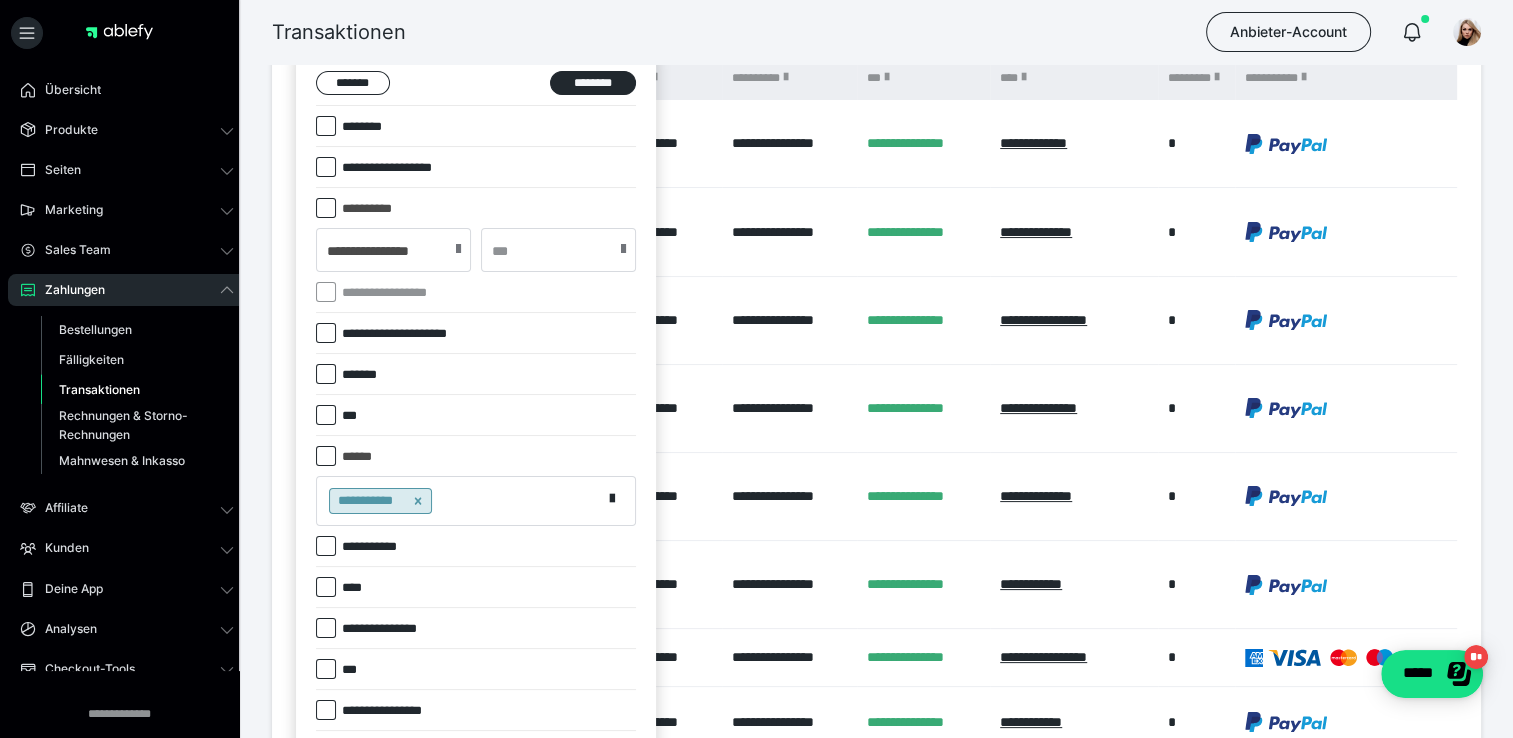scroll, scrollTop: 200, scrollLeft: 0, axis: vertical 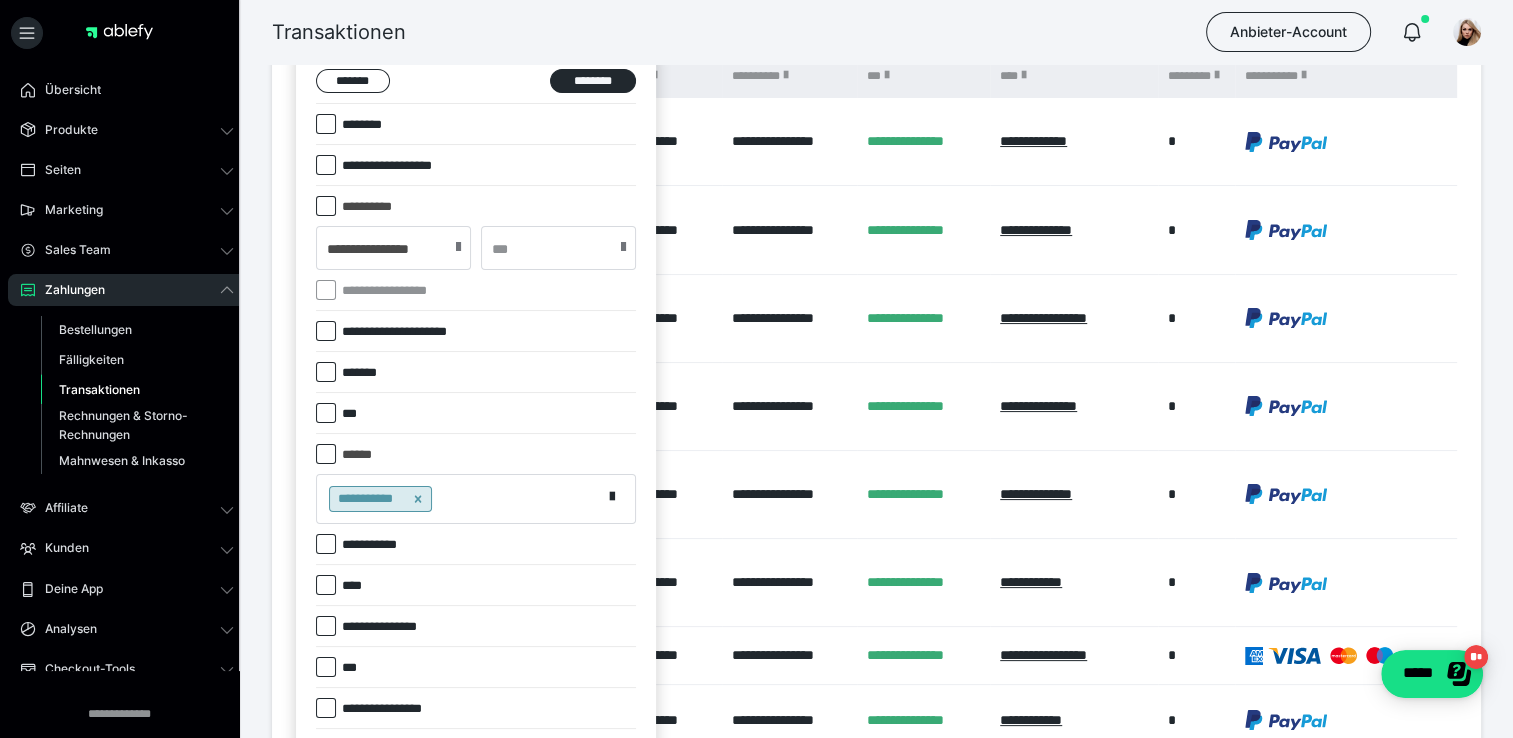 click on "**********" at bounding box center [459, 499] 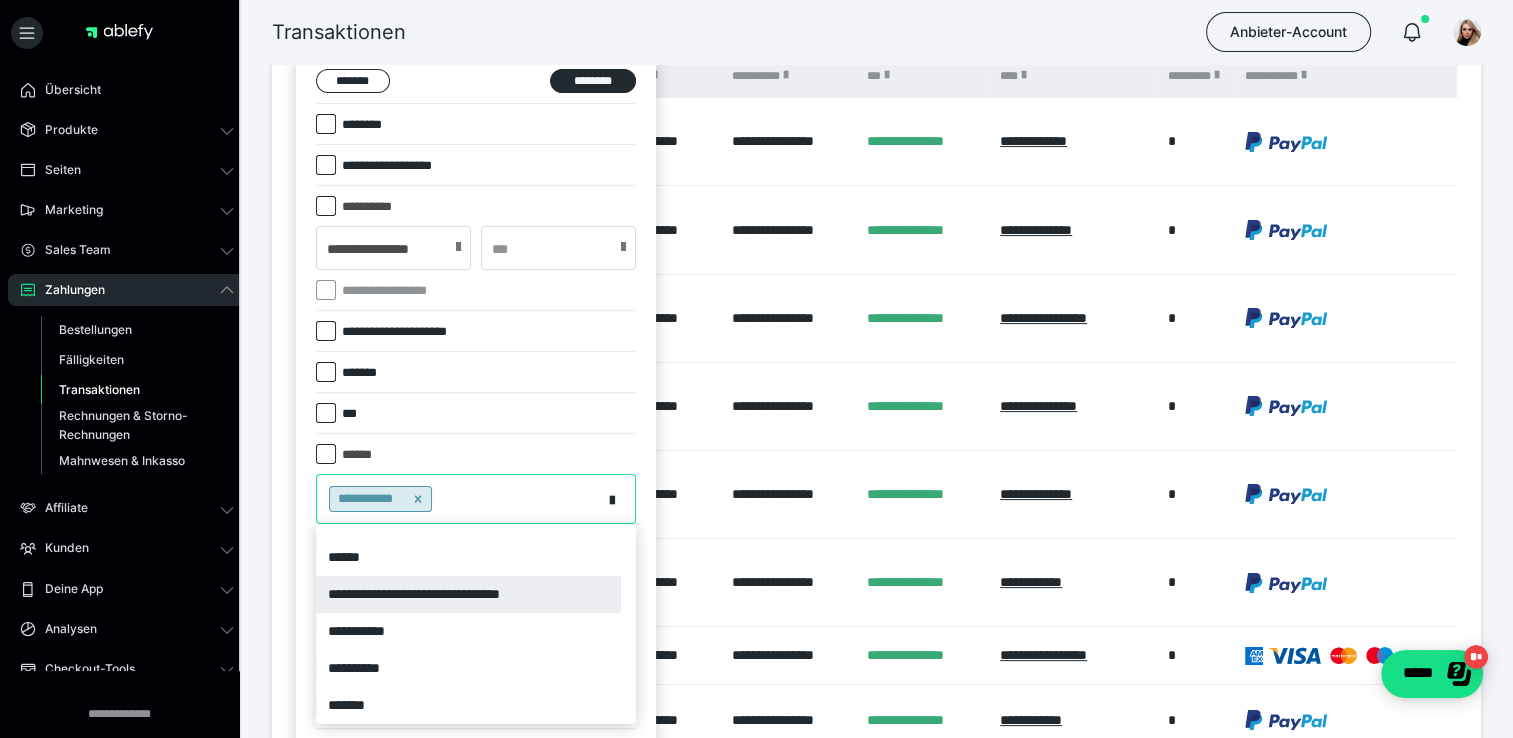 scroll, scrollTop: 0, scrollLeft: 0, axis: both 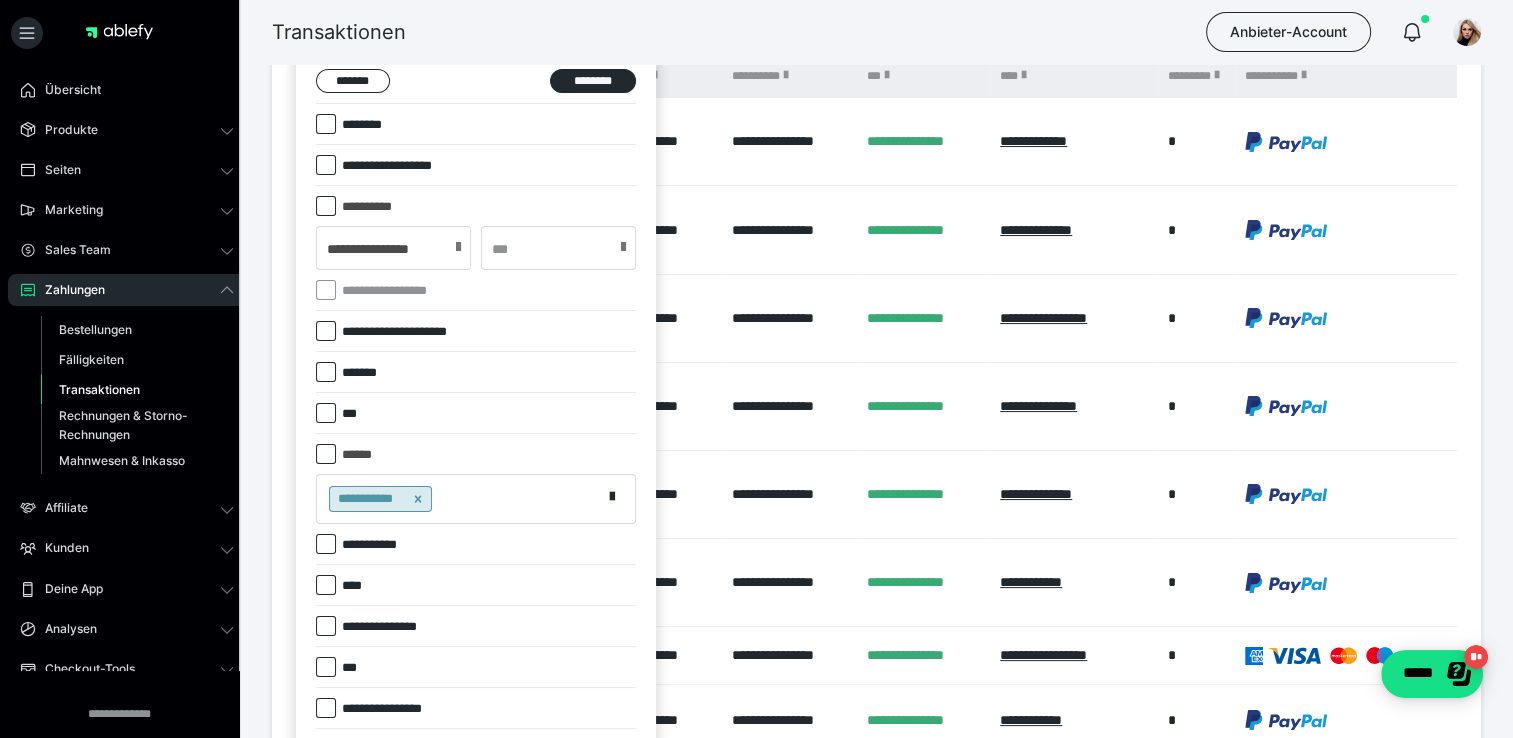 click on "******" at bounding box center (476, 454) 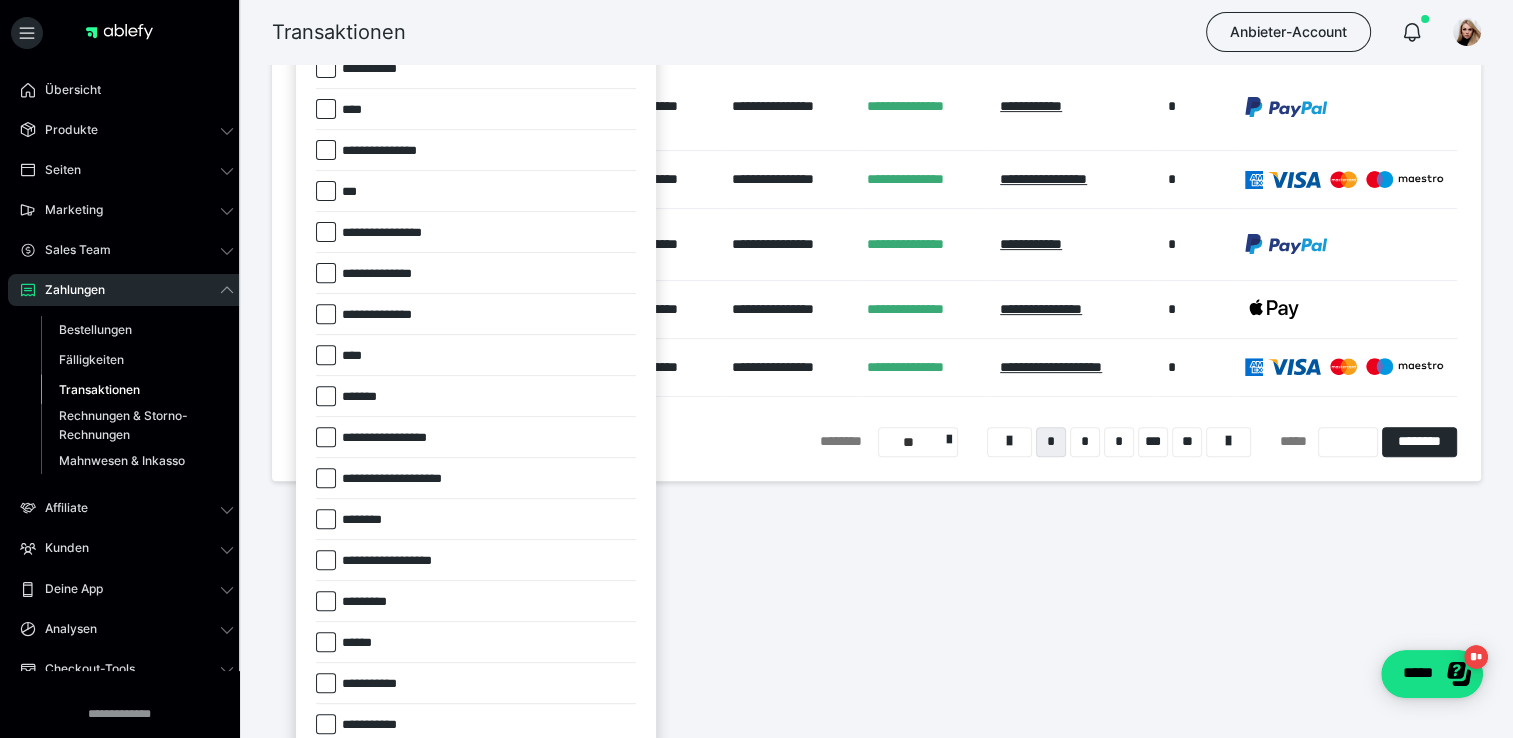 scroll, scrollTop: 697, scrollLeft: 0, axis: vertical 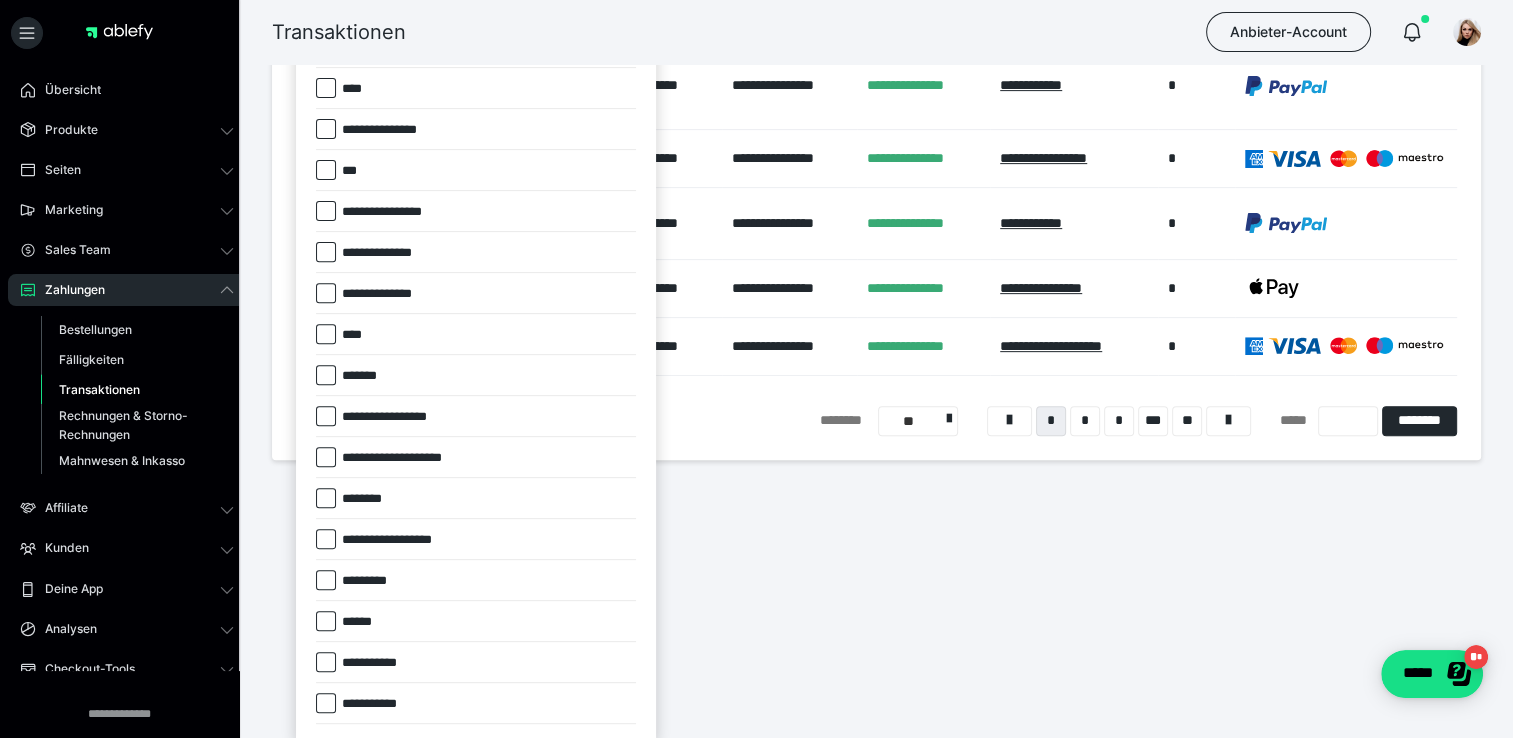 click on "*******" at bounding box center (366, 376) 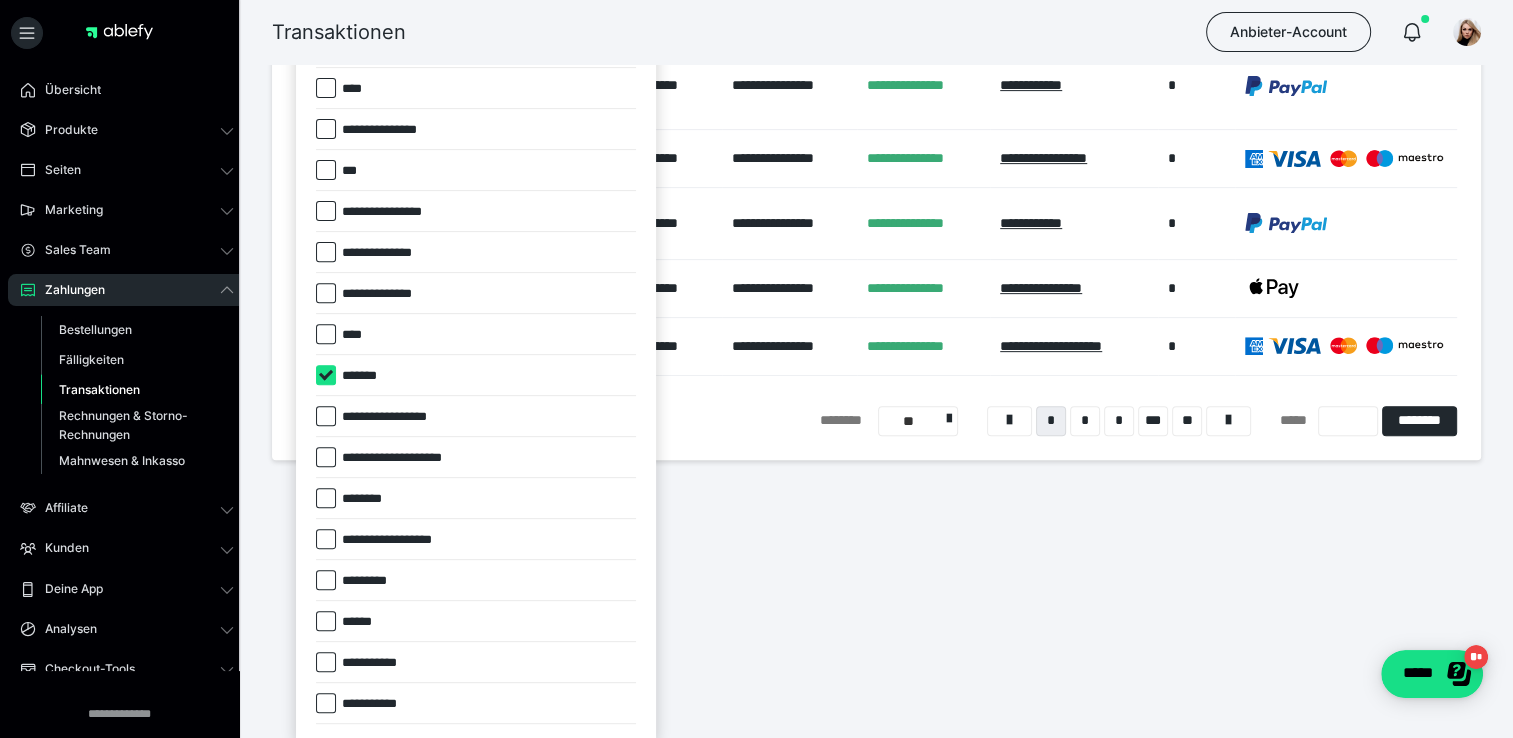 checkbox on "****" 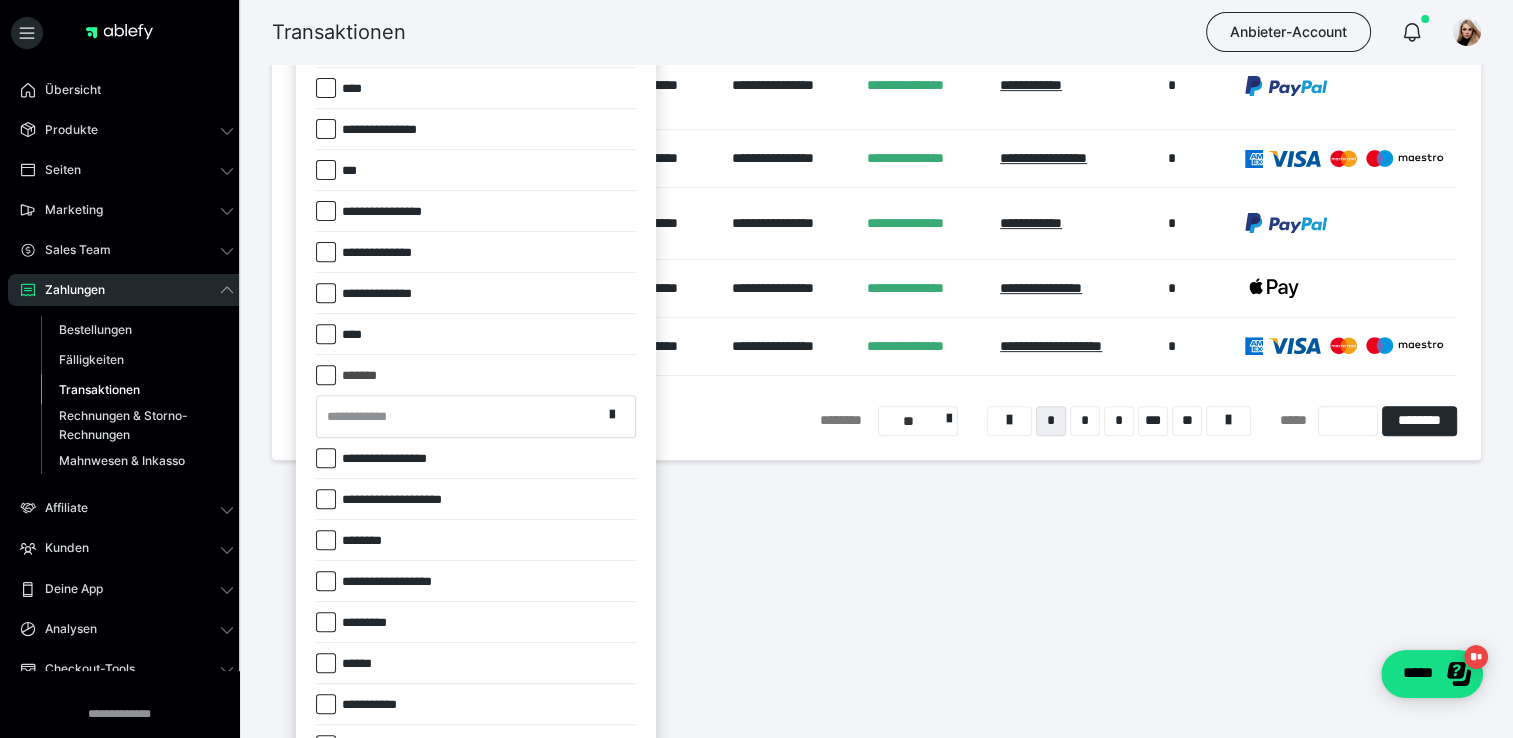 click on "**********" at bounding box center [363, 417] 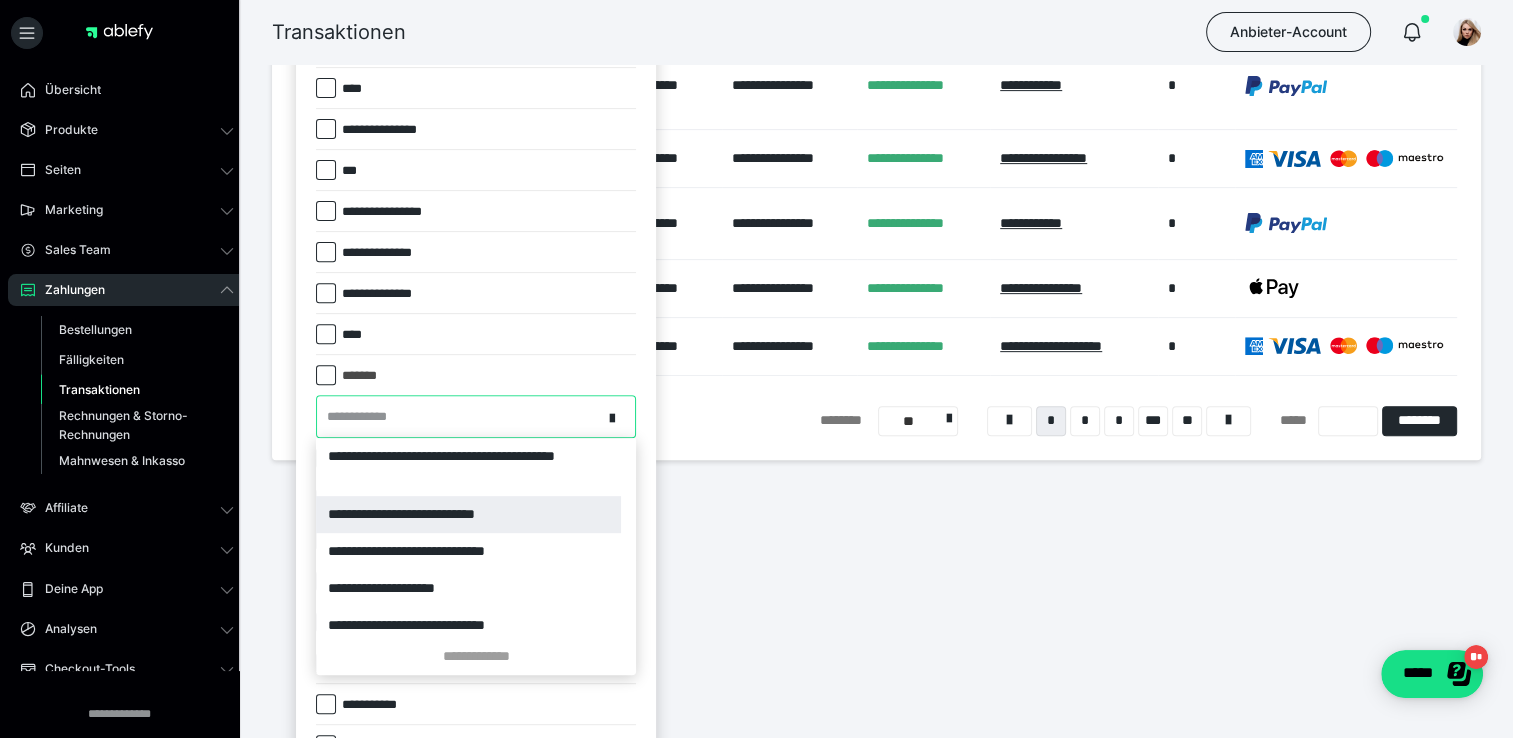 scroll, scrollTop: 200, scrollLeft: 0, axis: vertical 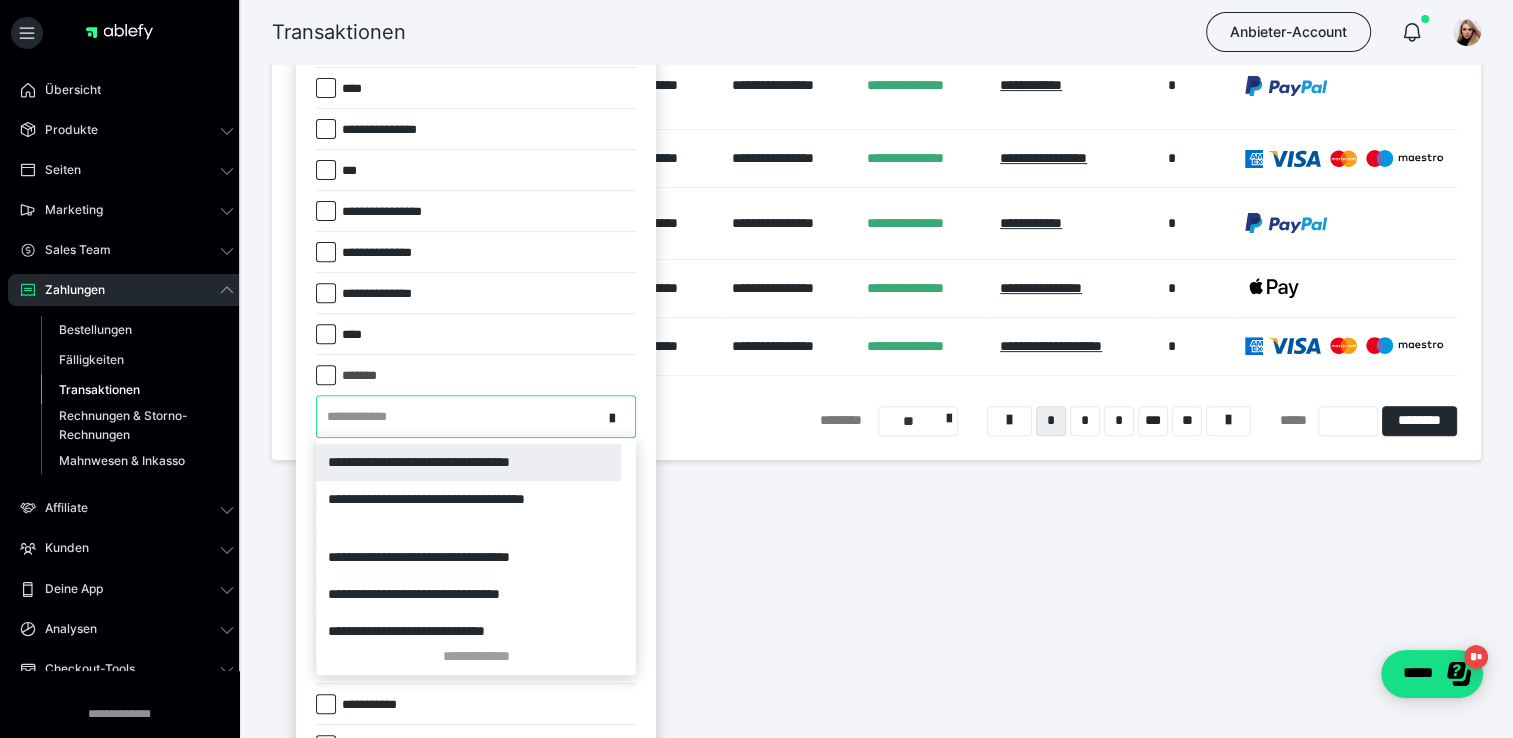 click on "**********" at bounding box center [468, 462] 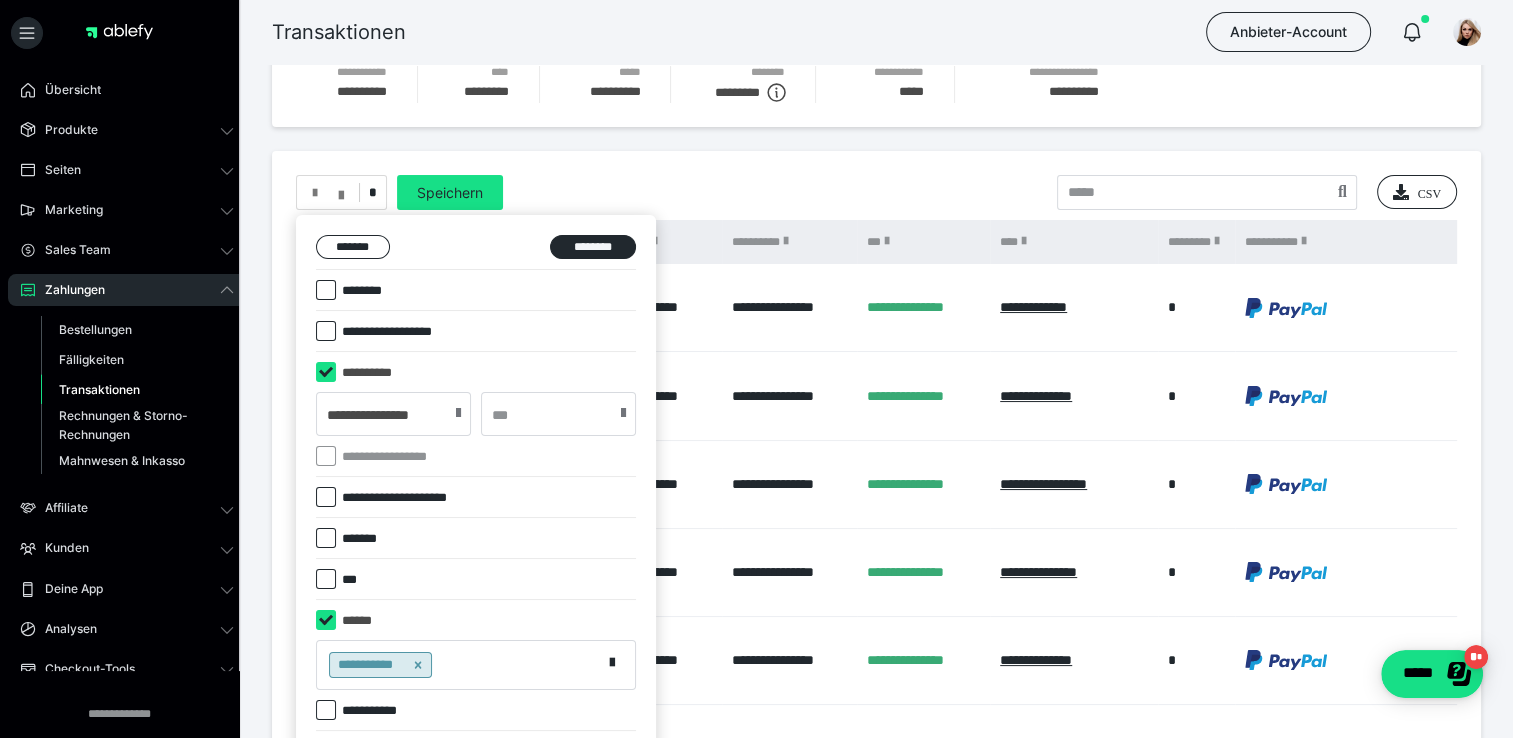 scroll, scrollTop: 0, scrollLeft: 0, axis: both 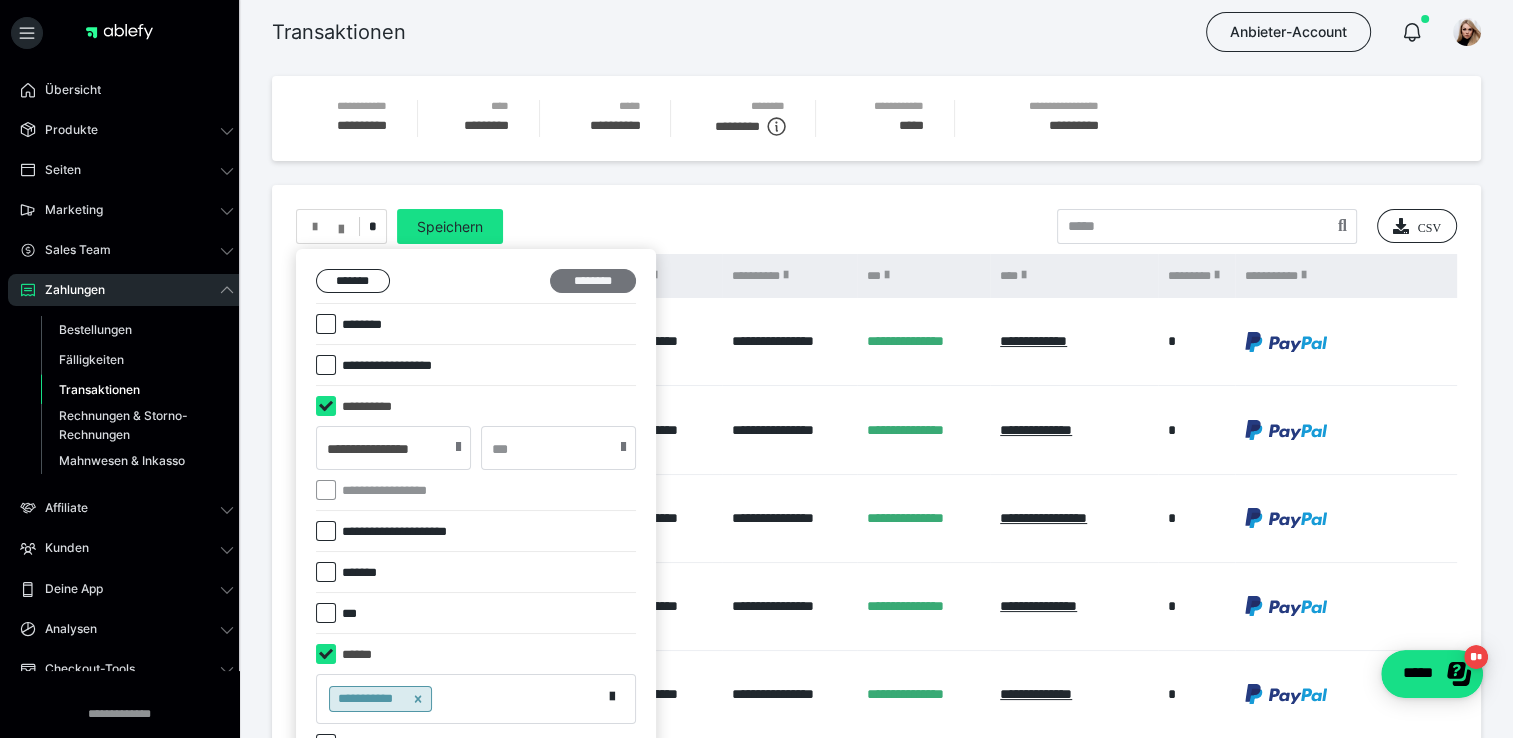 click on "********" at bounding box center (593, 281) 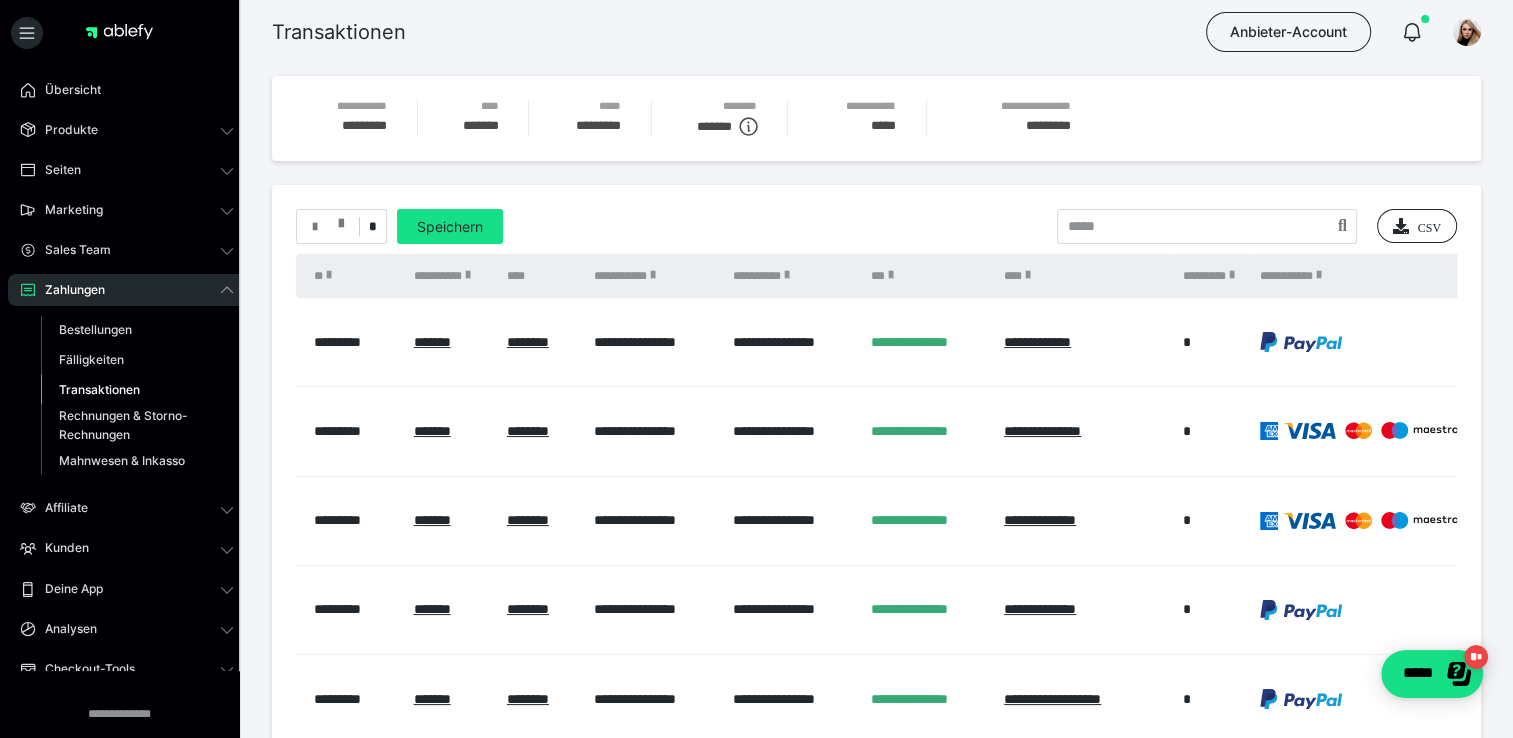 click at bounding box center [328, 227] 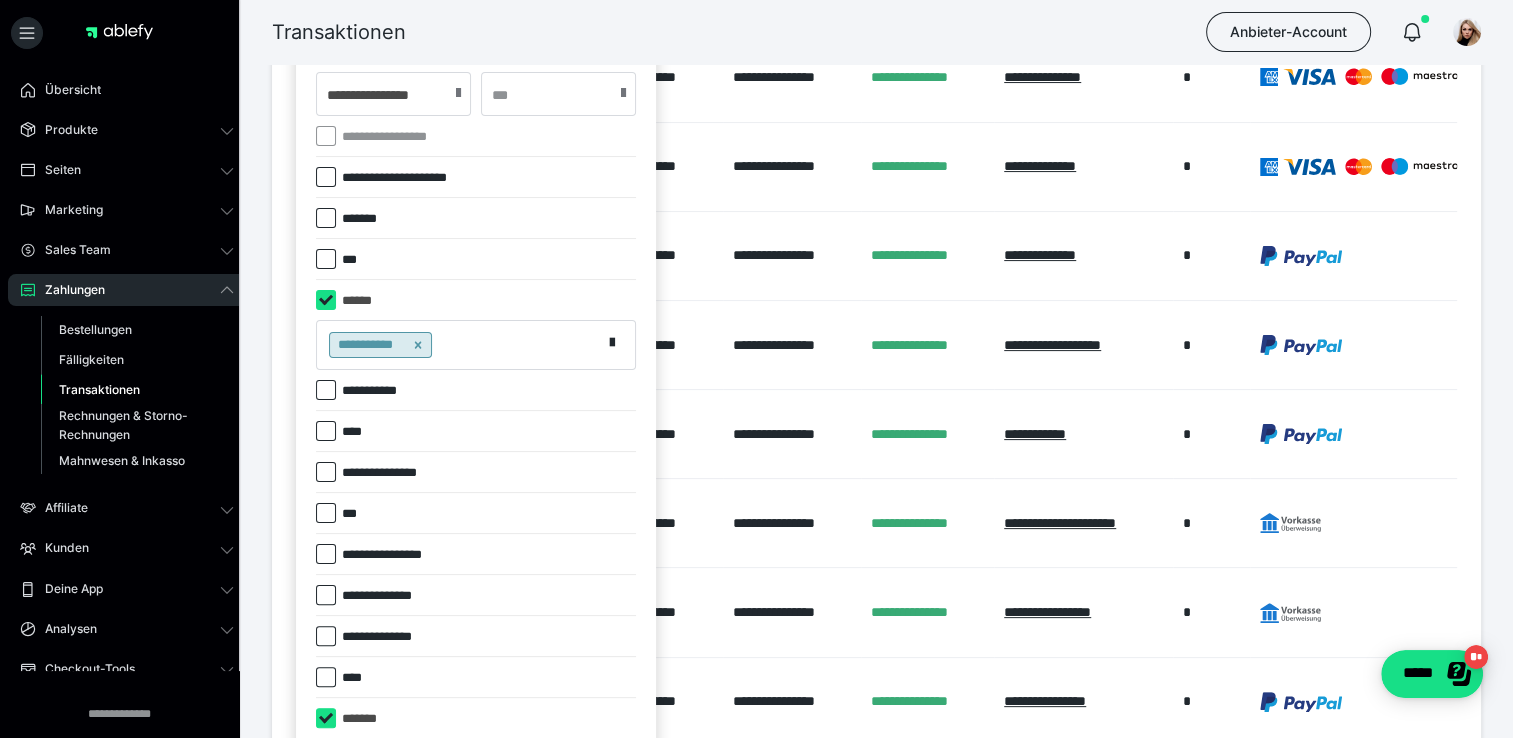 scroll, scrollTop: 700, scrollLeft: 0, axis: vertical 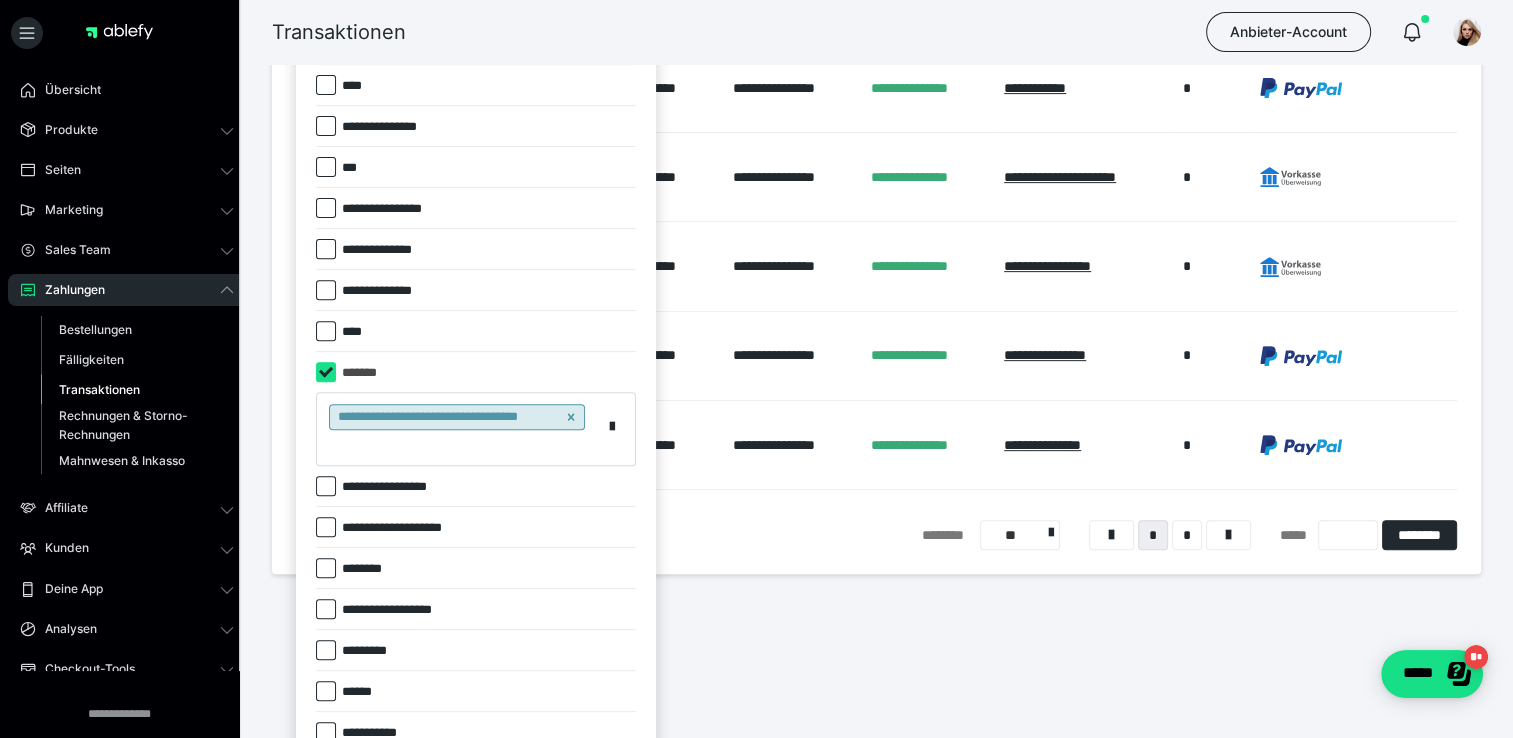 drag, startPoint x: 572, startPoint y: 410, endPoint x: 547, endPoint y: 416, distance: 25.70992 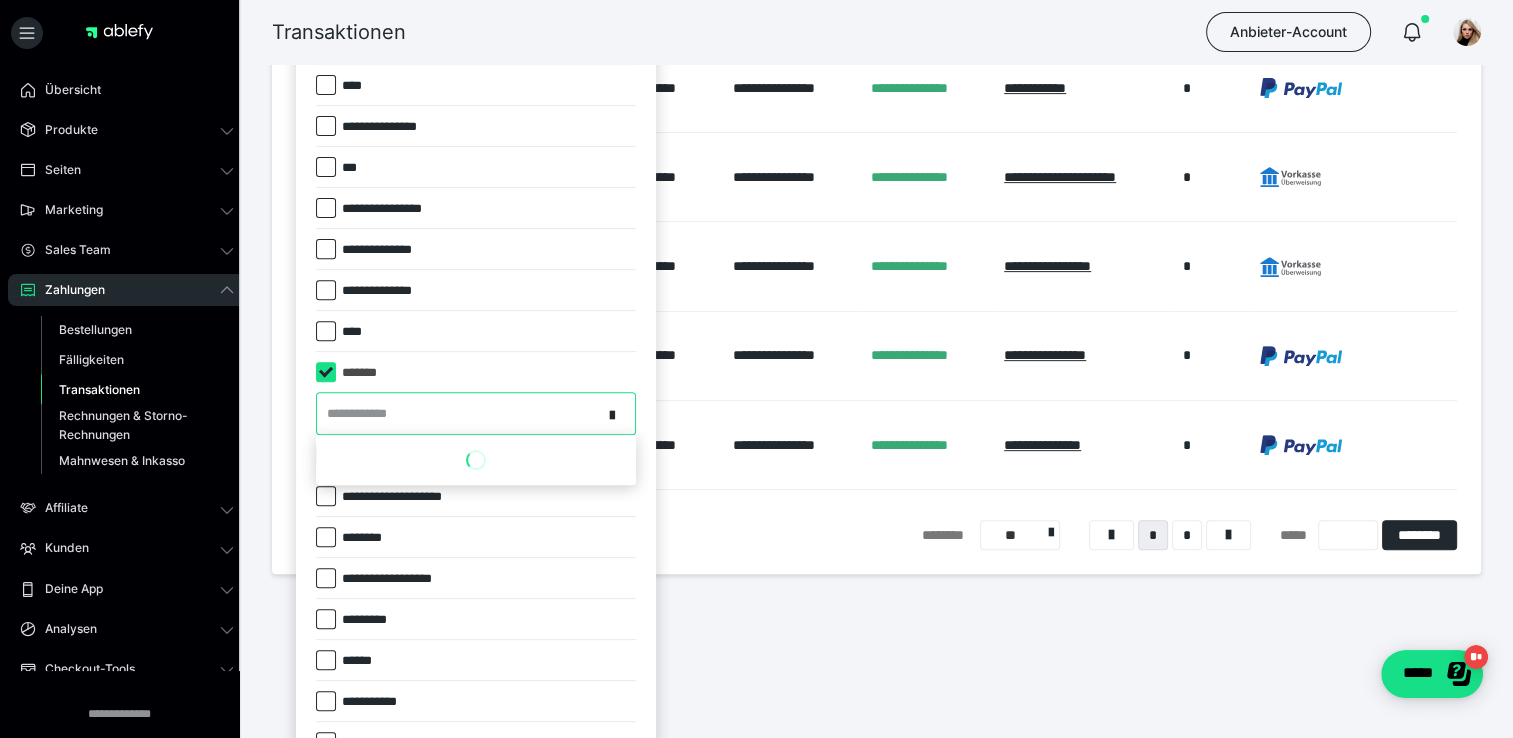 click on "**********" at bounding box center (459, 413) 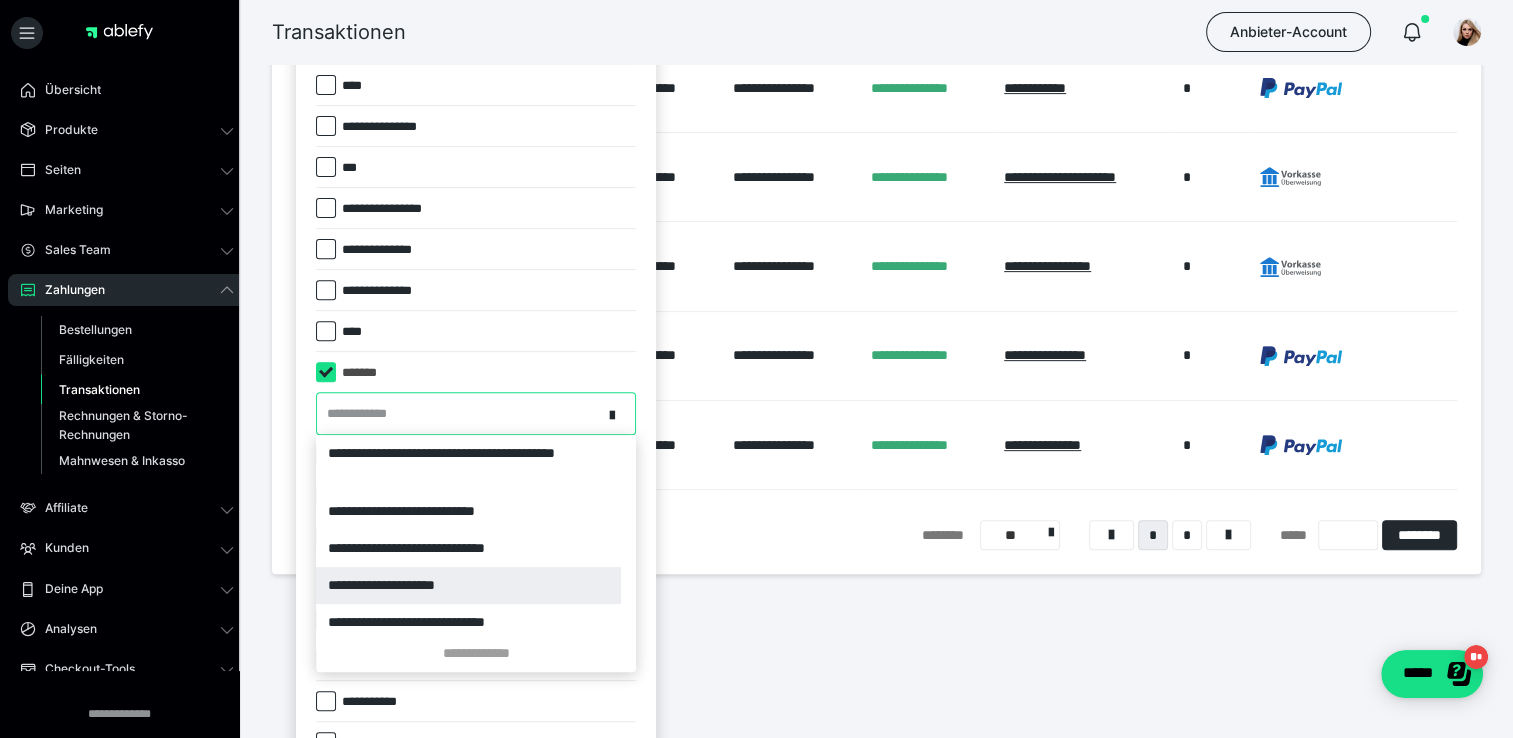 click on "**********" at bounding box center (468, 585) 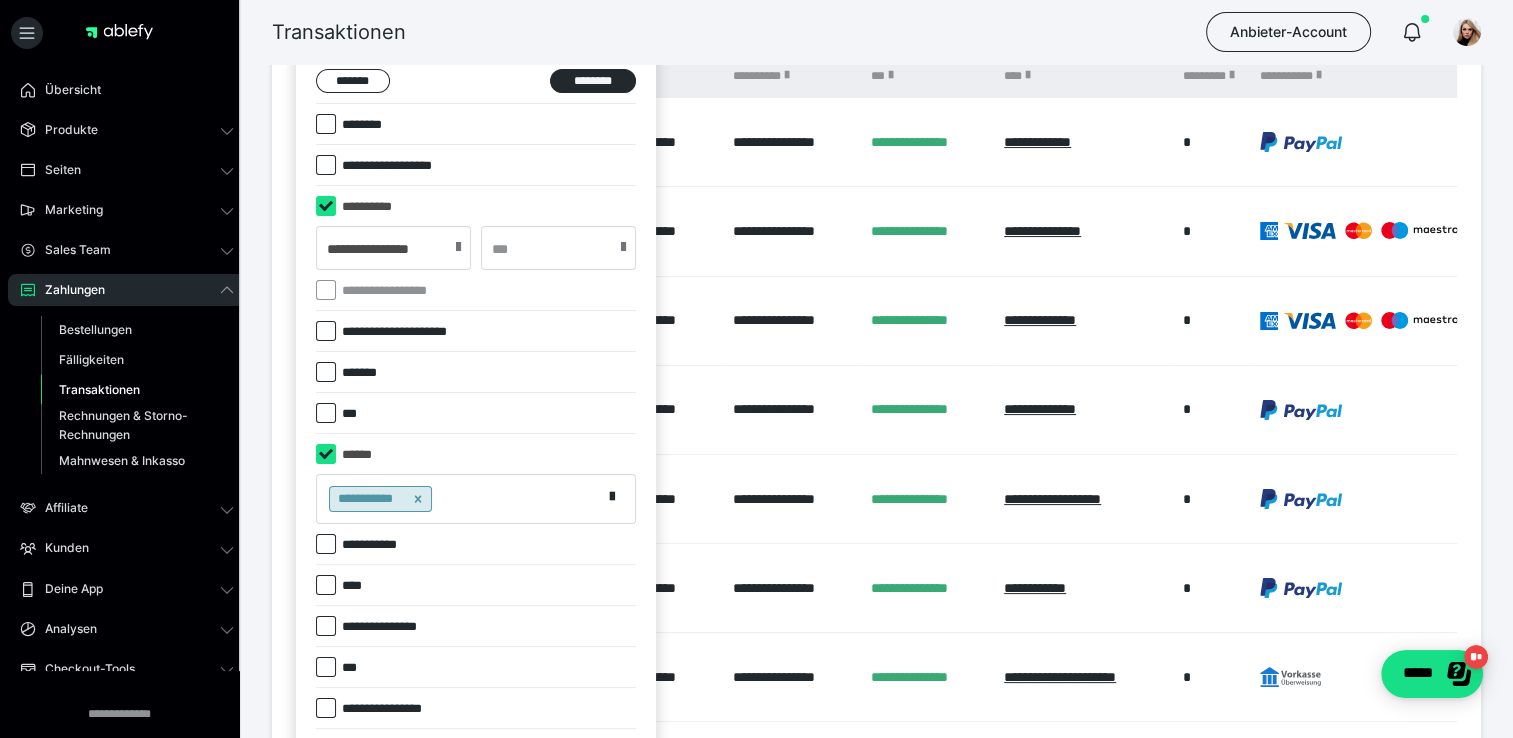 scroll, scrollTop: 0, scrollLeft: 0, axis: both 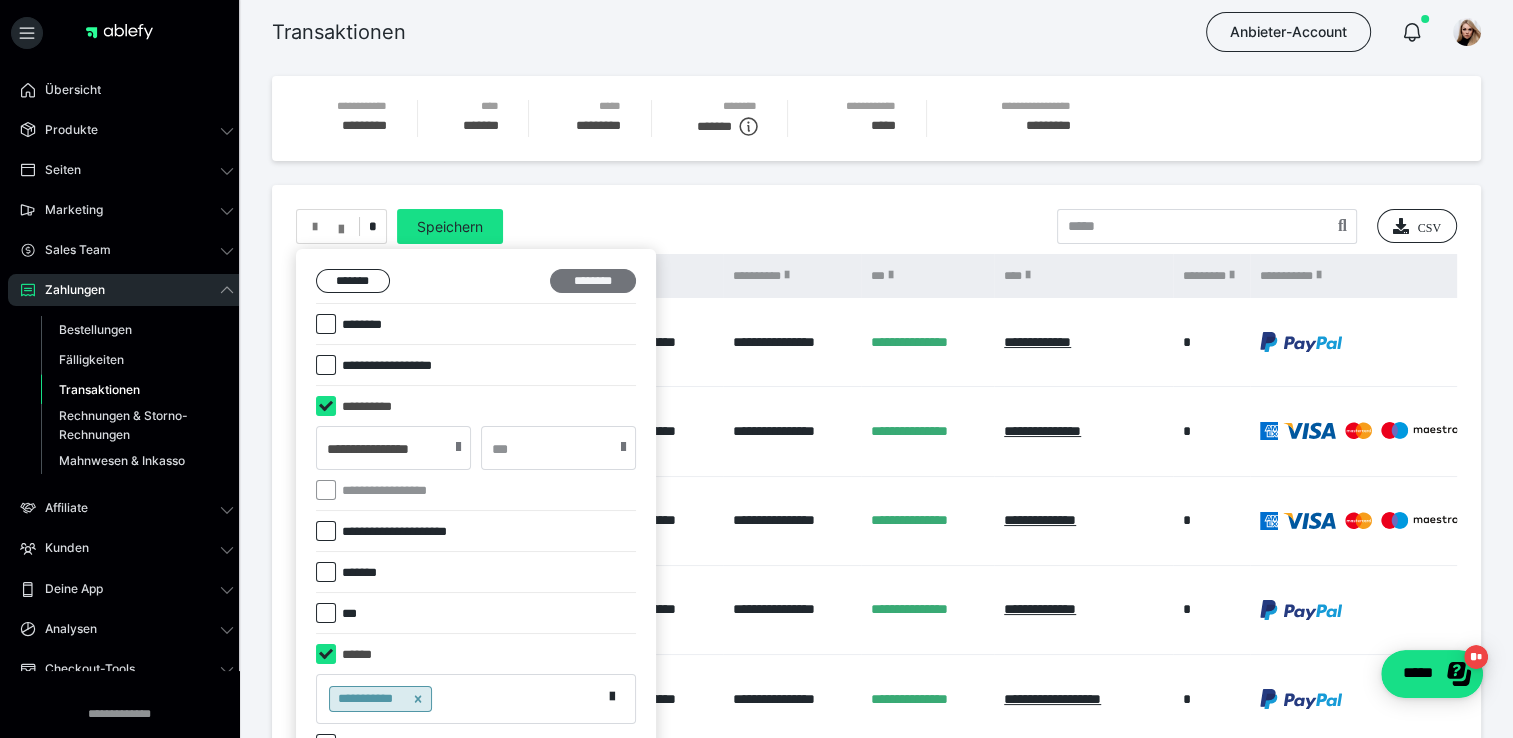 click on "********" at bounding box center (593, 281) 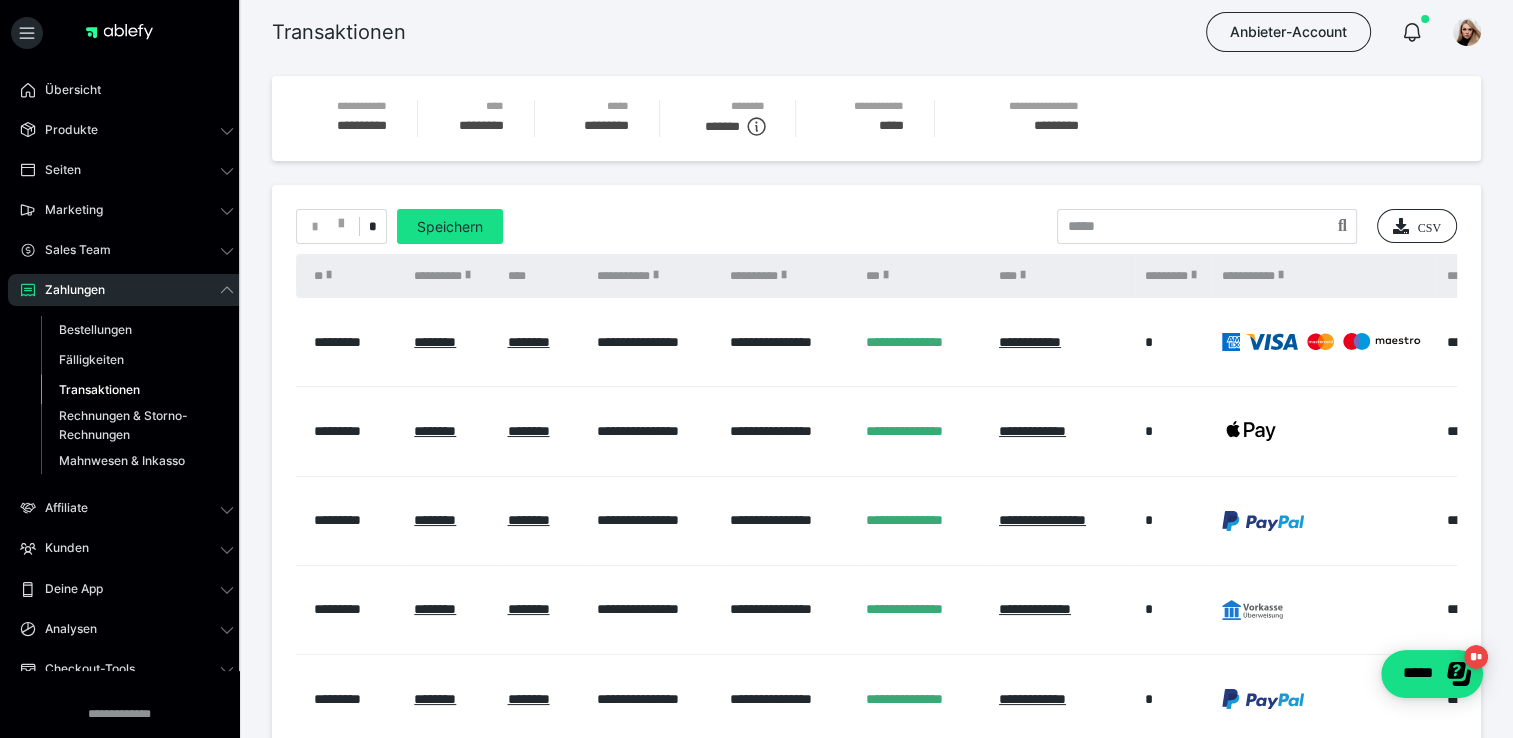 click on "*" at bounding box center [341, 226] 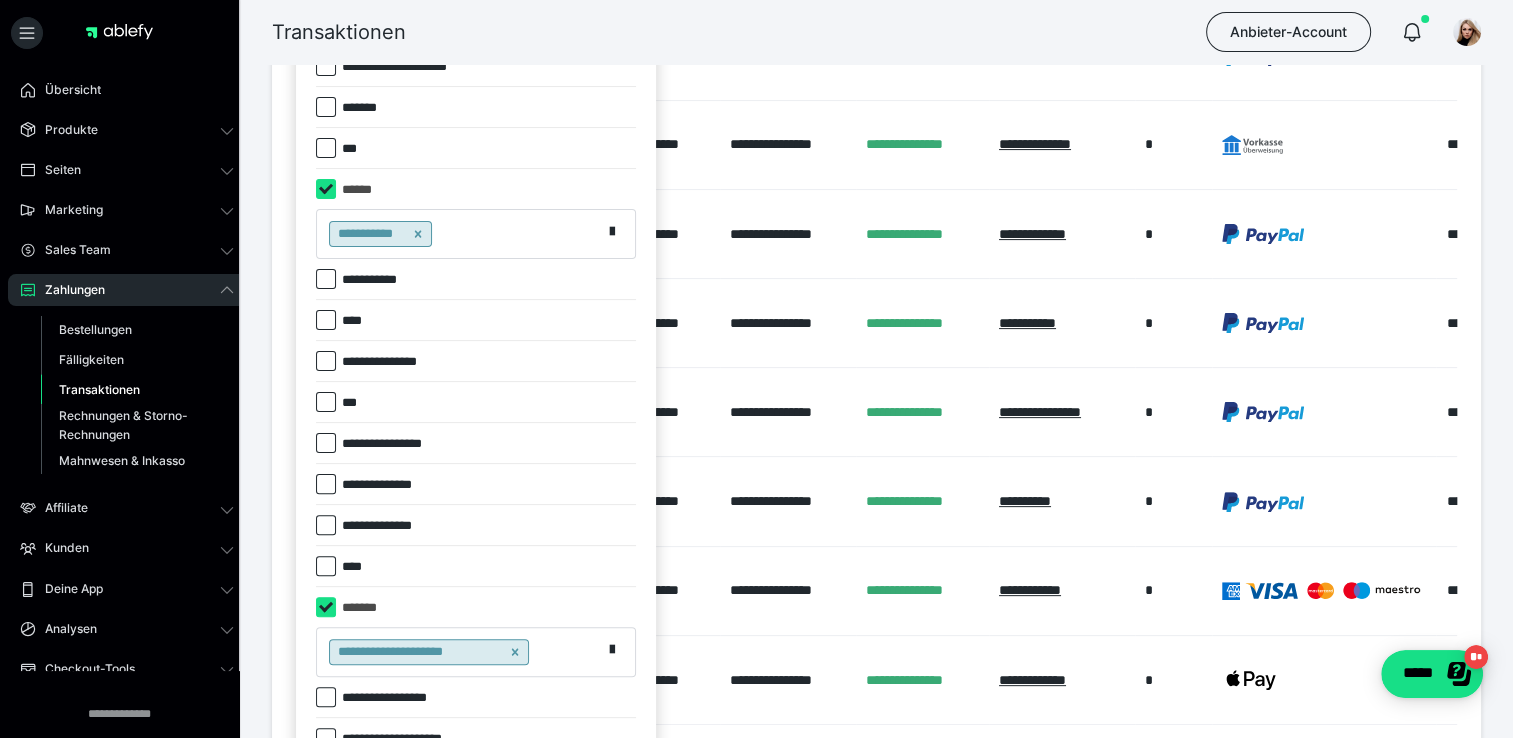 scroll, scrollTop: 700, scrollLeft: 0, axis: vertical 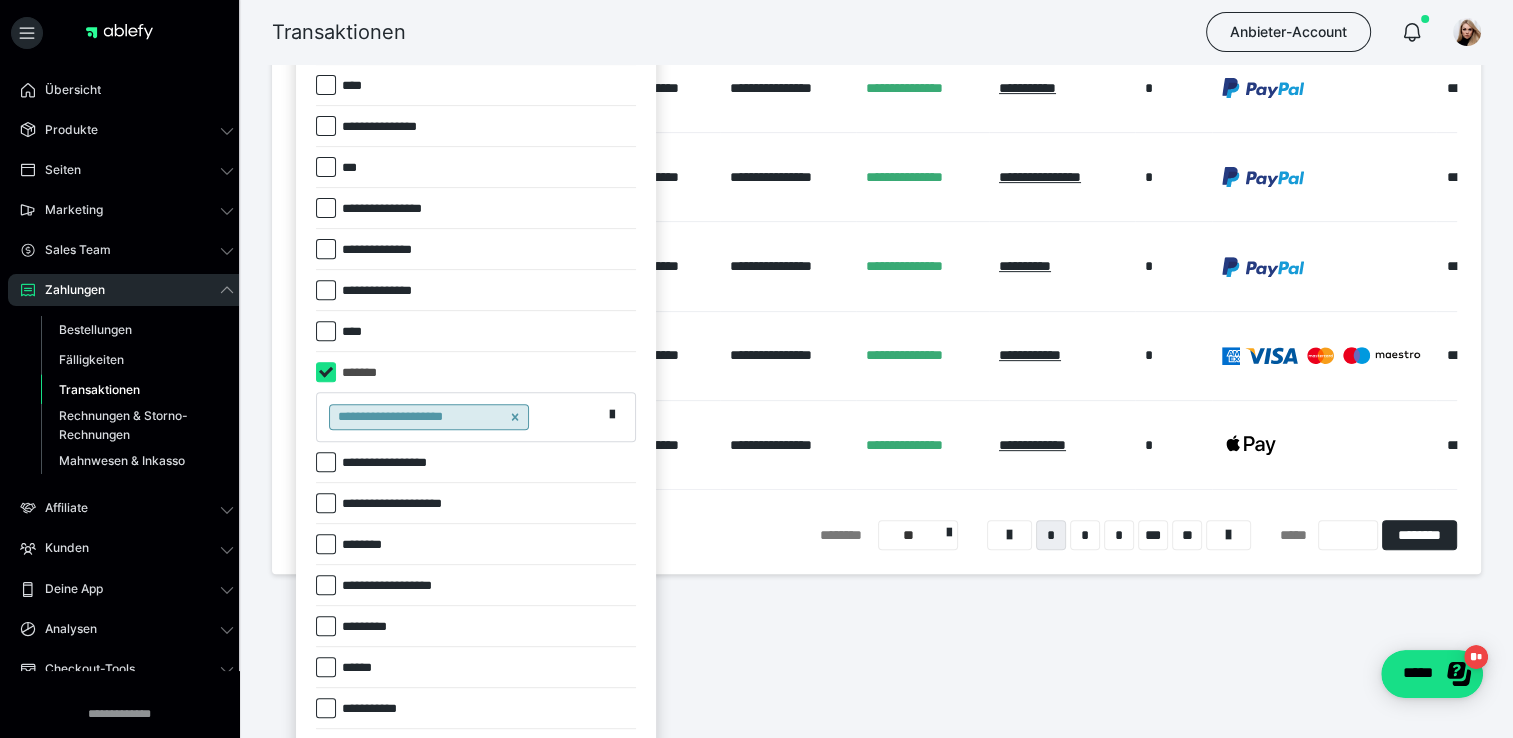 click 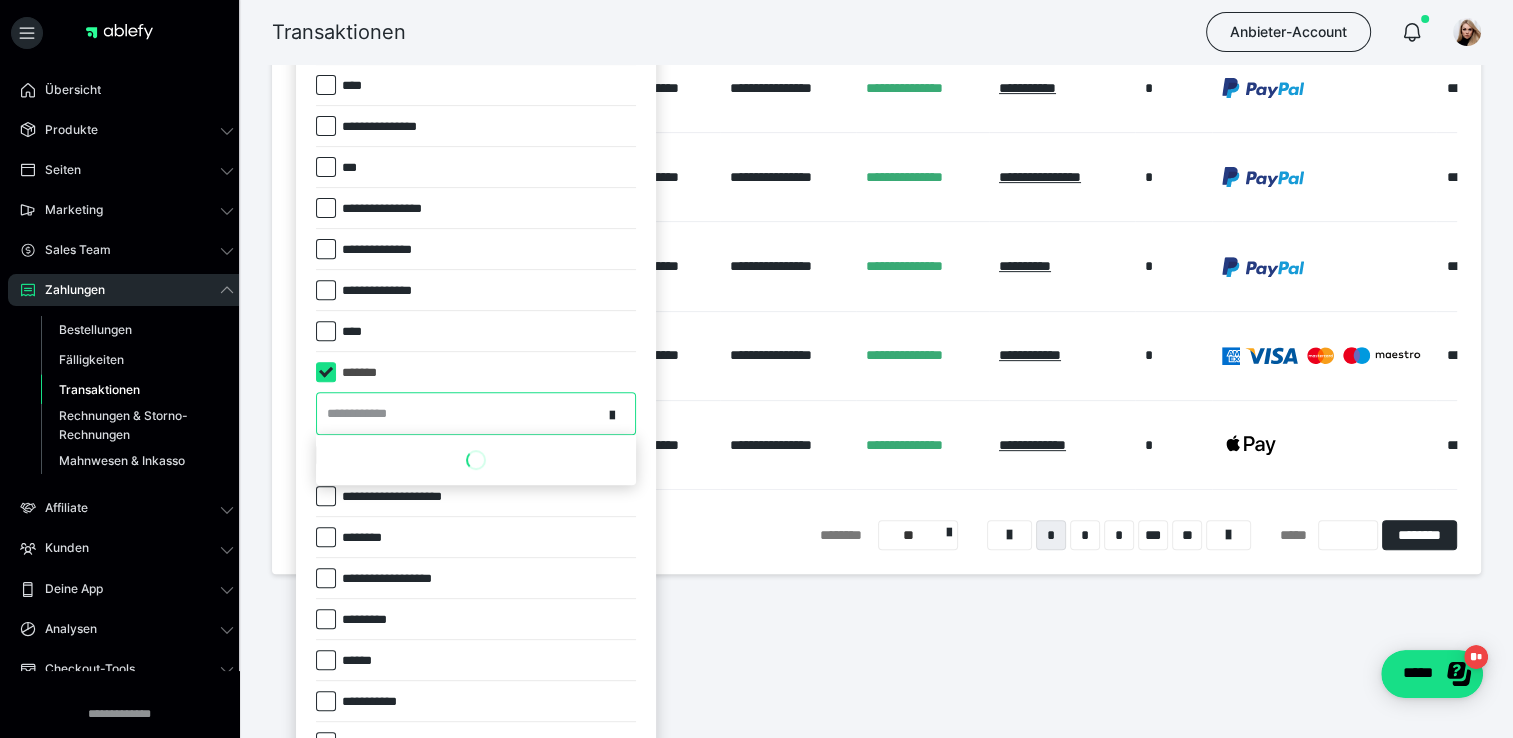 click on "**********" at bounding box center (459, 413) 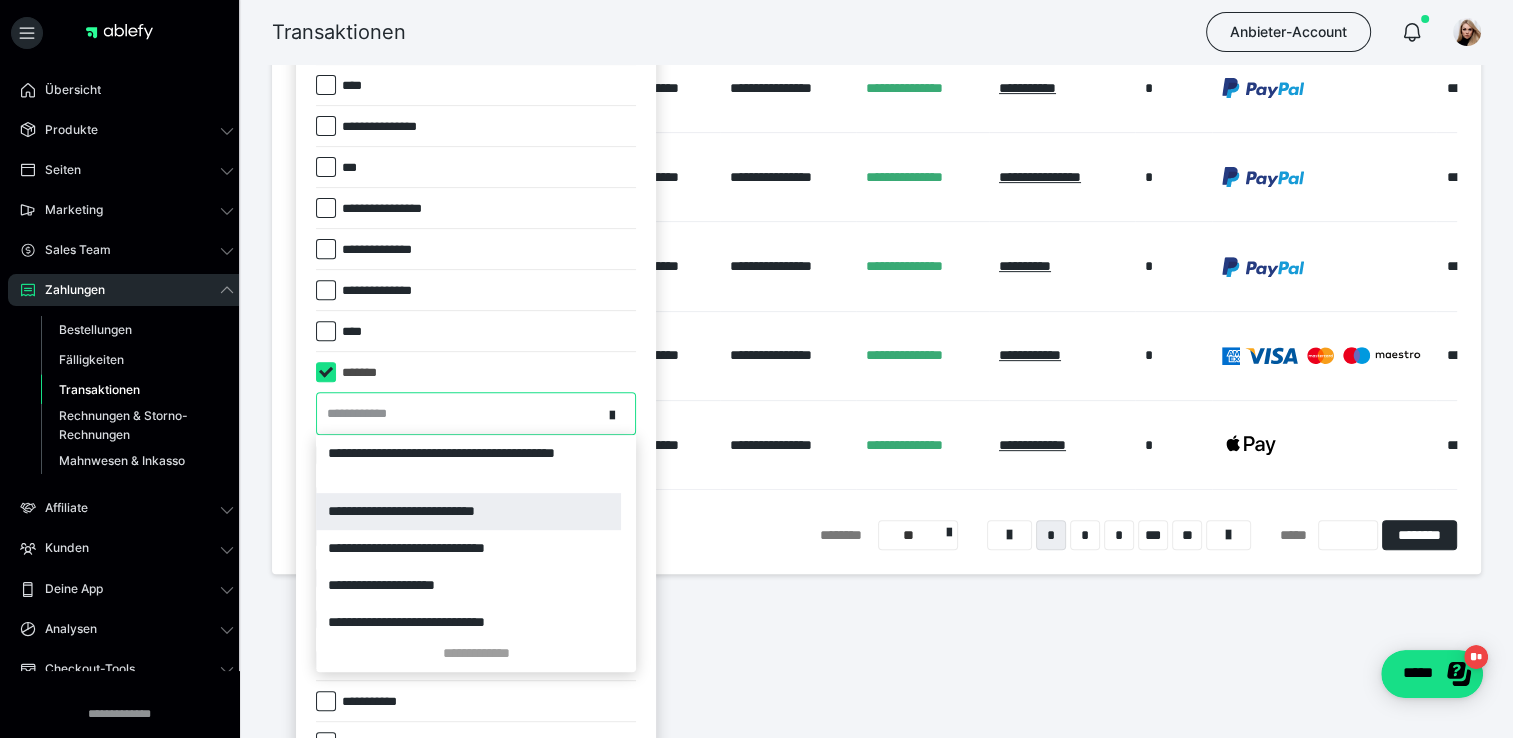 click on "**********" at bounding box center (468, 511) 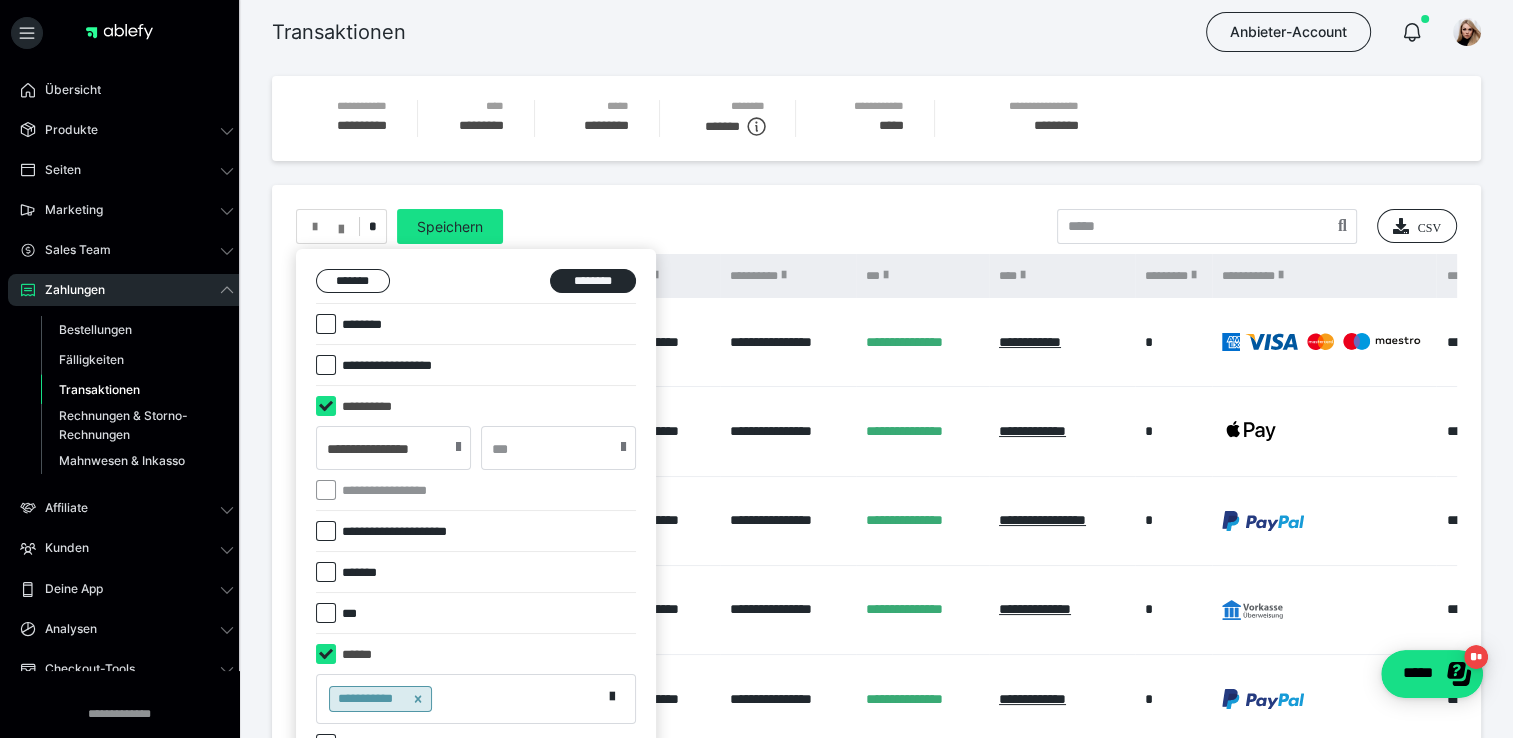 scroll, scrollTop: 0, scrollLeft: 0, axis: both 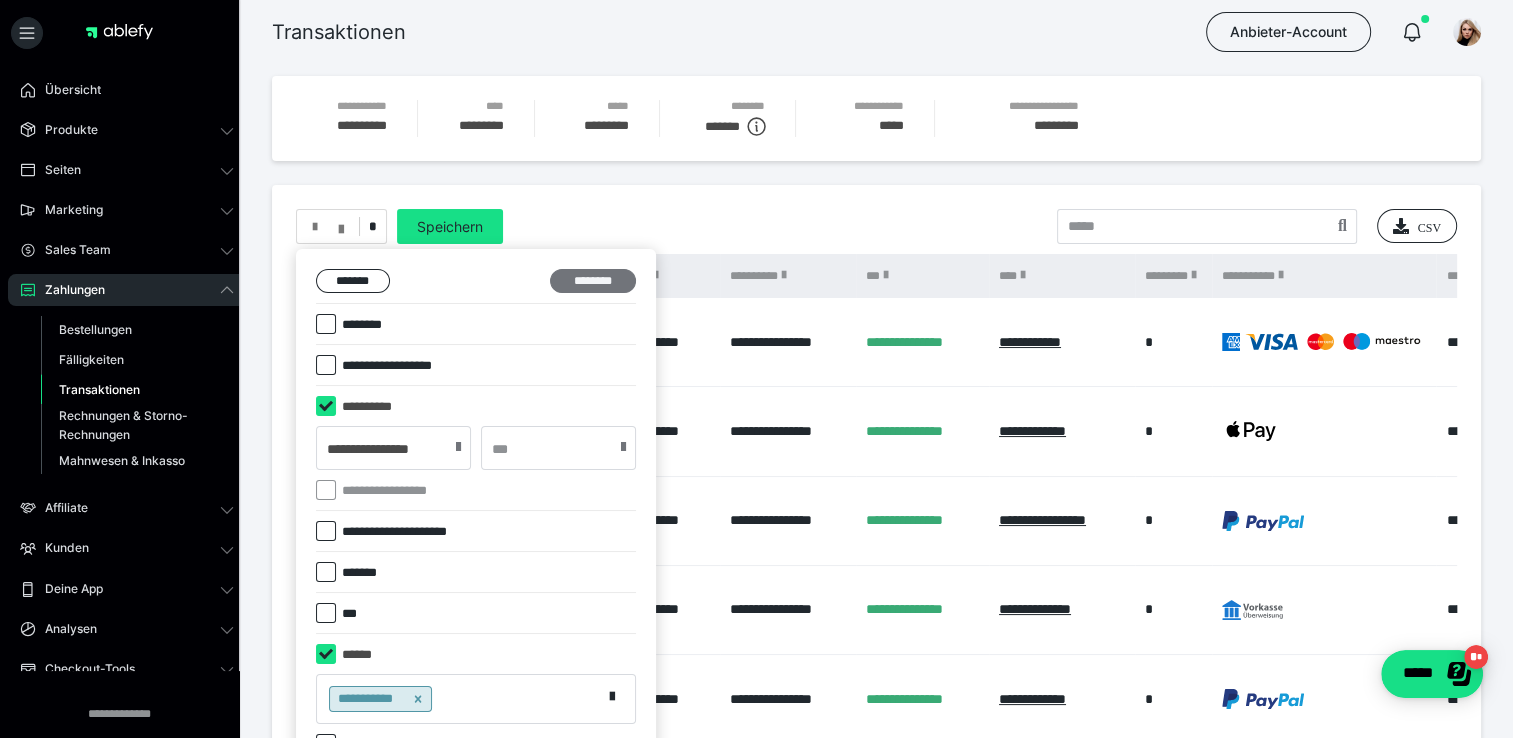 click on "********" at bounding box center [593, 281] 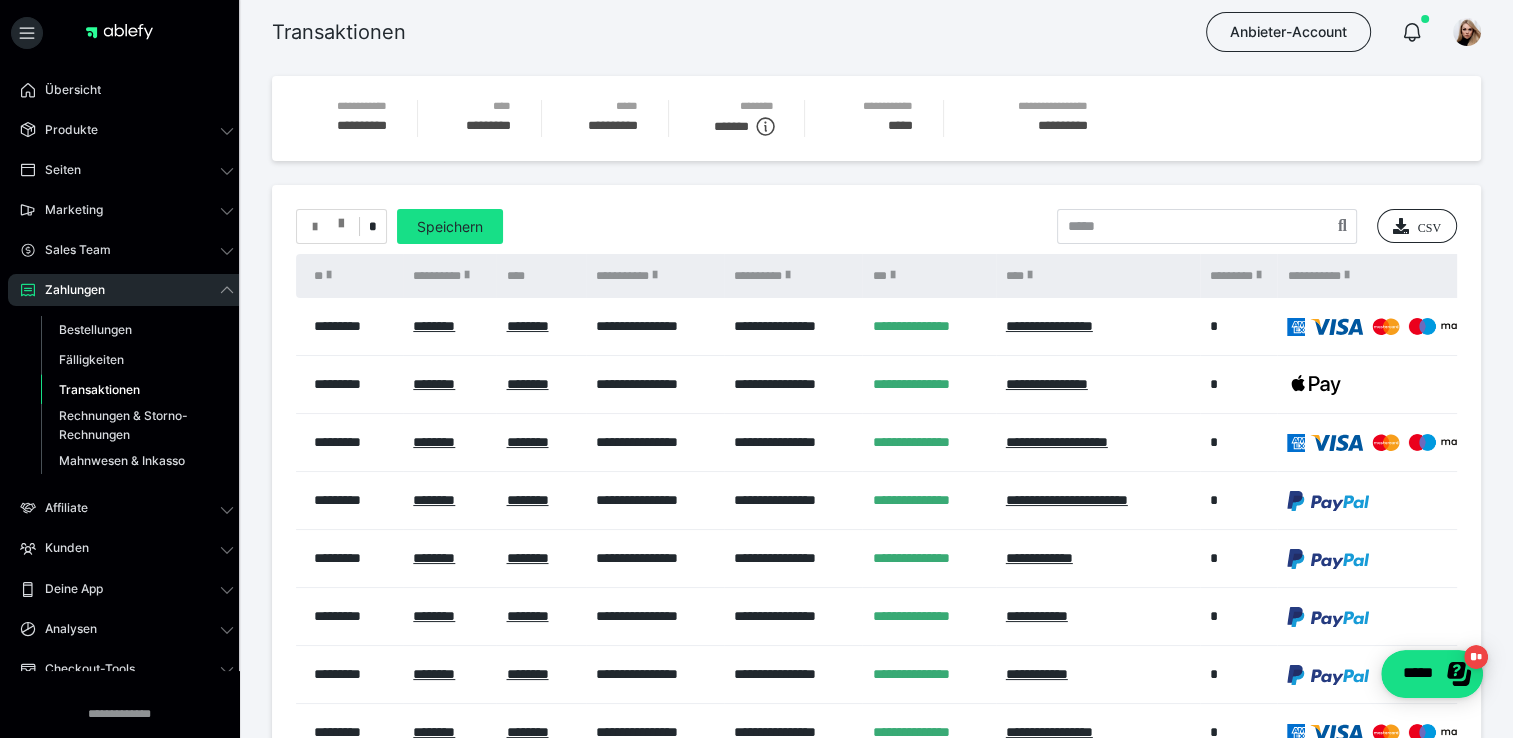 click at bounding box center (328, 227) 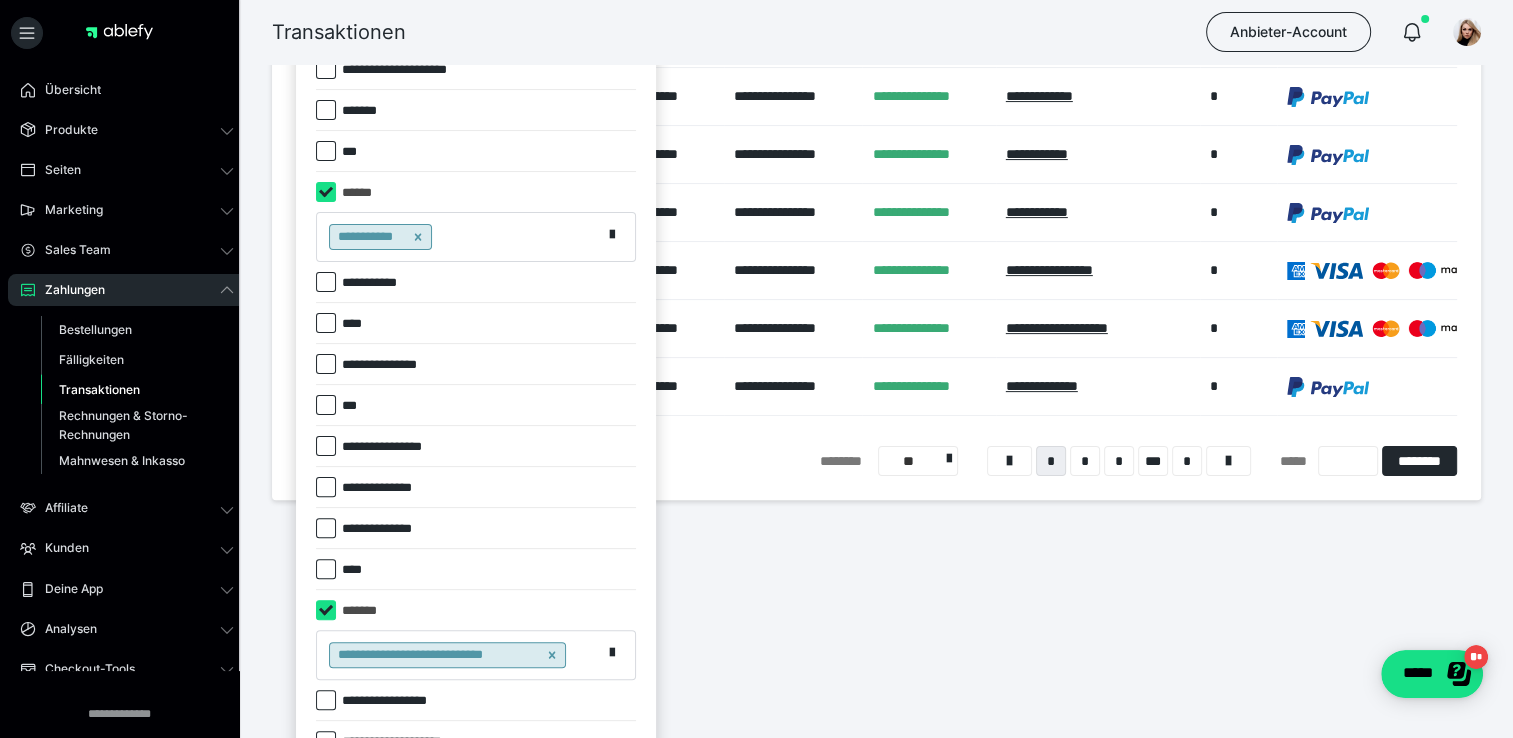 scroll, scrollTop: 700, scrollLeft: 0, axis: vertical 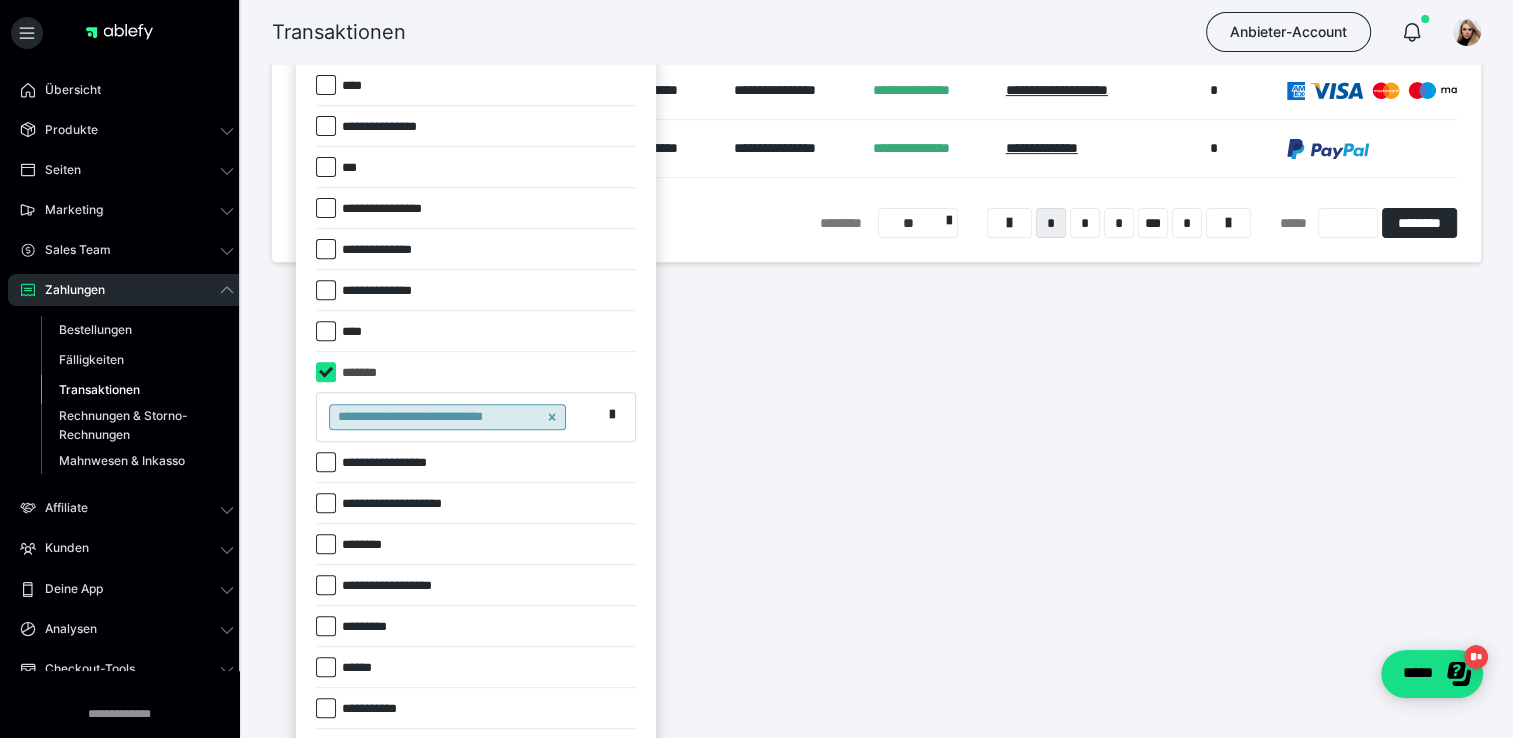click 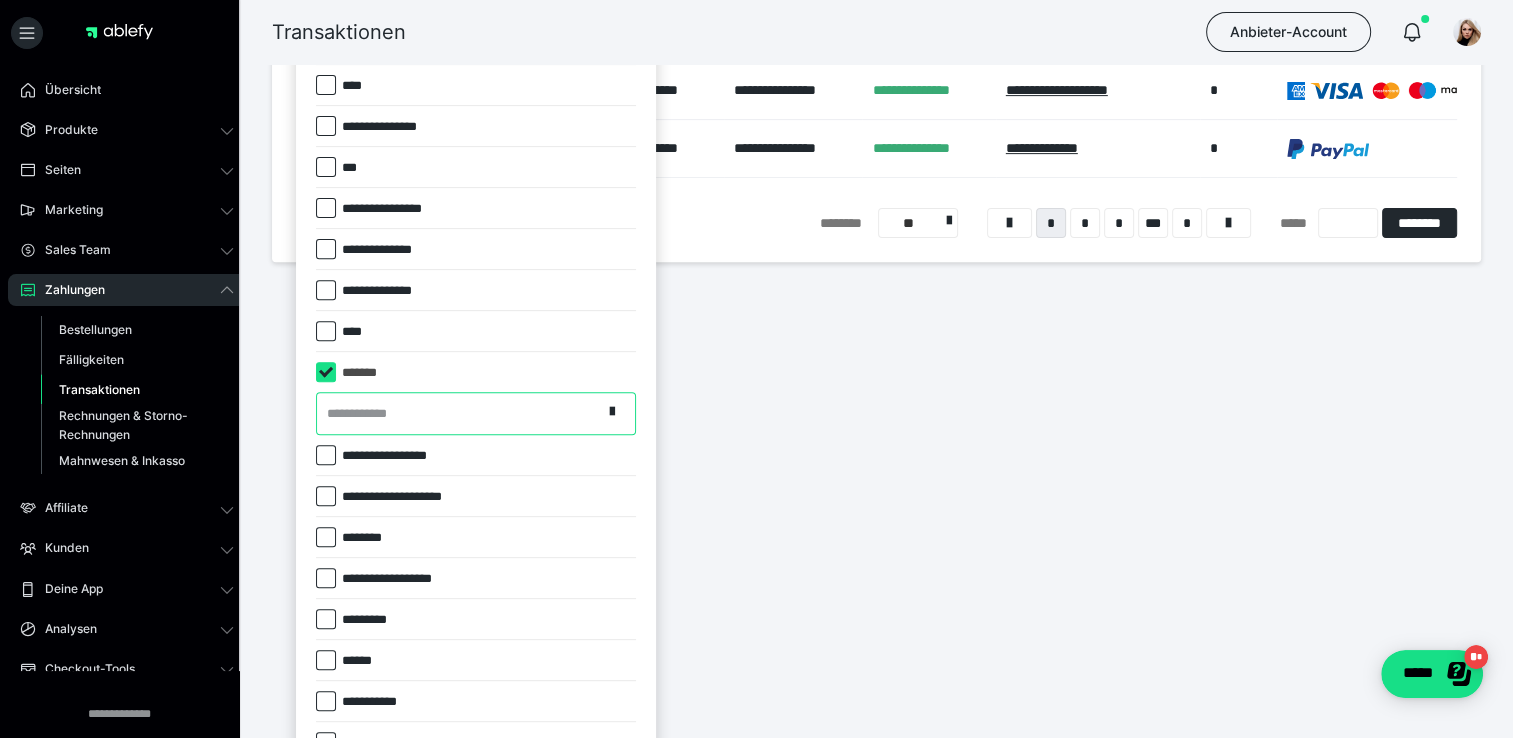 click on "**********" at bounding box center [459, 413] 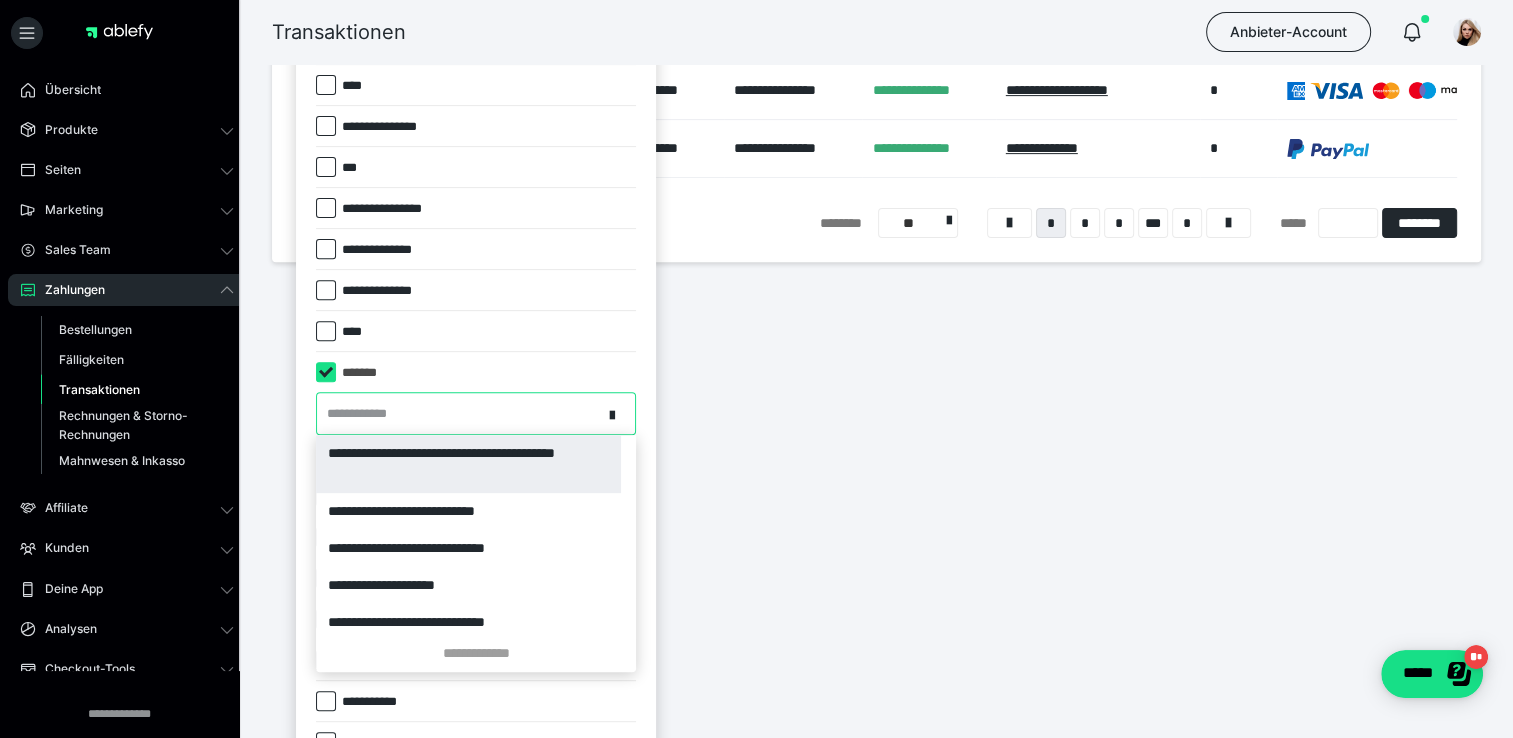 click on "**********" at bounding box center [468, 464] 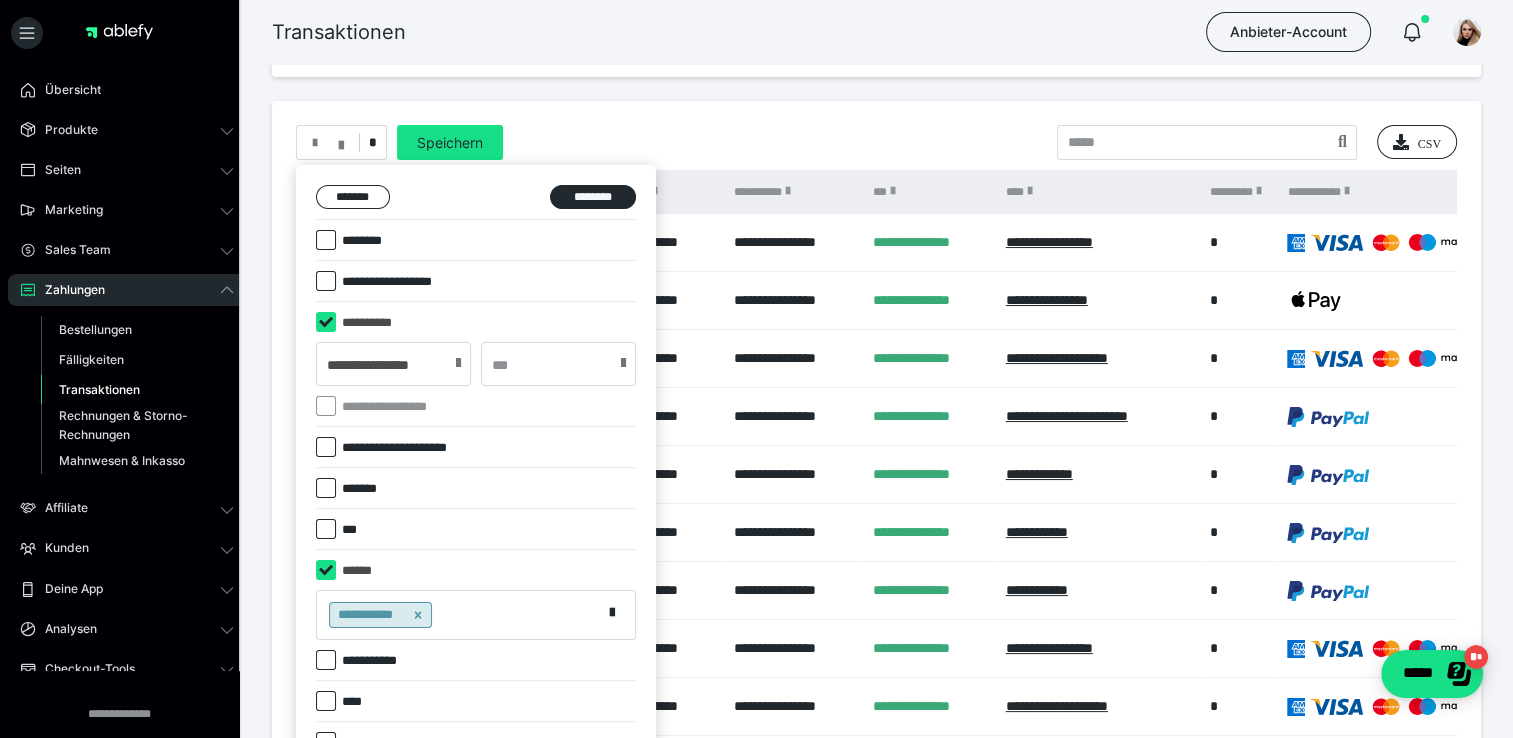 scroll, scrollTop: 0, scrollLeft: 0, axis: both 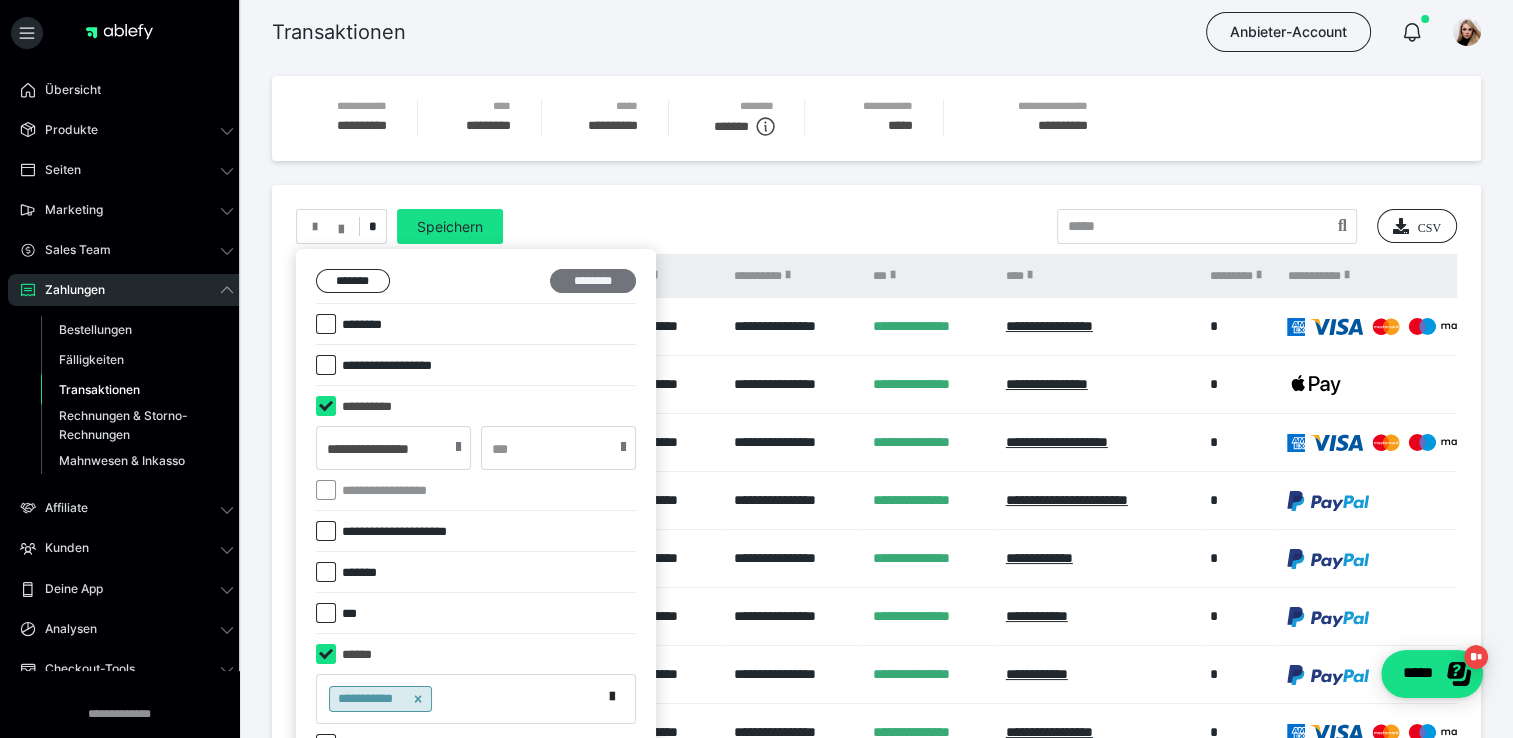 click on "********" at bounding box center [593, 281] 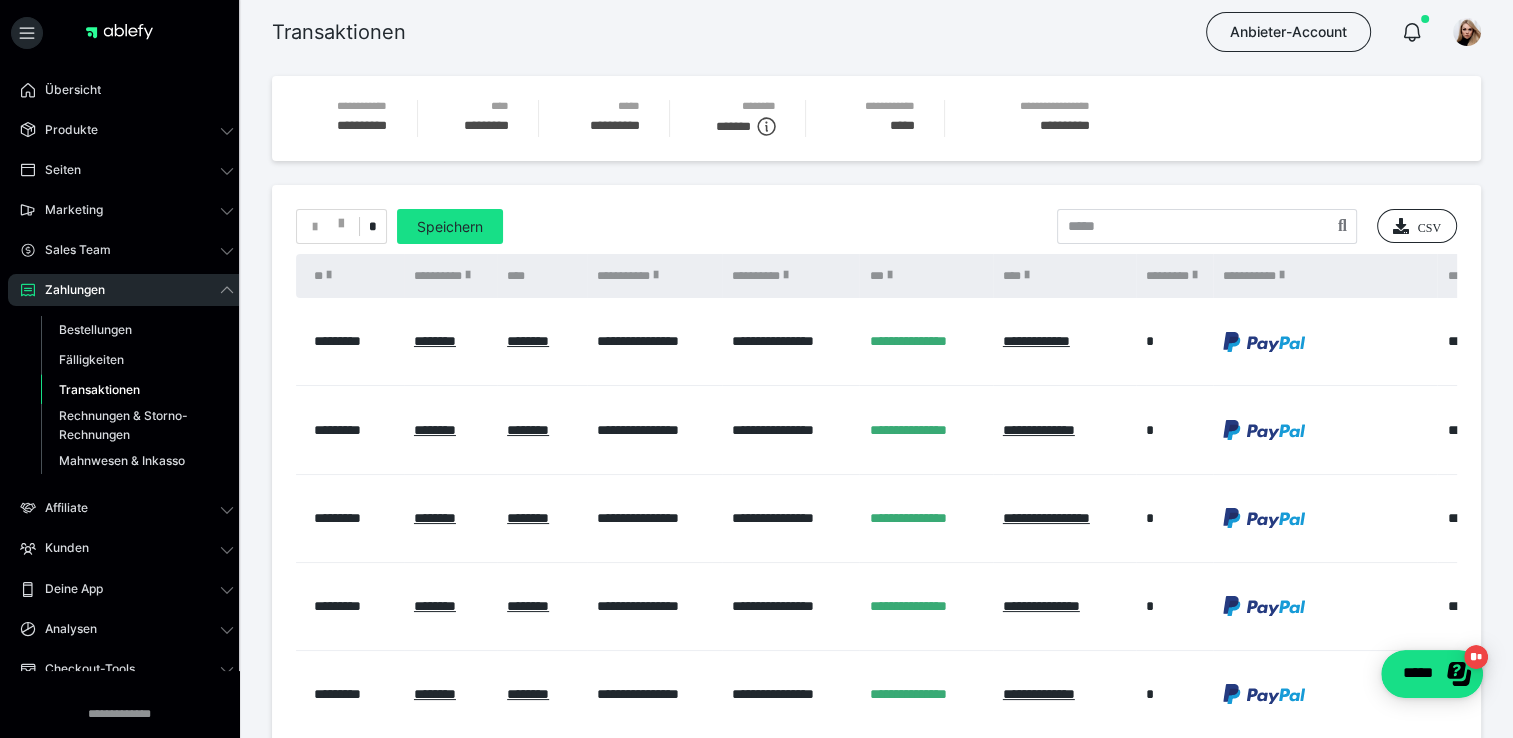 click on "*" at bounding box center (341, 226) 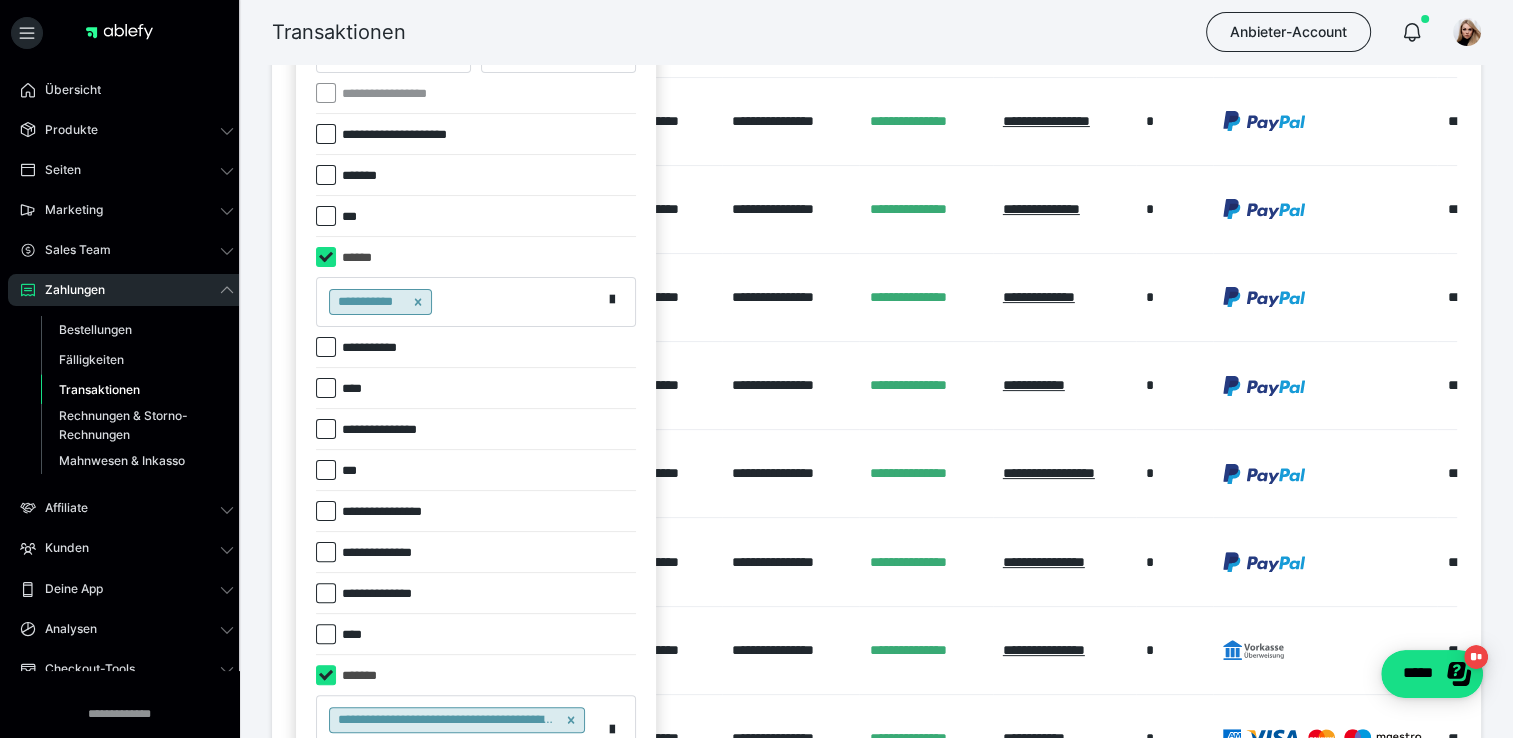 scroll, scrollTop: 400, scrollLeft: 0, axis: vertical 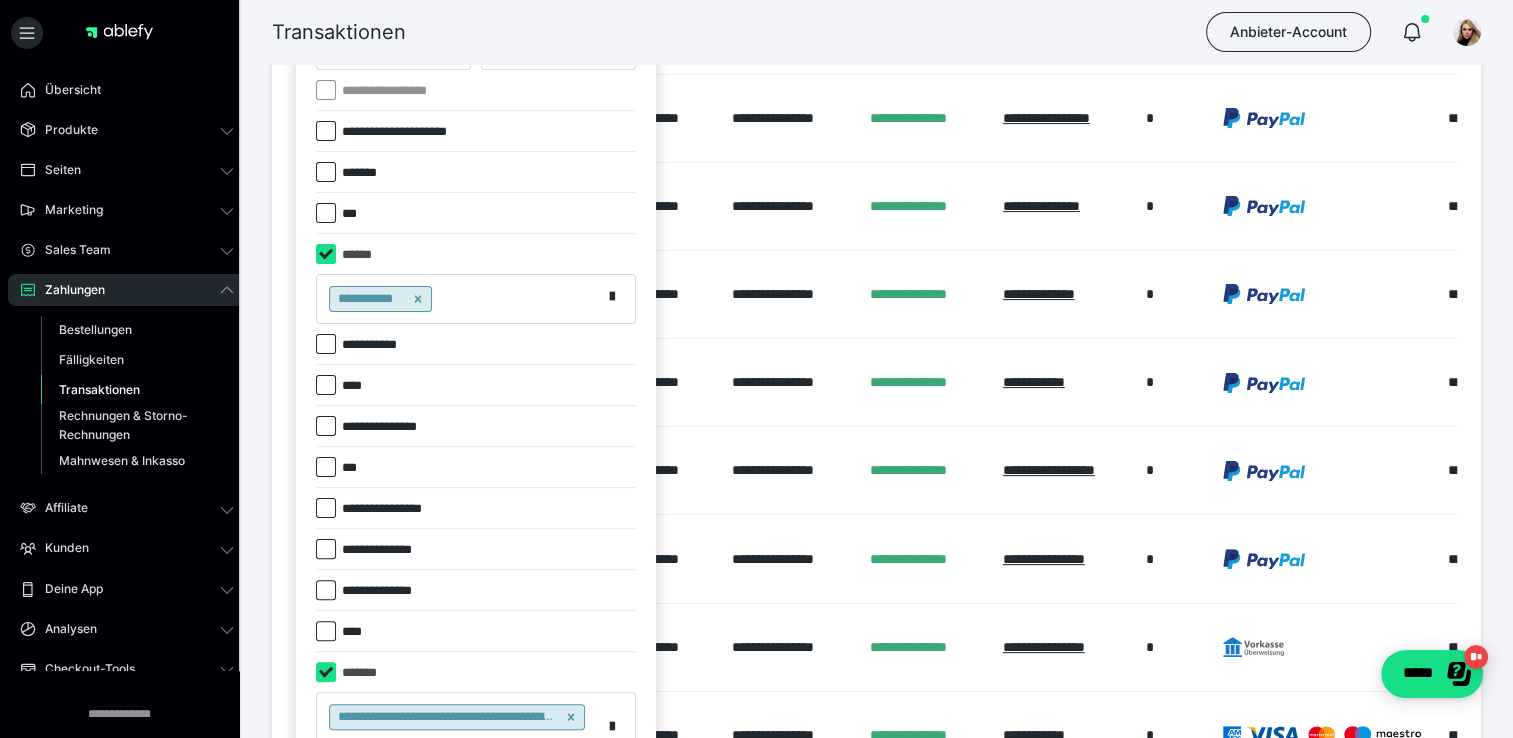 click 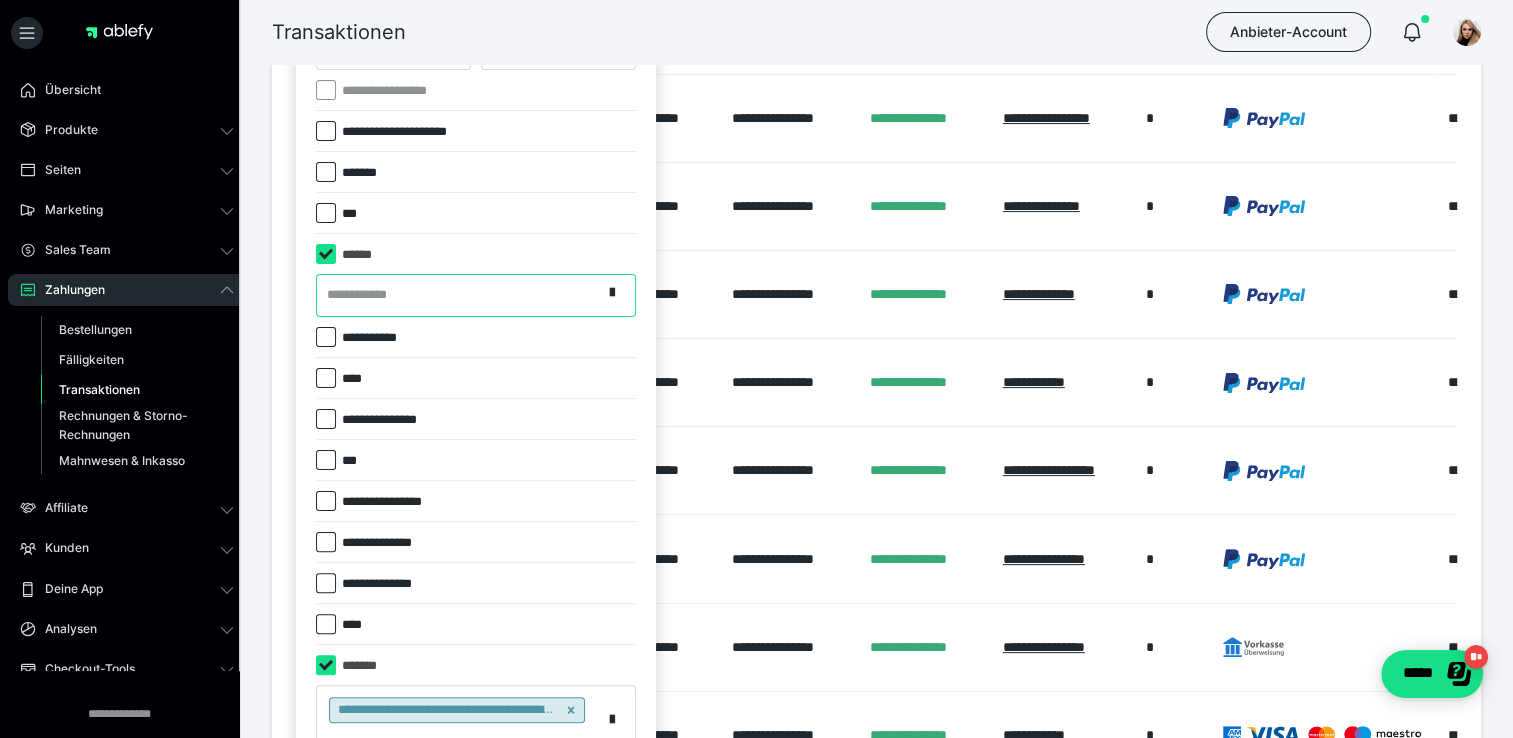 click at bounding box center [326, 254] 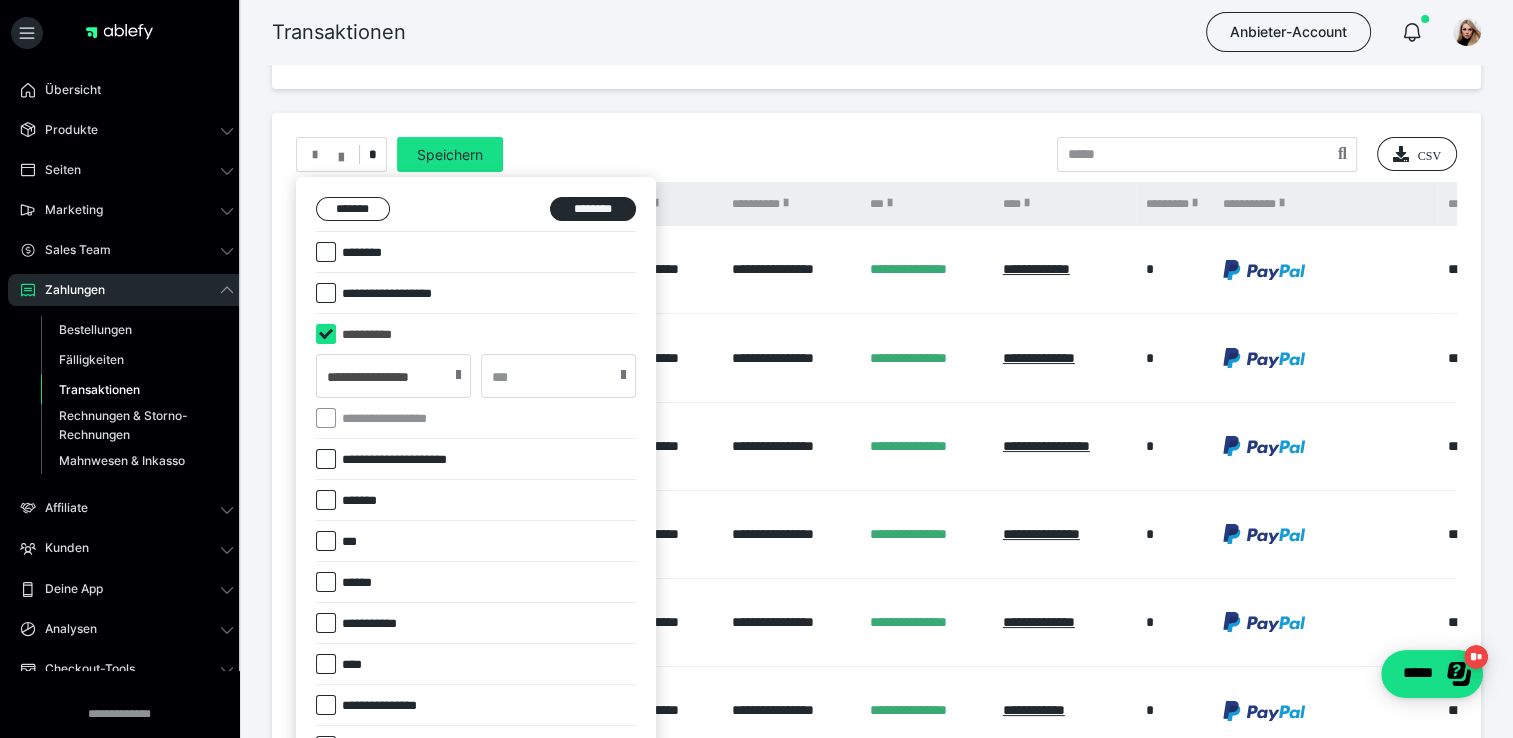 scroll, scrollTop: 300, scrollLeft: 0, axis: vertical 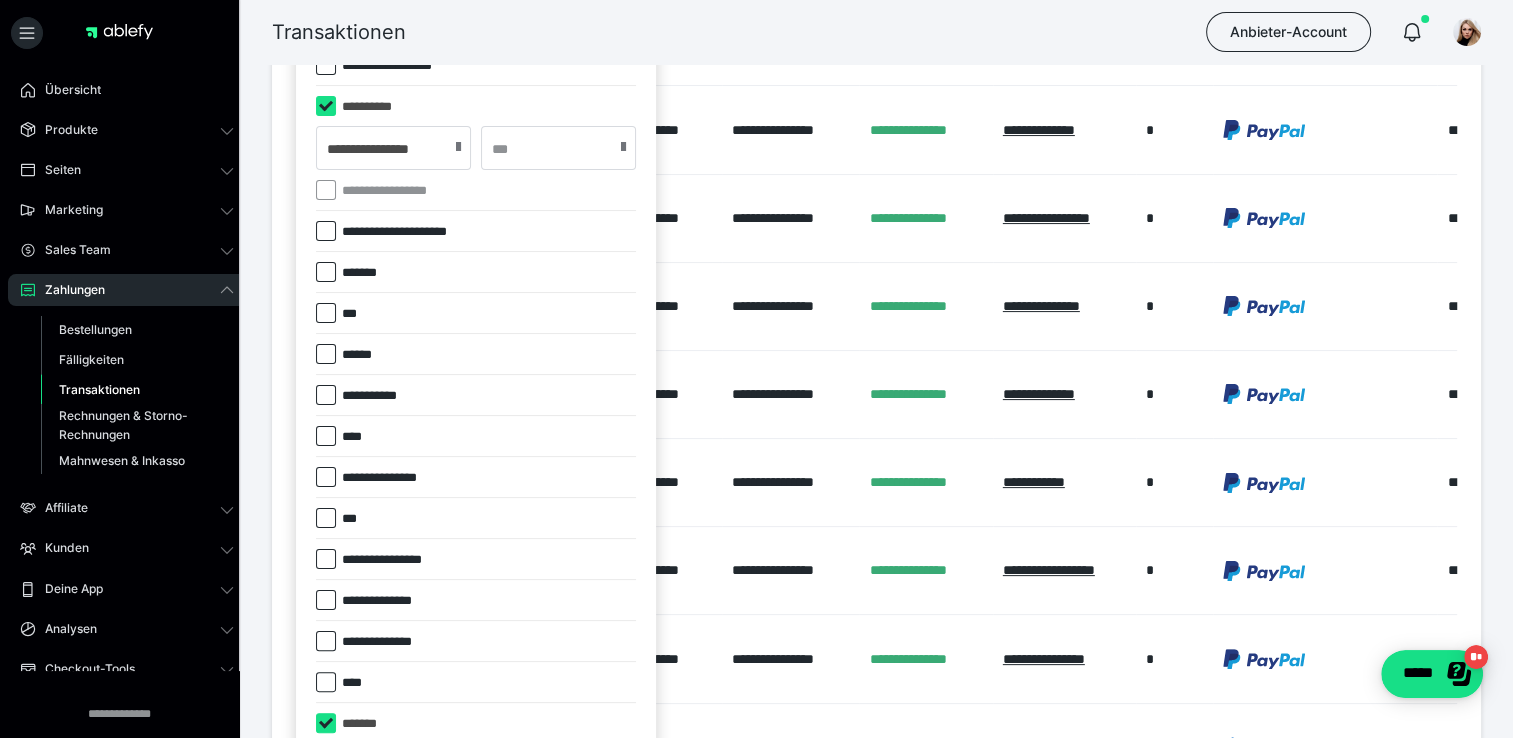 click on "******" at bounding box center [362, 355] 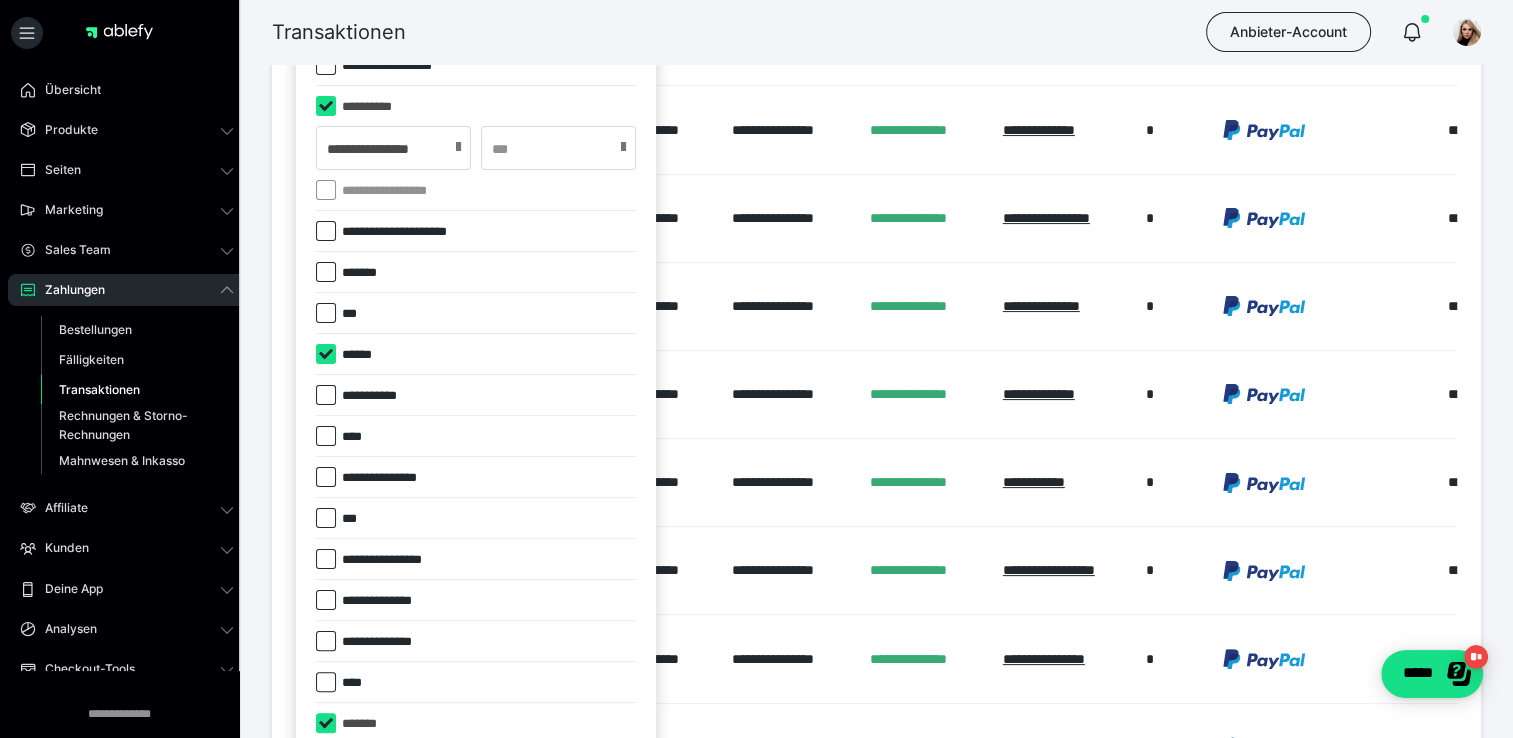 checkbox on "****" 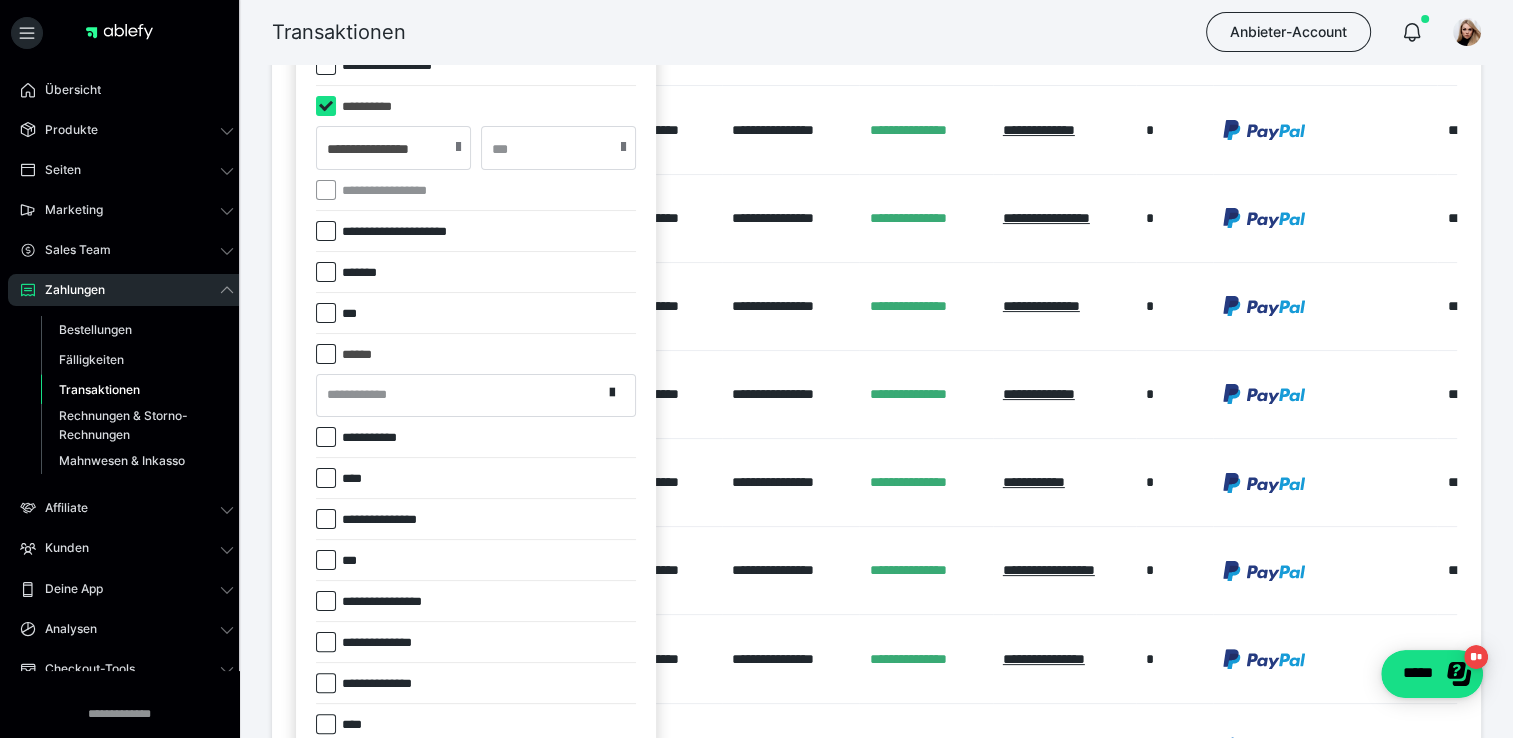 click on "**********" at bounding box center (366, 395) 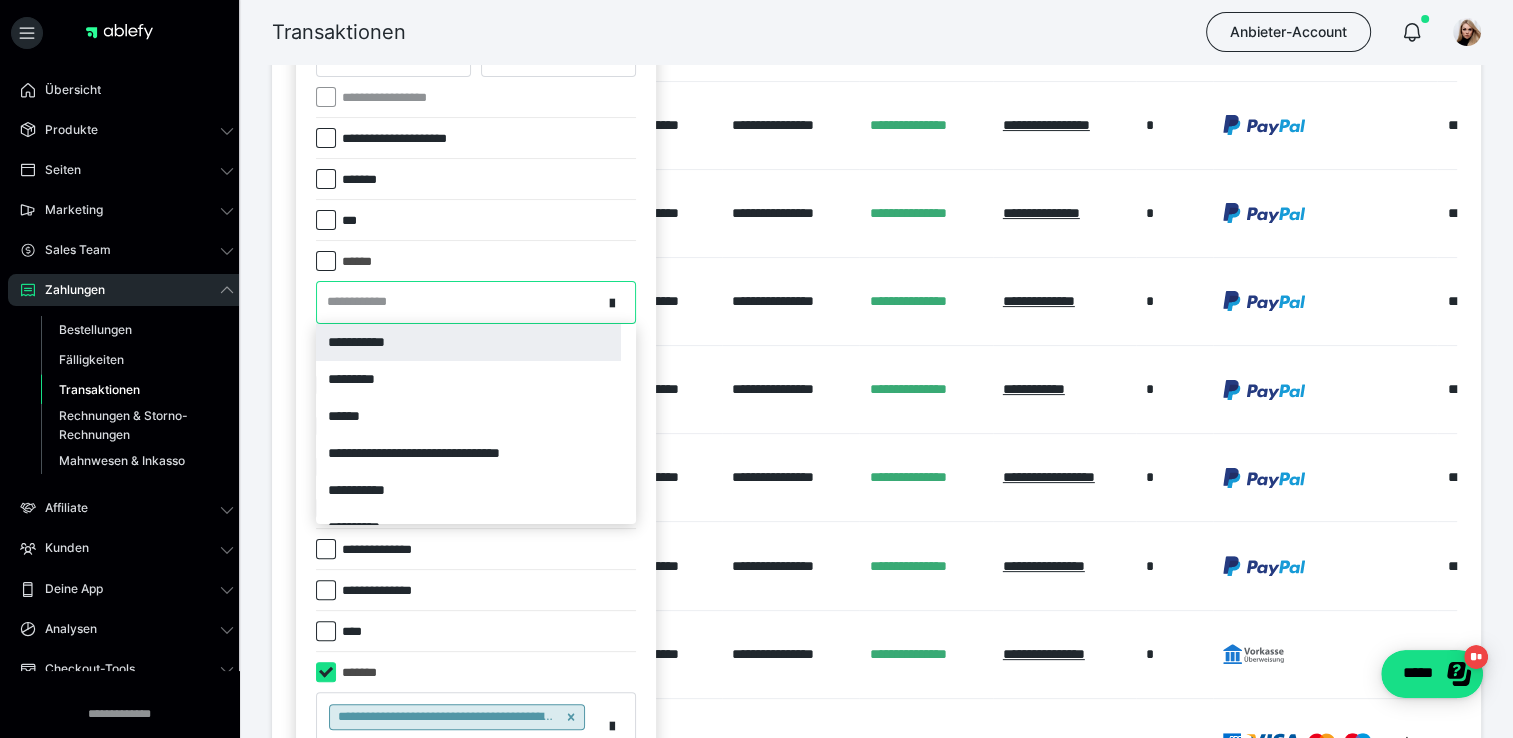 scroll, scrollTop: 500, scrollLeft: 0, axis: vertical 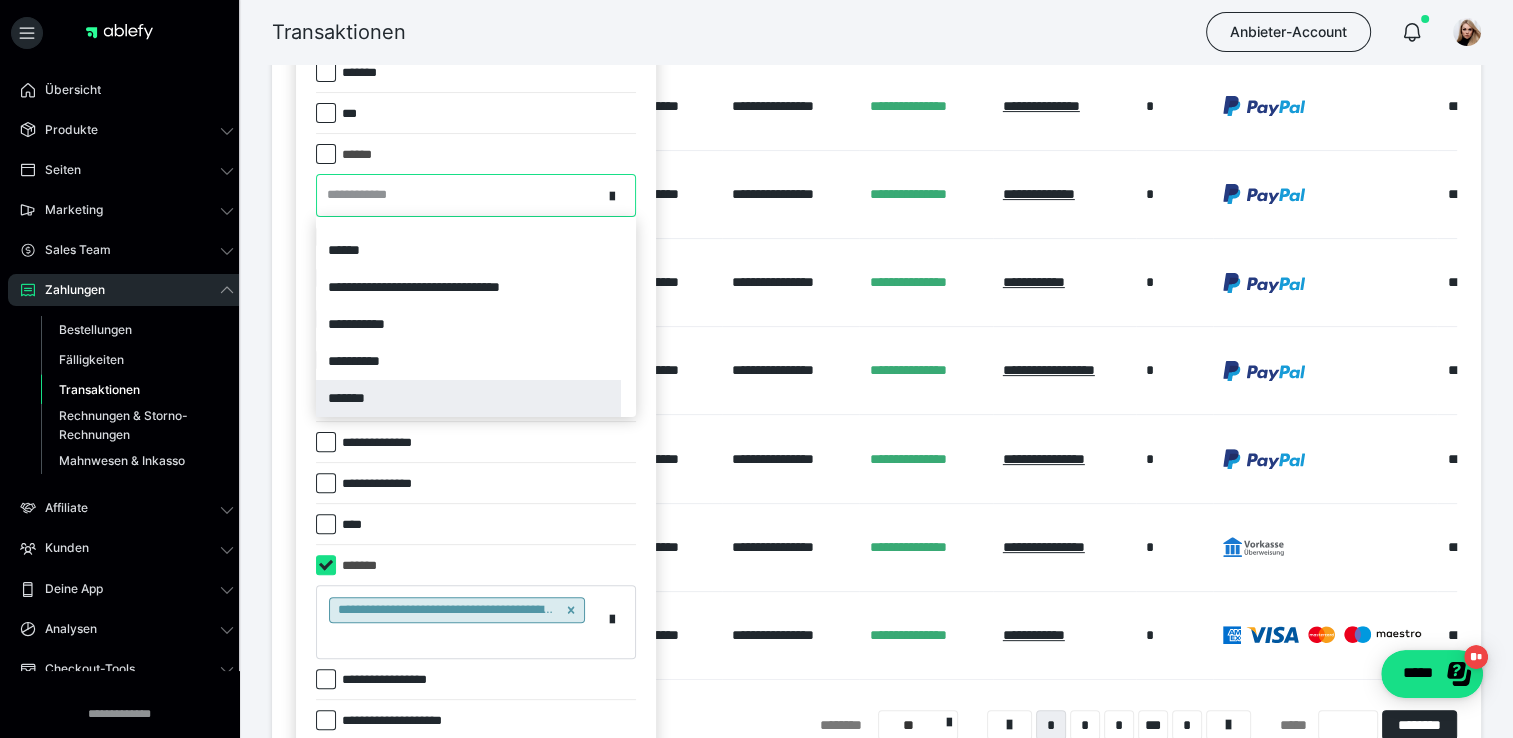 click on "*******" at bounding box center [468, 398] 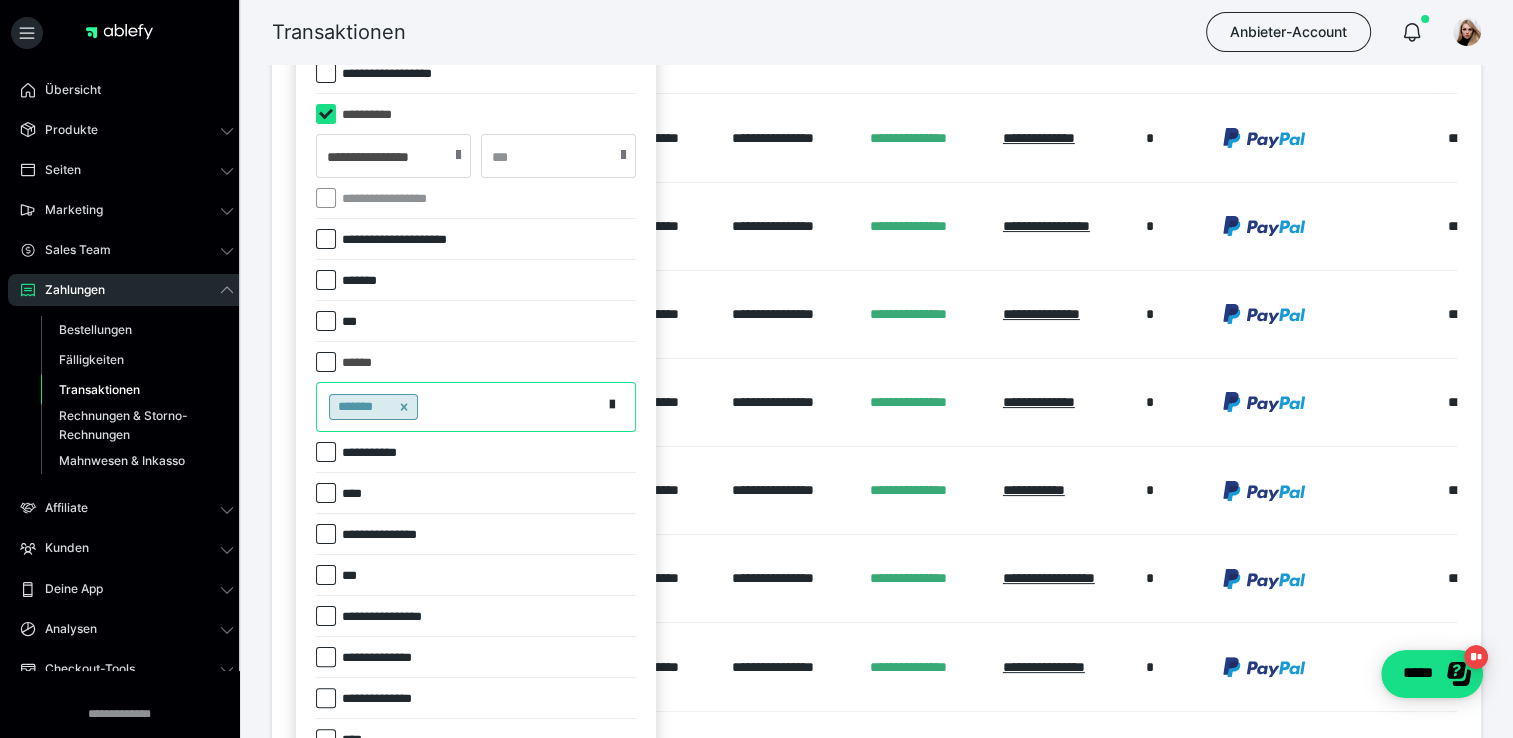 scroll, scrollTop: 400, scrollLeft: 0, axis: vertical 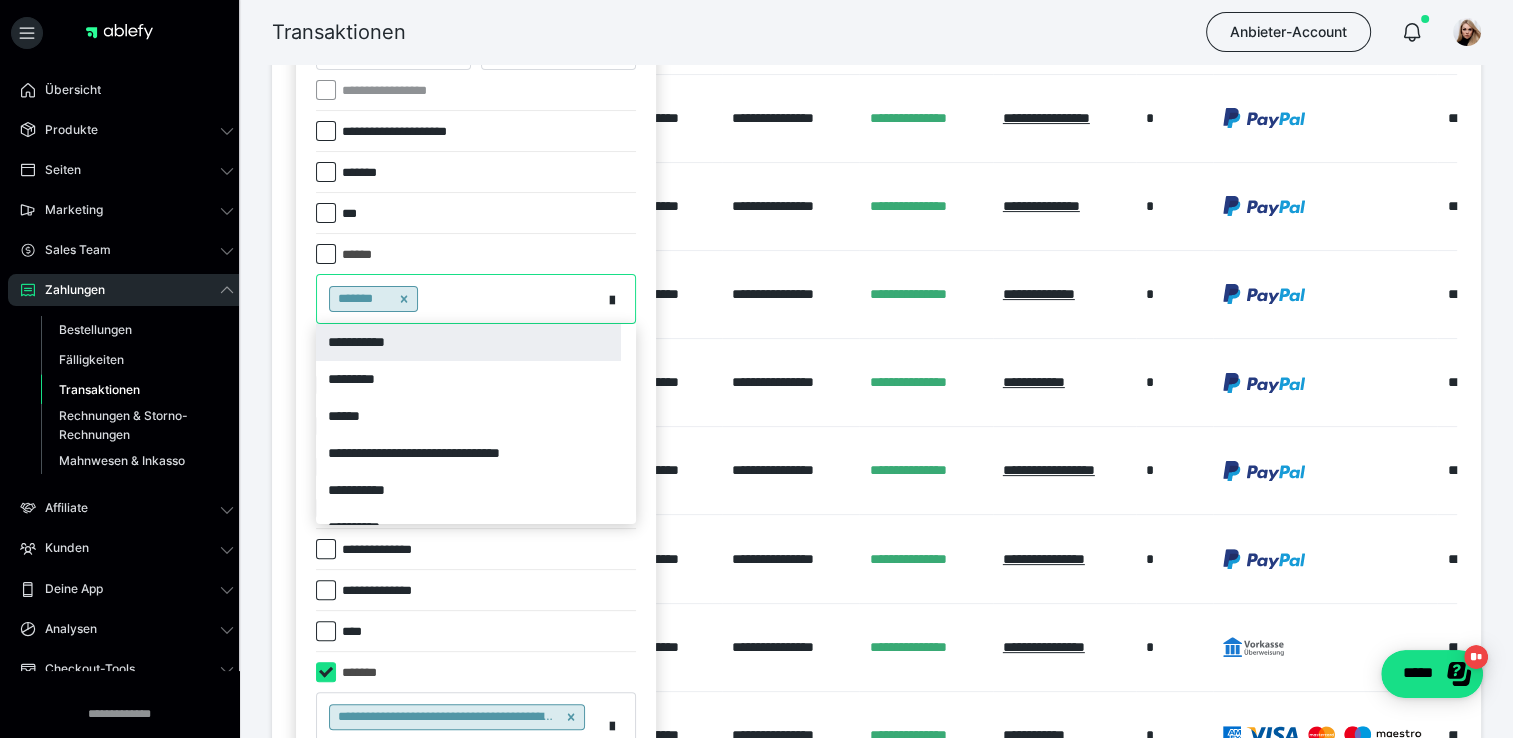 click on "*******" at bounding box center [459, 299] 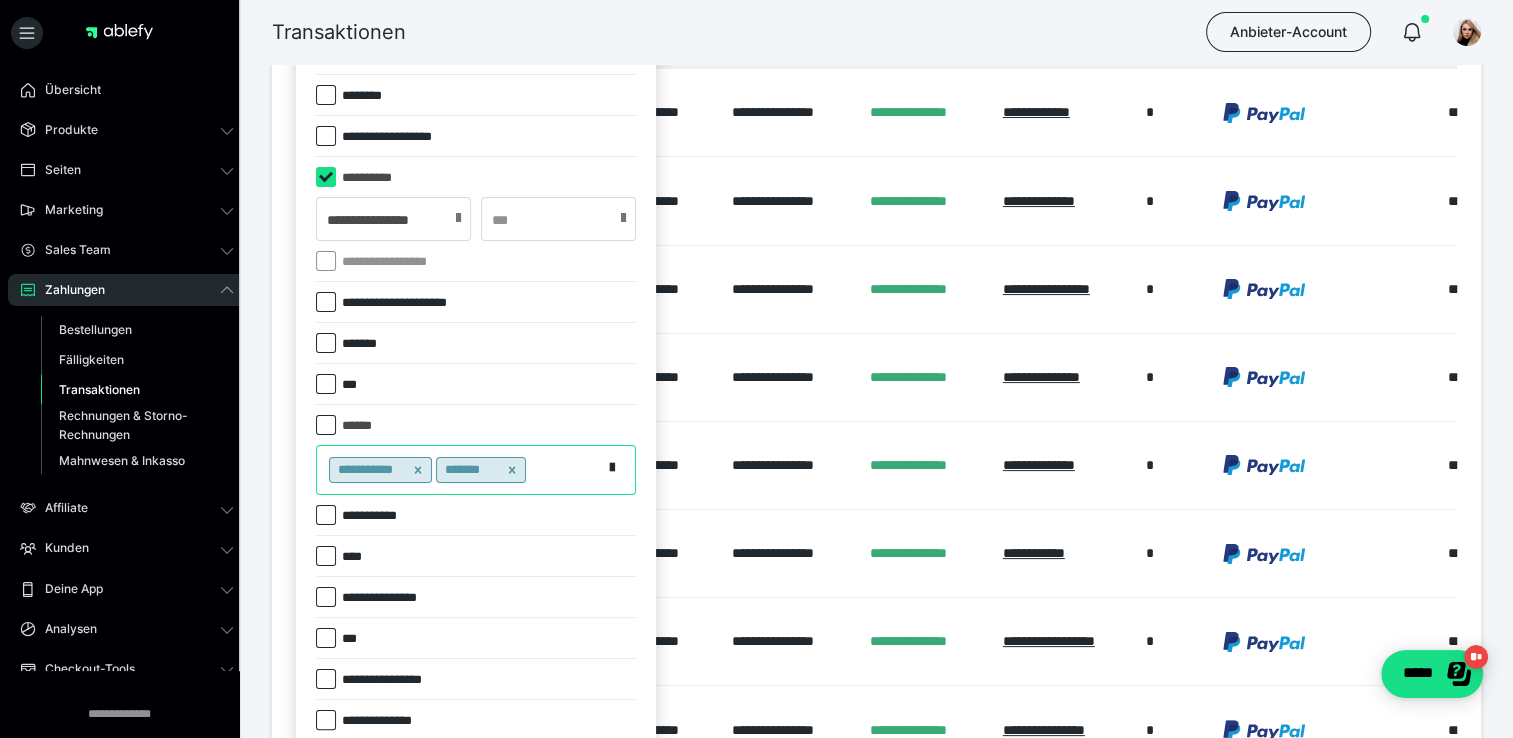scroll, scrollTop: 400, scrollLeft: 0, axis: vertical 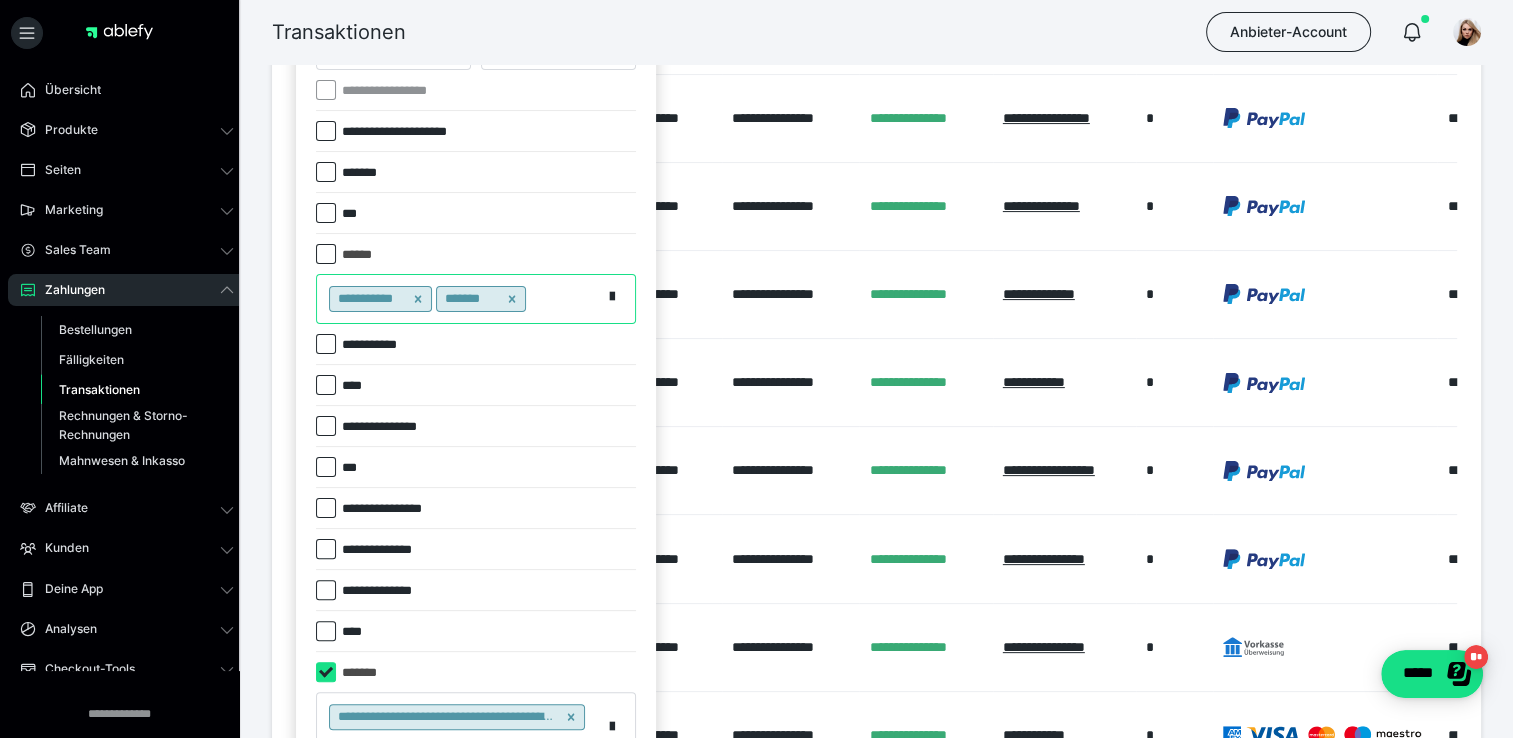 click on "**********" at bounding box center (459, 299) 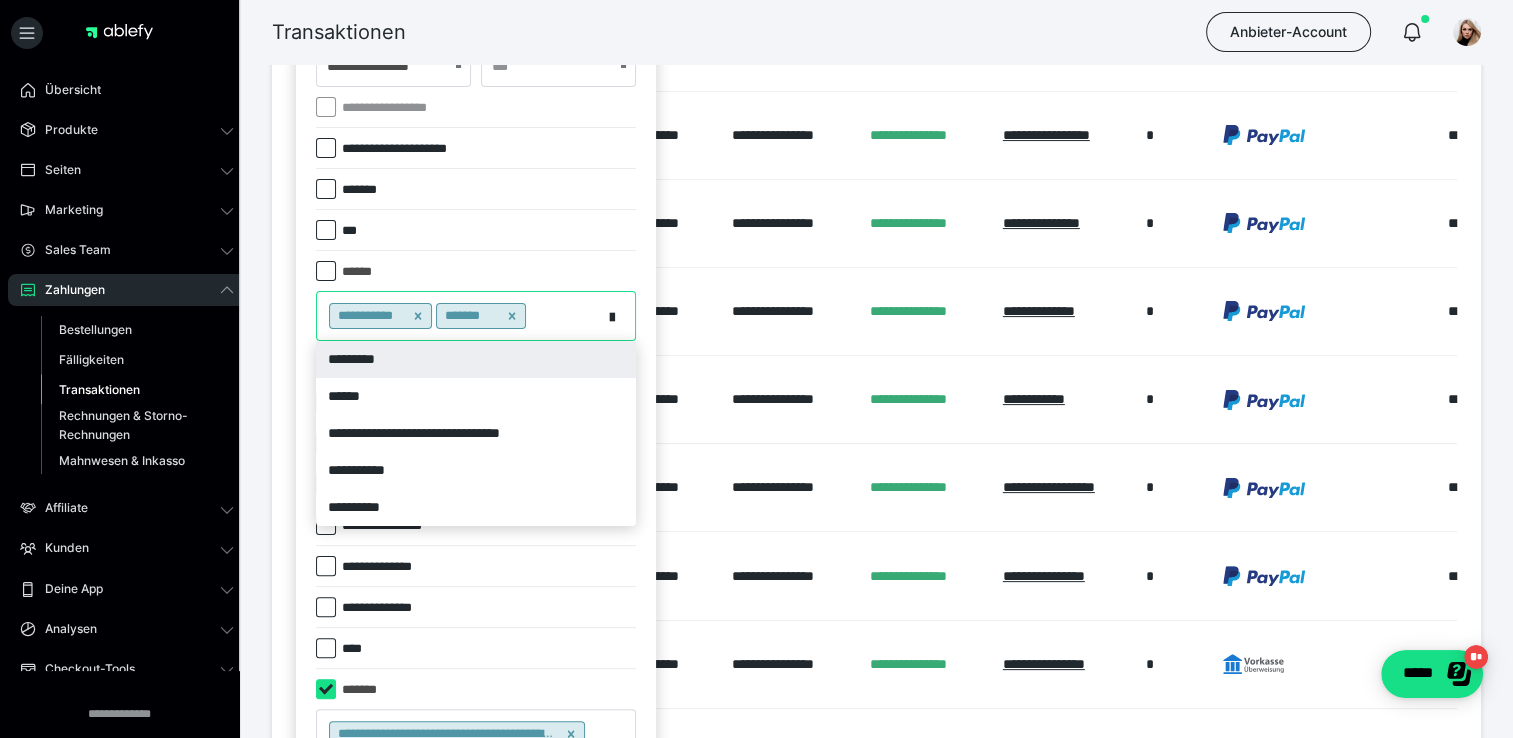 scroll, scrollTop: 0, scrollLeft: 0, axis: both 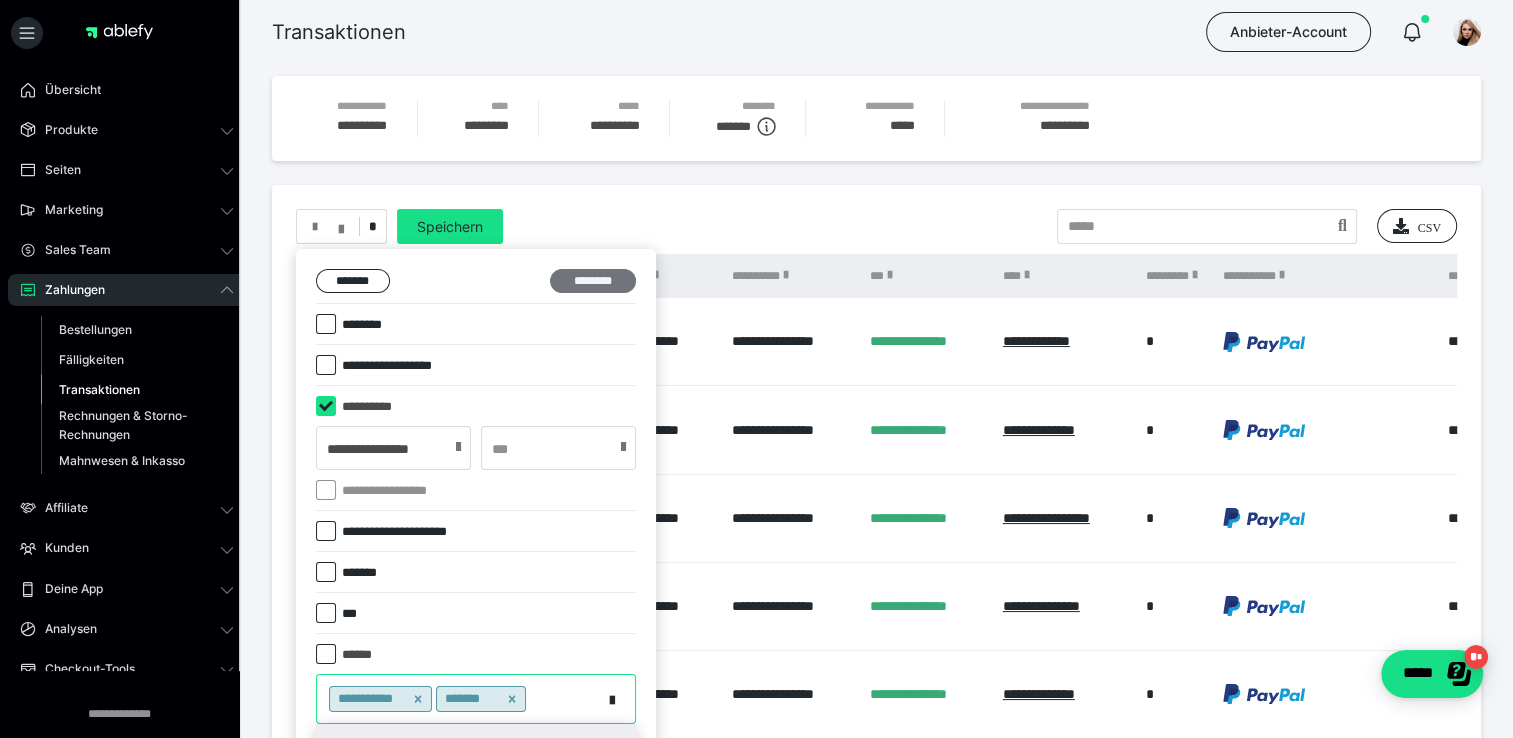 click on "********" at bounding box center [593, 281] 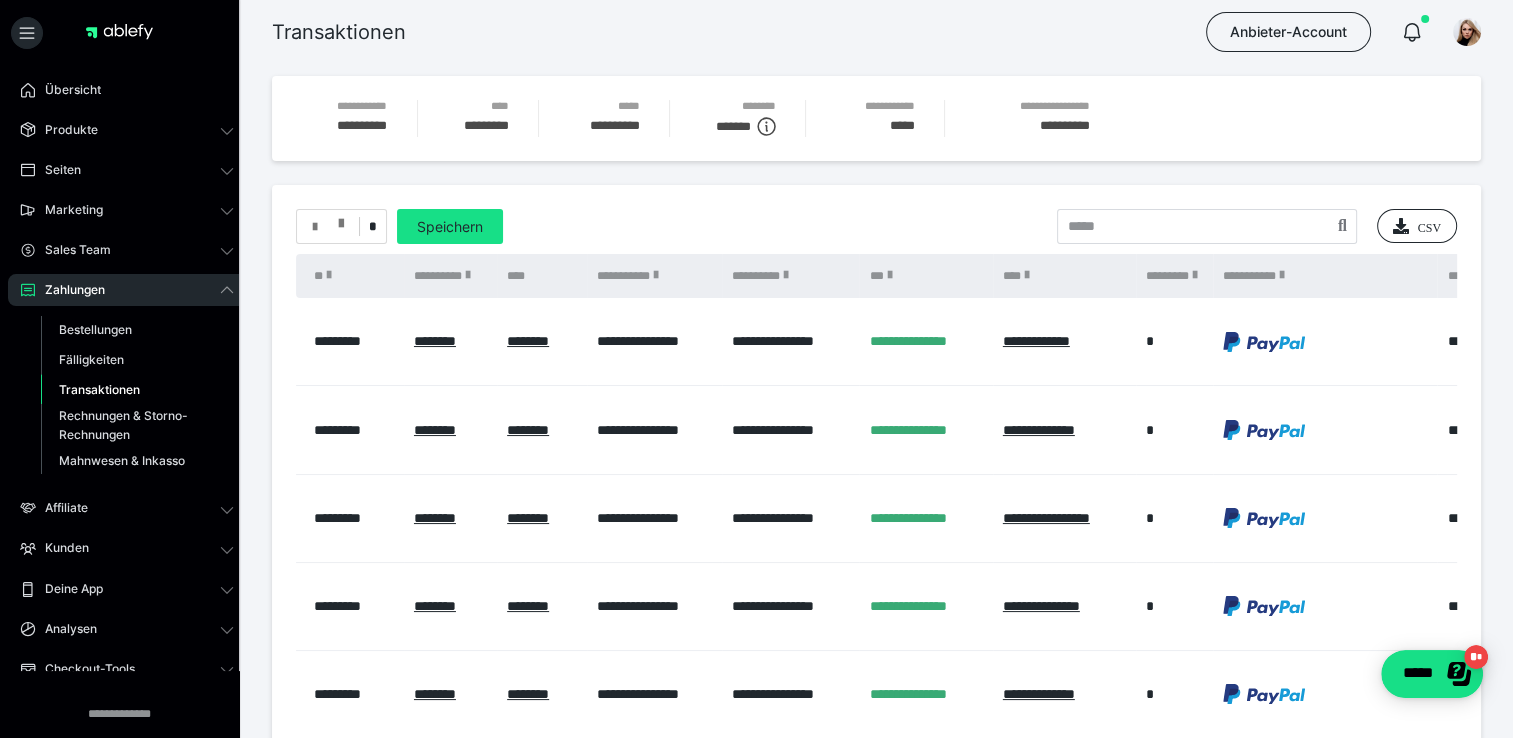 click at bounding box center (328, 227) 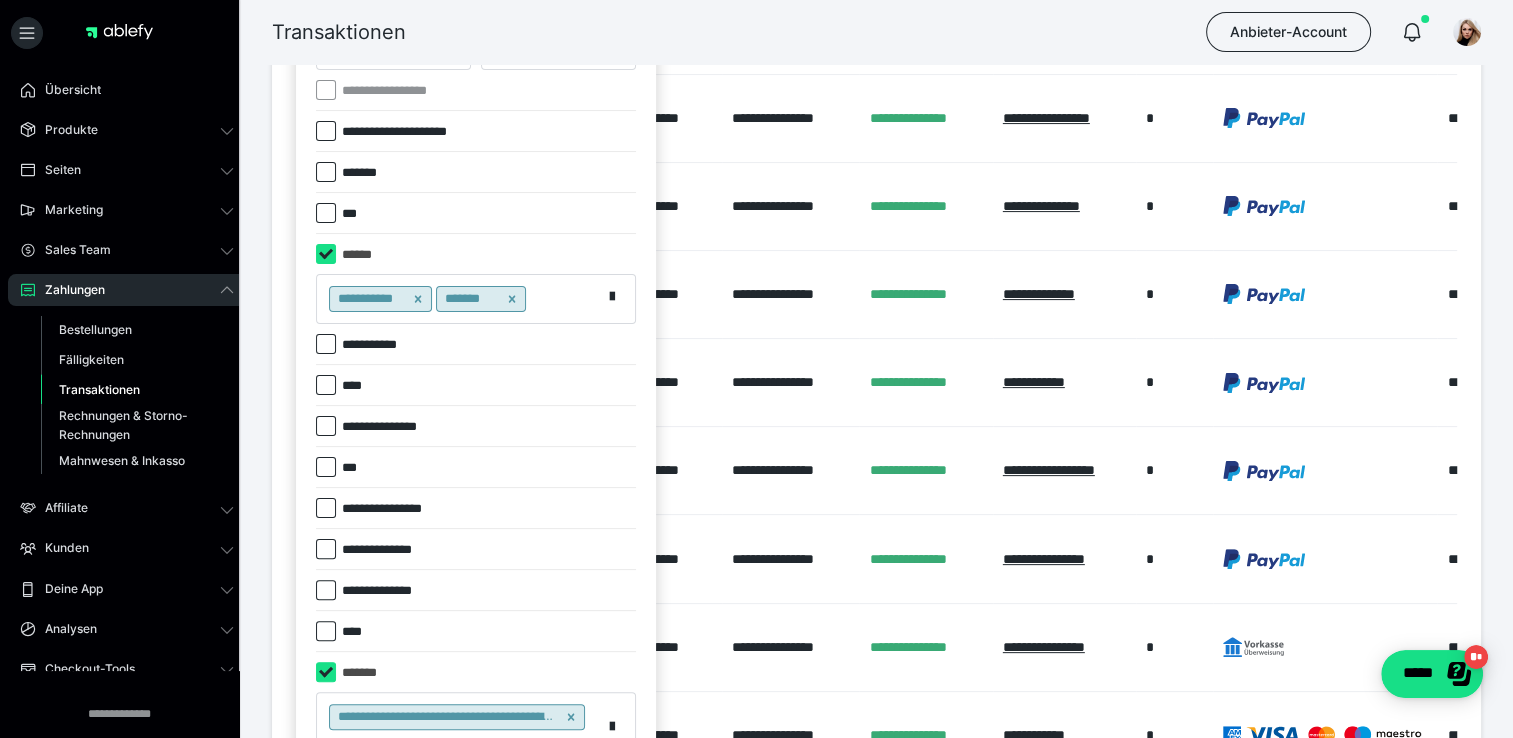scroll, scrollTop: 200, scrollLeft: 0, axis: vertical 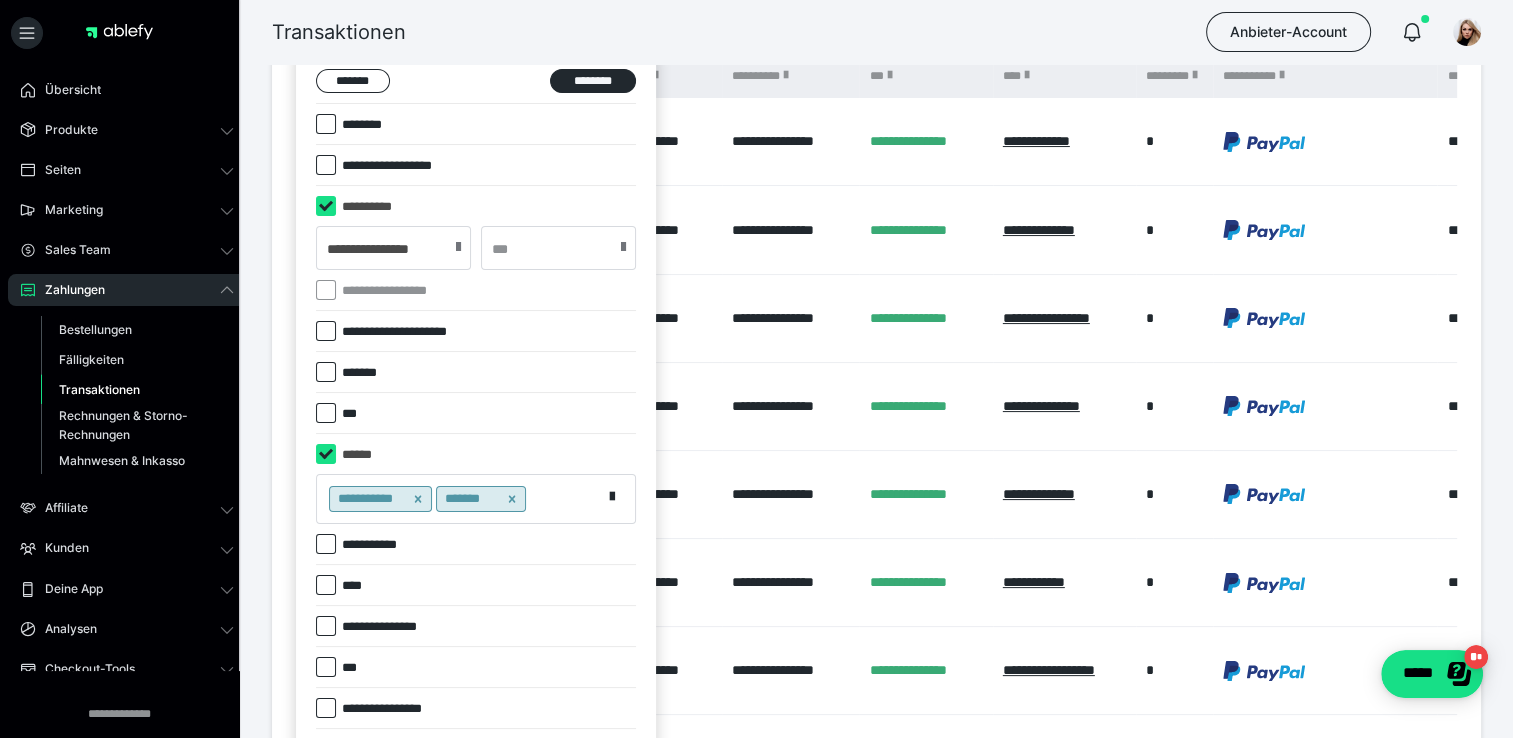 click at bounding box center [326, 206] 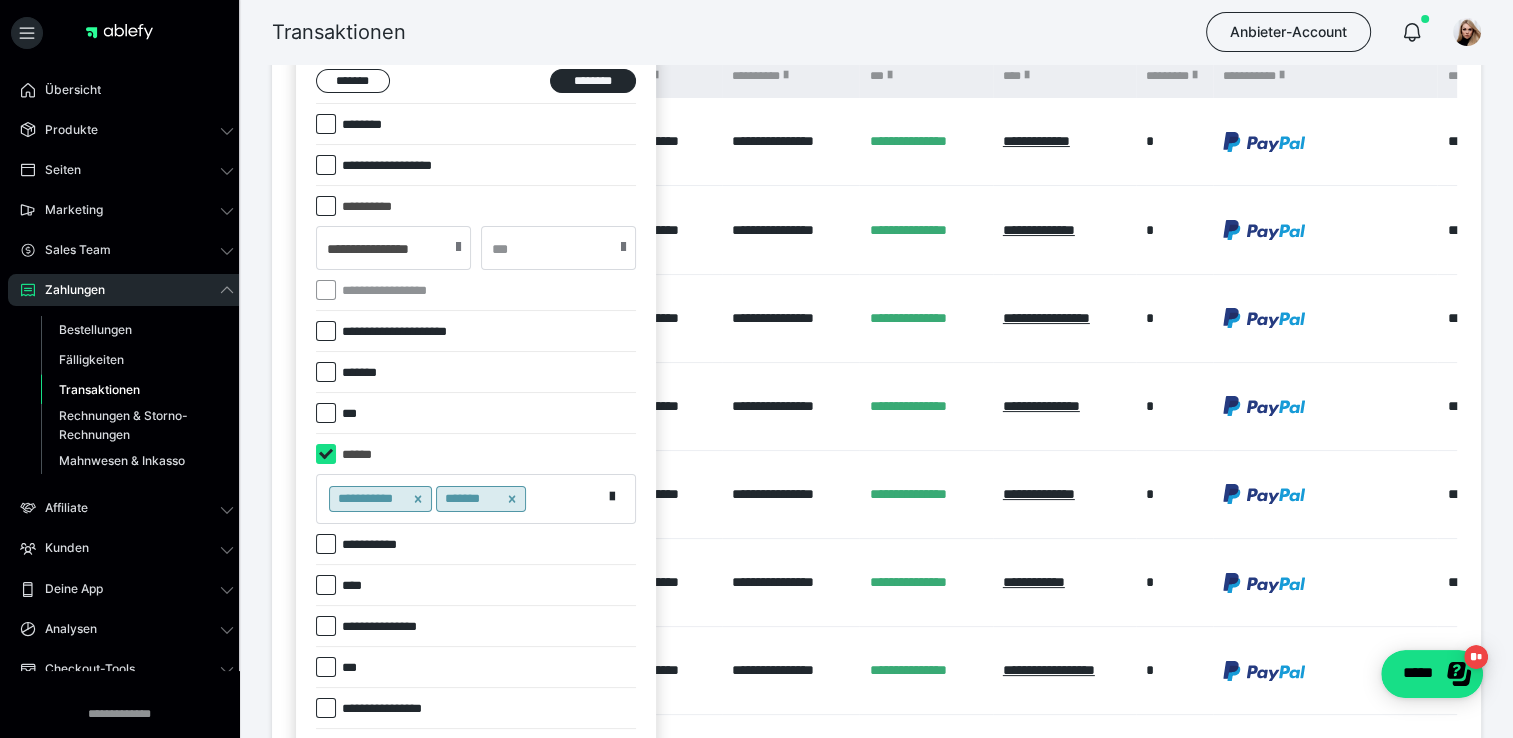 checkbox on "*****" 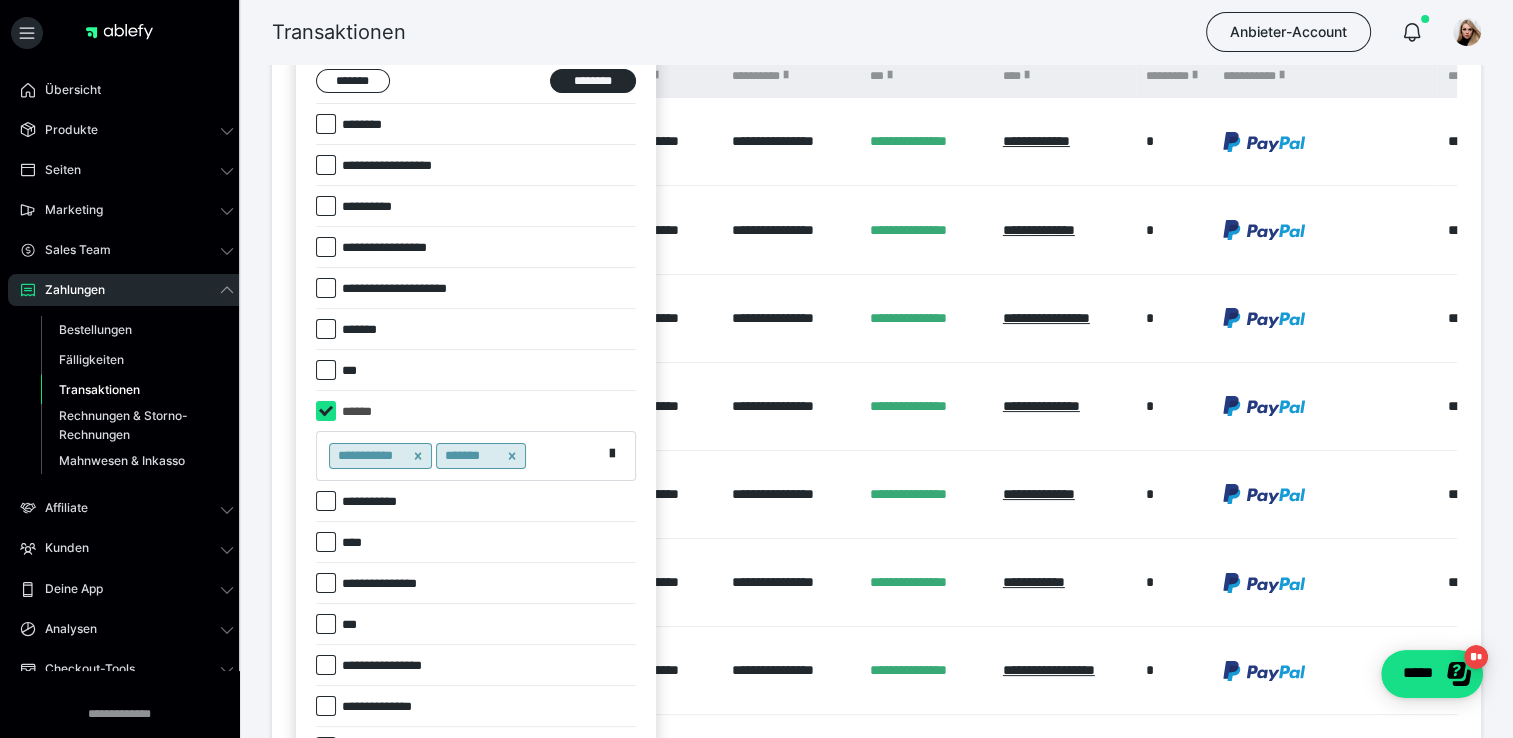 click at bounding box center (326, 411) 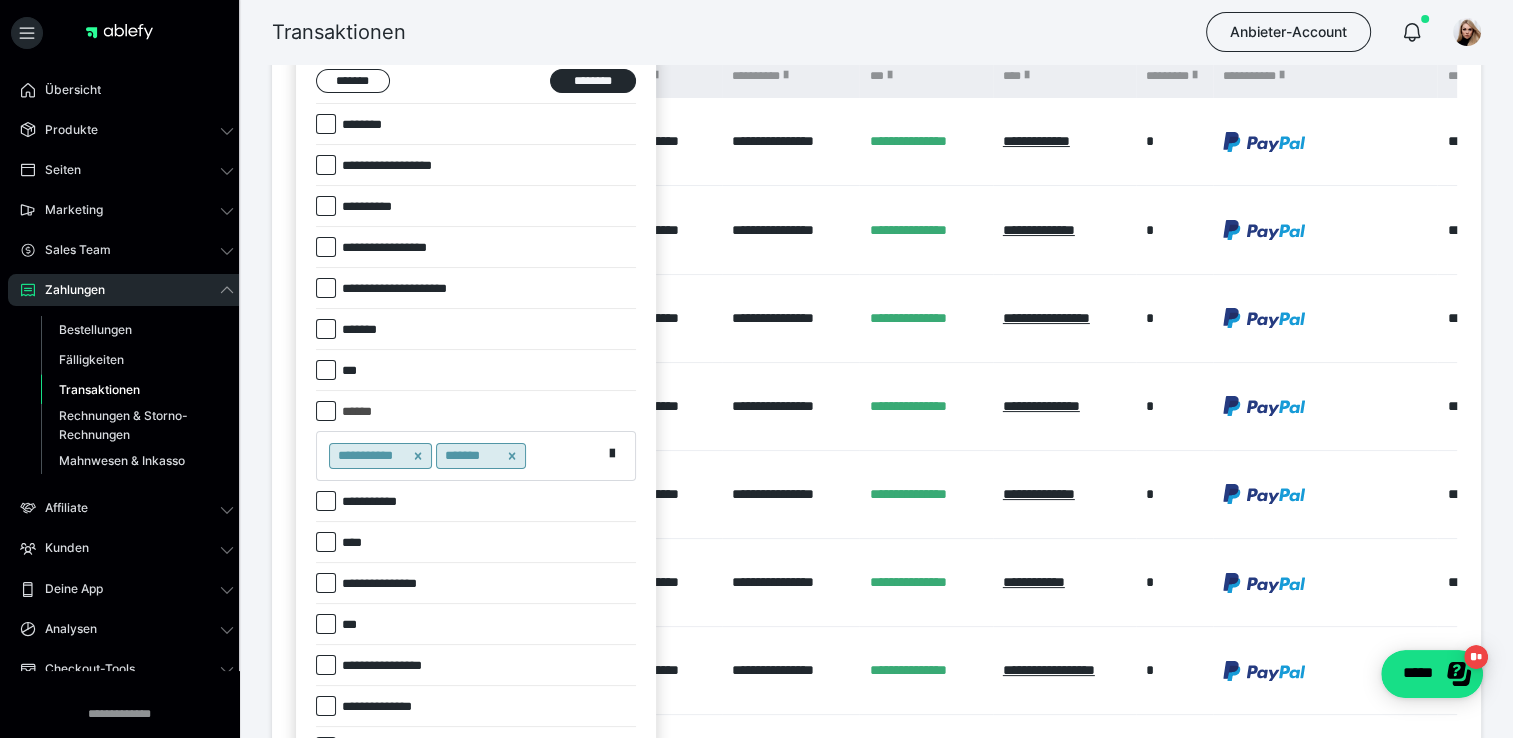 checkbox on "*****" 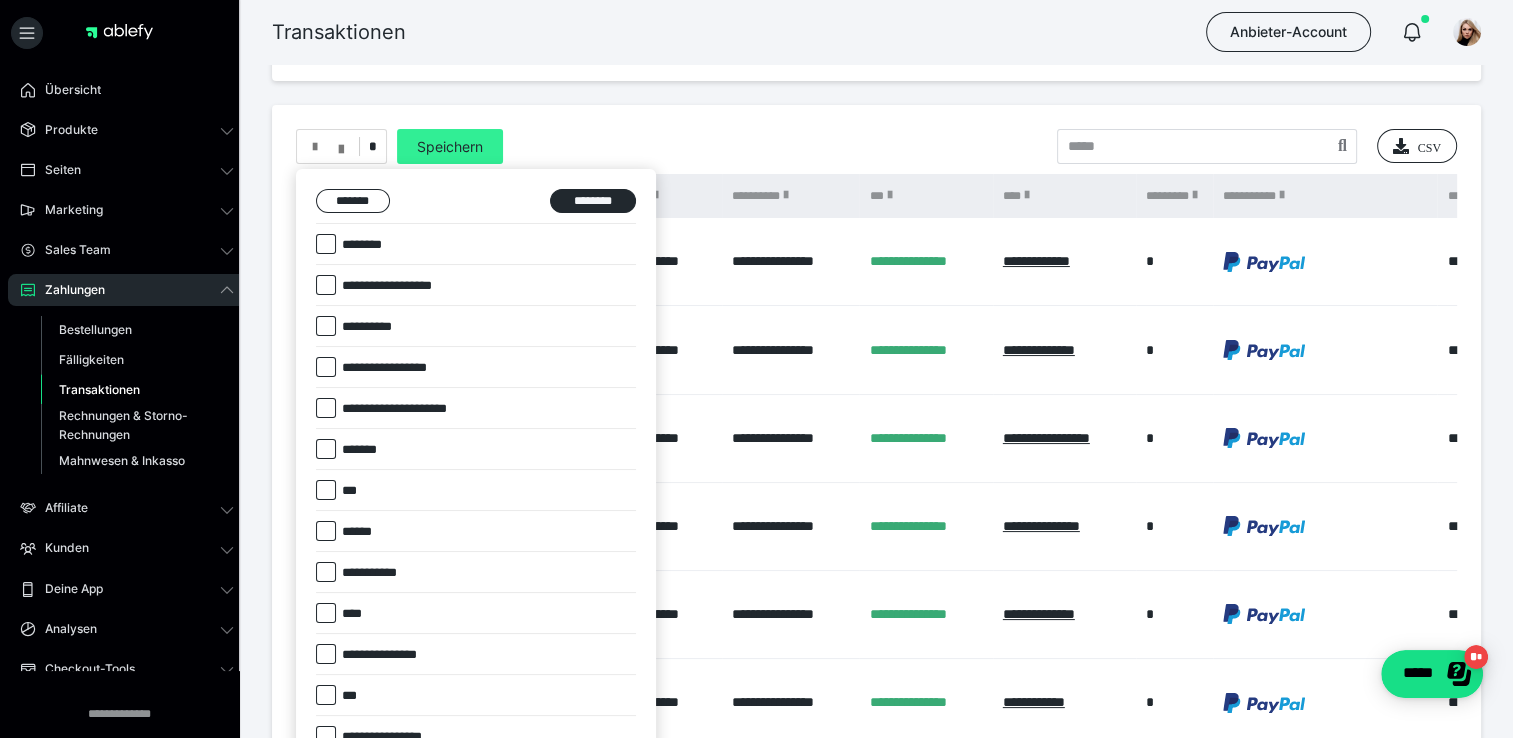 scroll, scrollTop: 0, scrollLeft: 0, axis: both 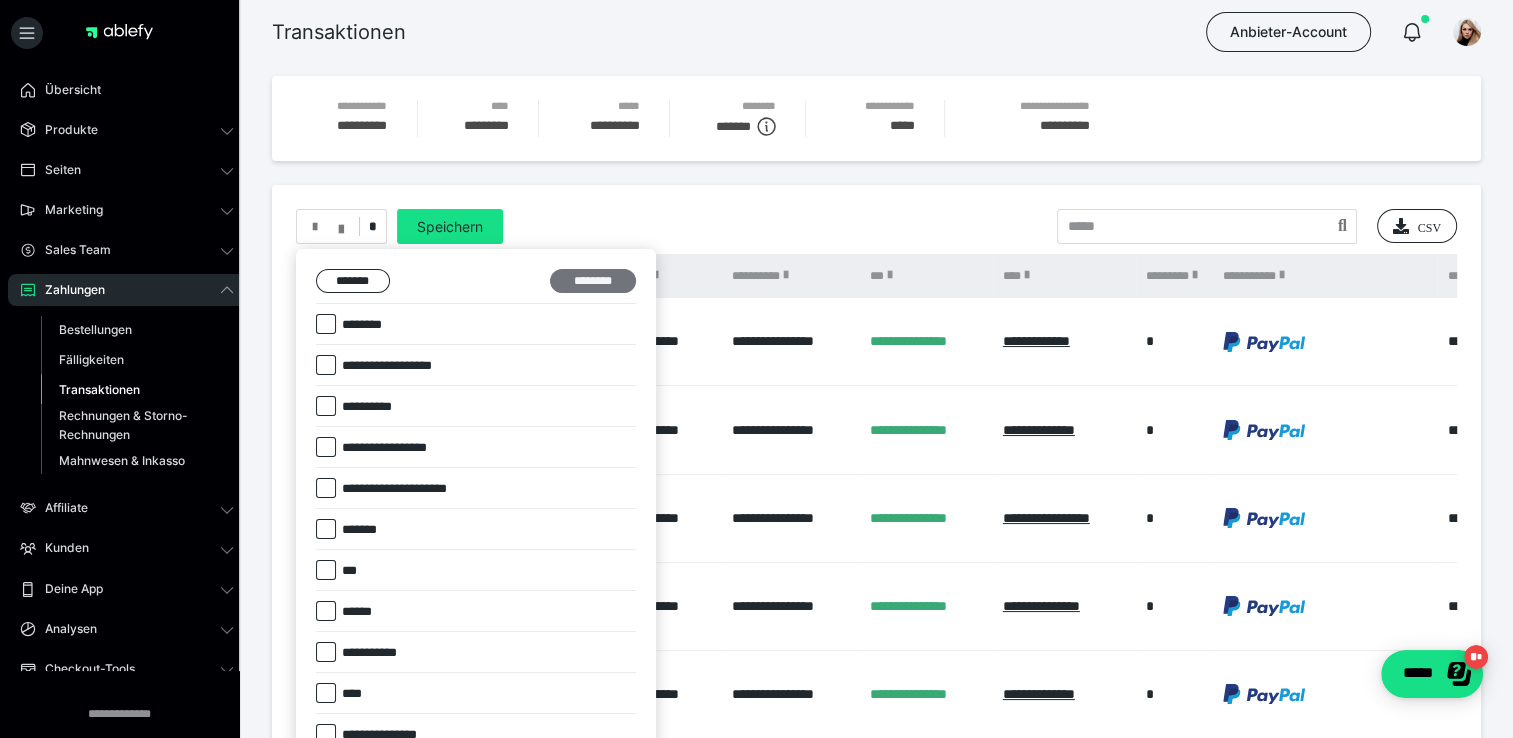 click on "********" at bounding box center [593, 281] 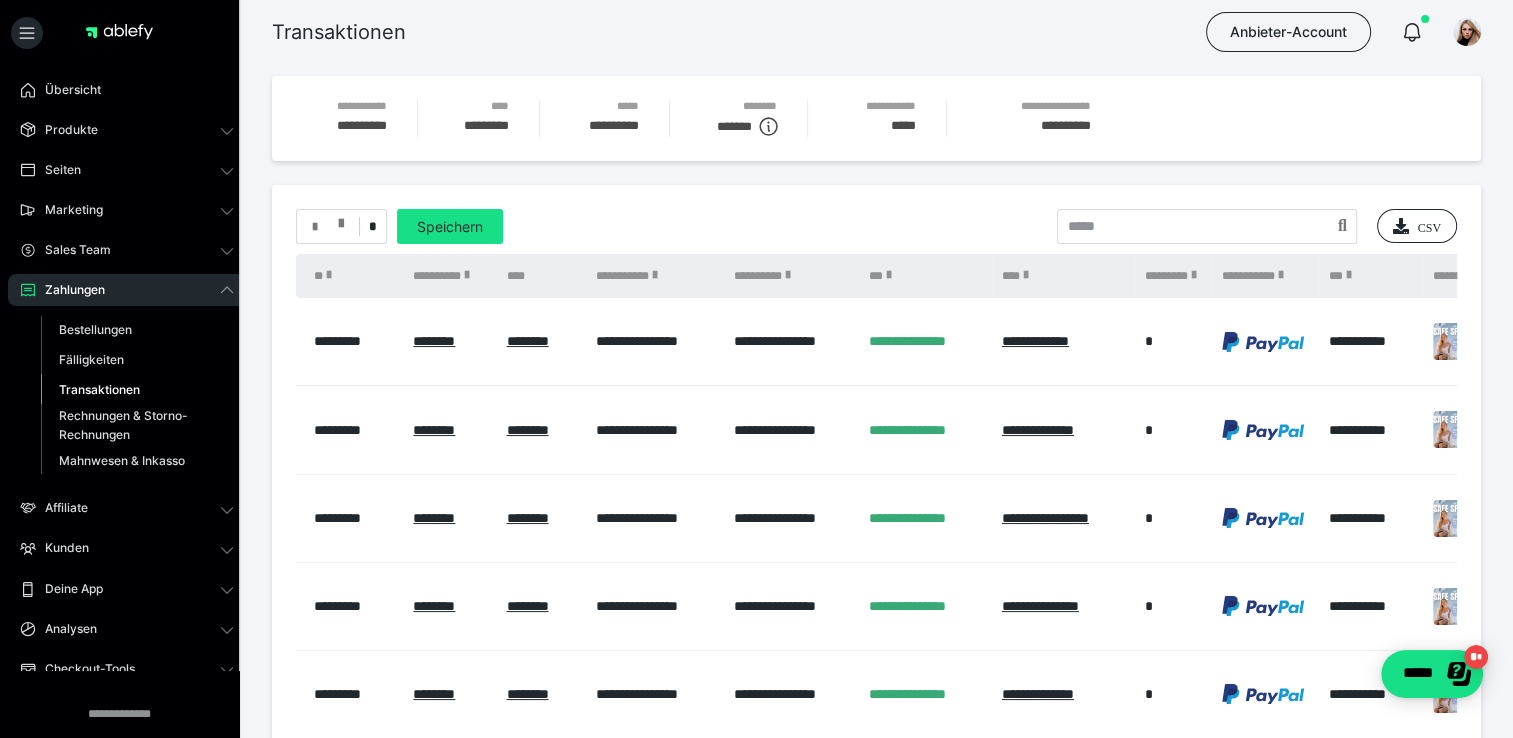 click at bounding box center [341, 219] 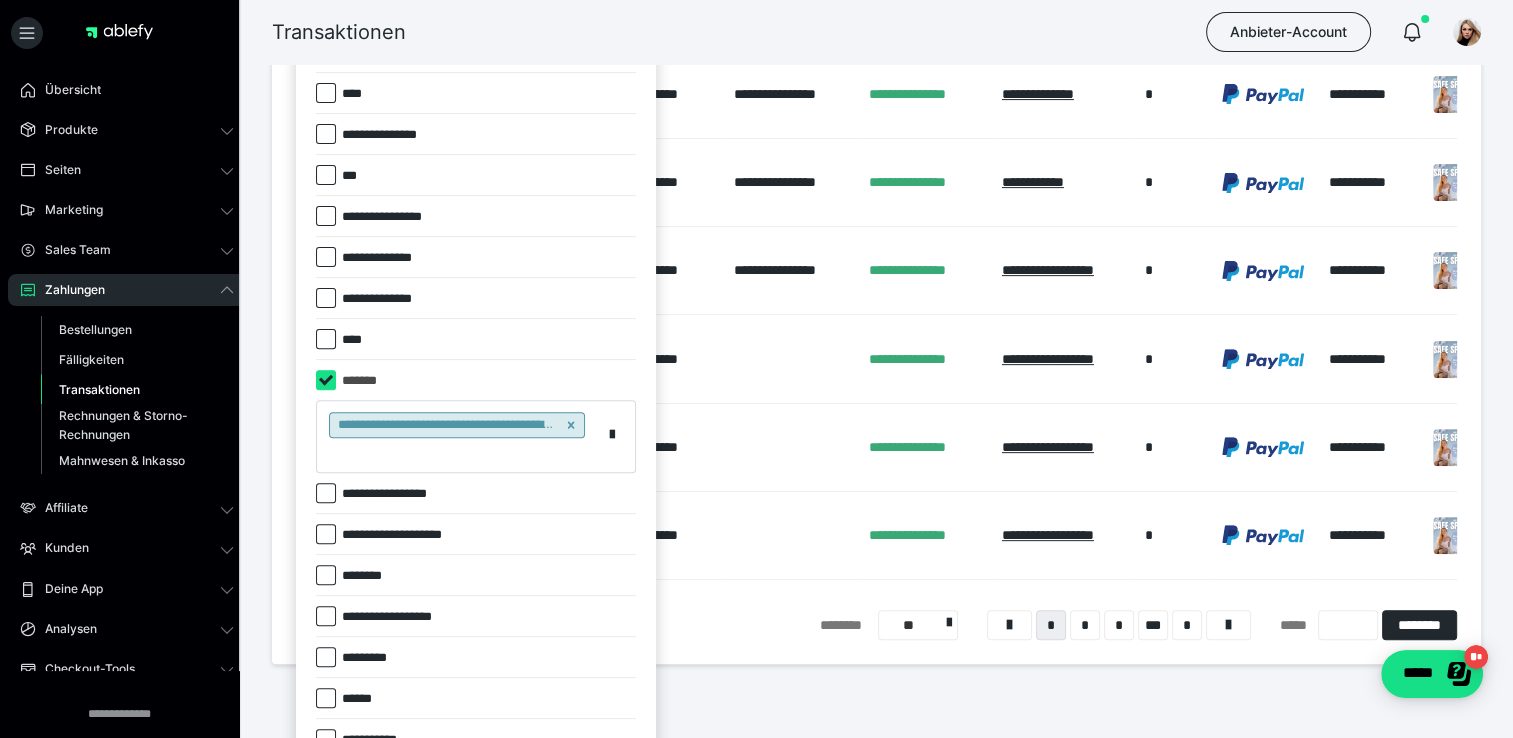scroll, scrollTop: 0, scrollLeft: 0, axis: both 